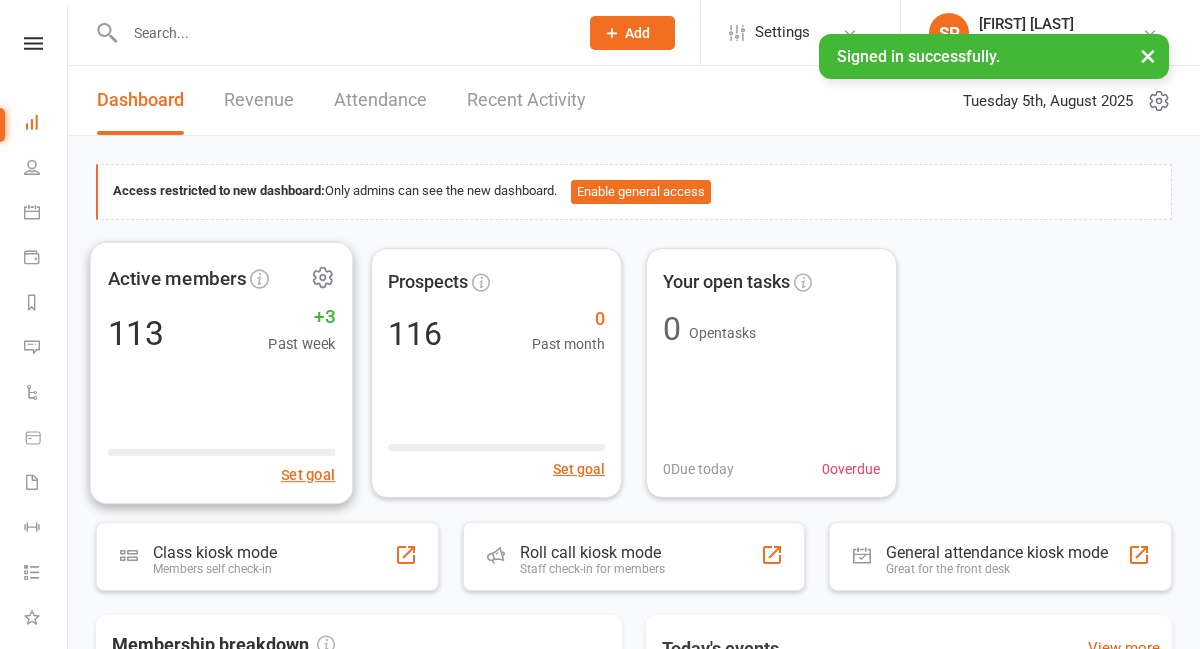 scroll, scrollTop: 0, scrollLeft: 0, axis: both 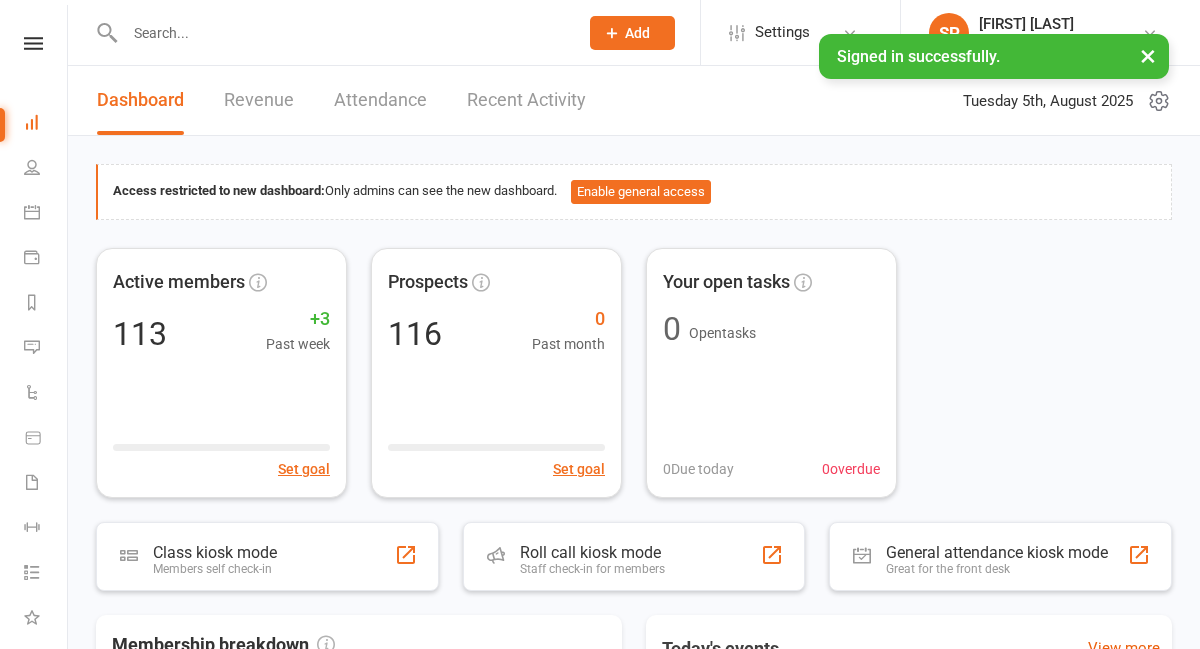 click on "Recent Activity" at bounding box center (526, 100) 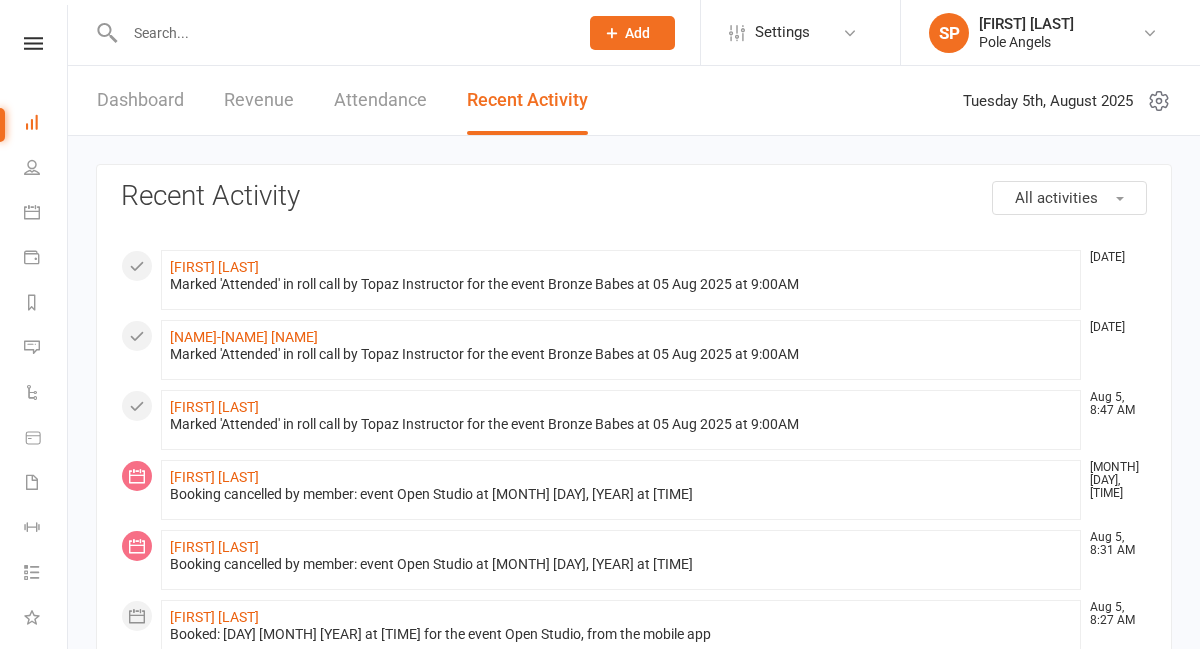 click at bounding box center (341, 33) 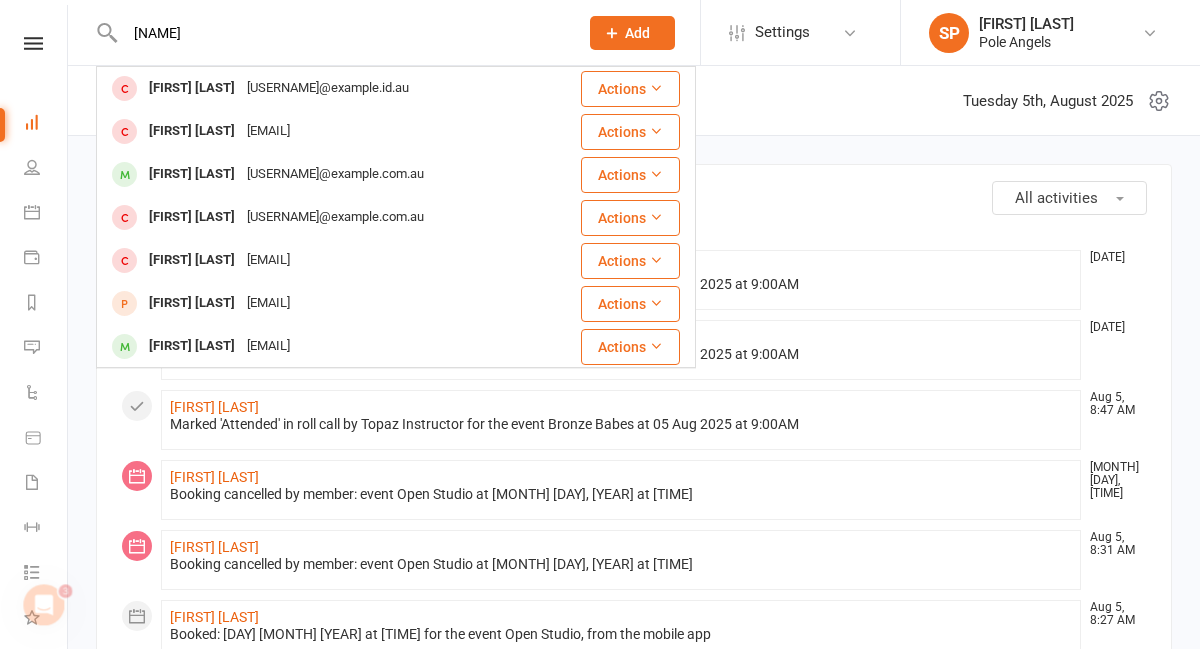 scroll, scrollTop: 0, scrollLeft: 0, axis: both 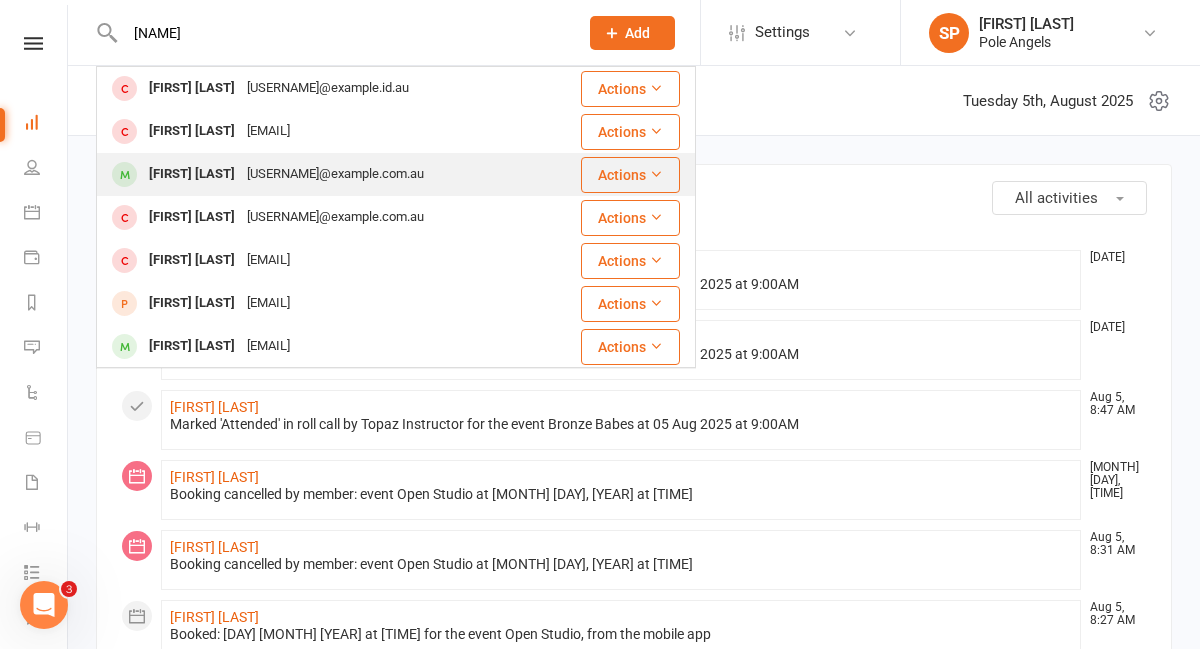 type on "[NAME]" 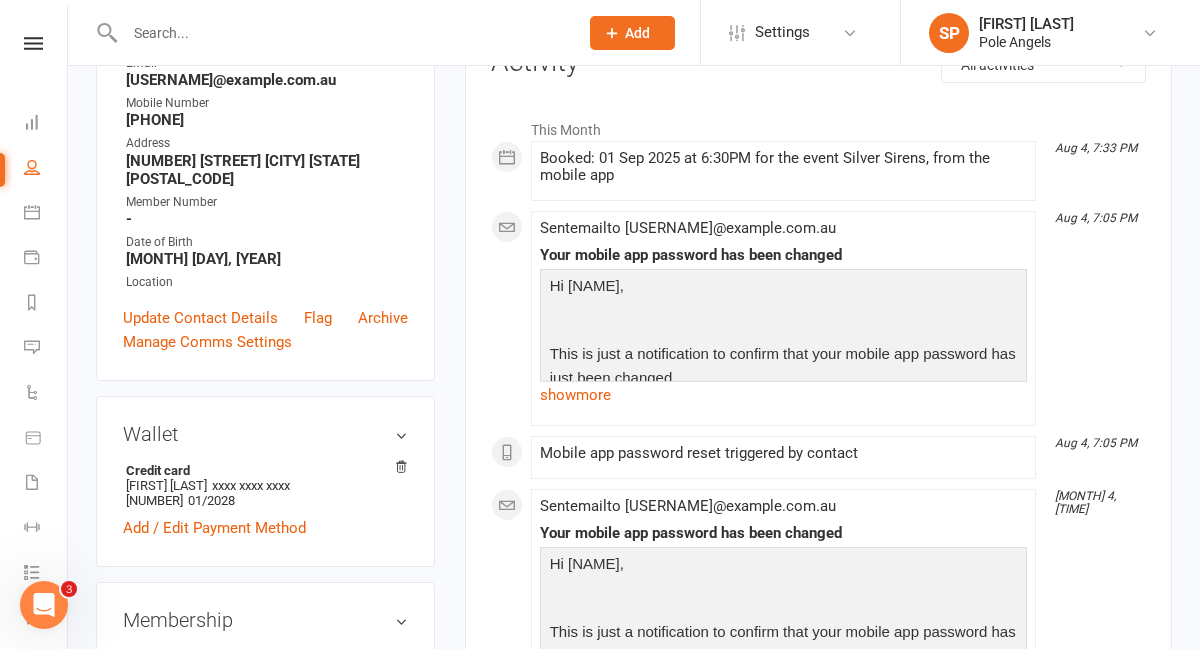 scroll, scrollTop: 0, scrollLeft: 0, axis: both 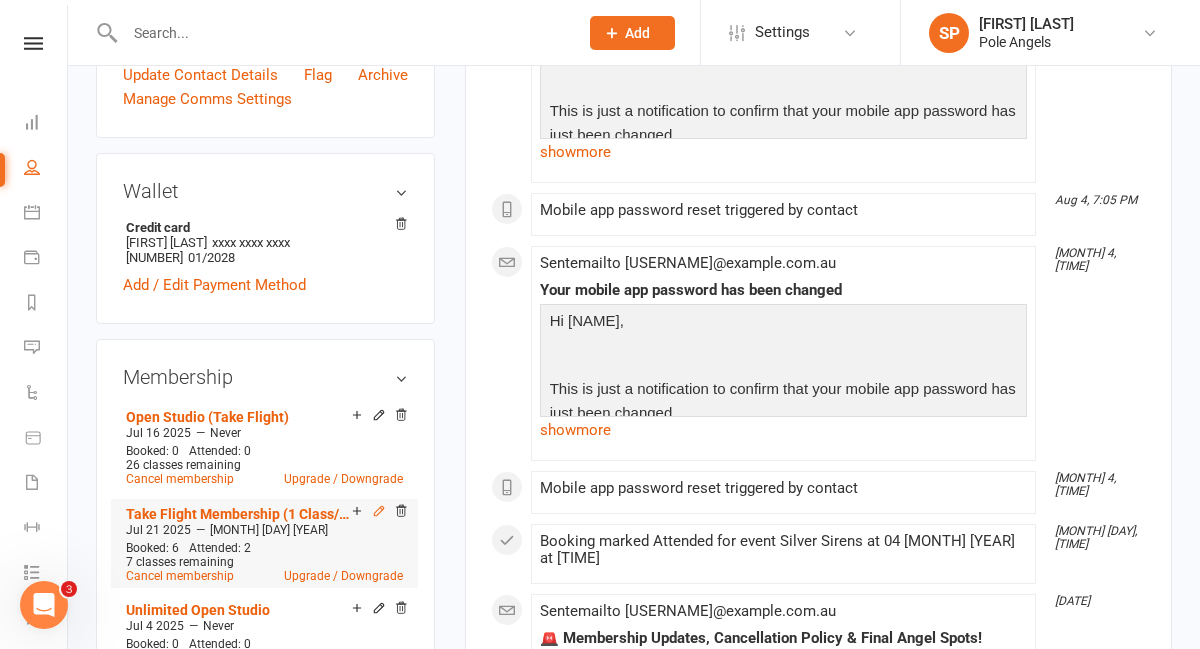 click 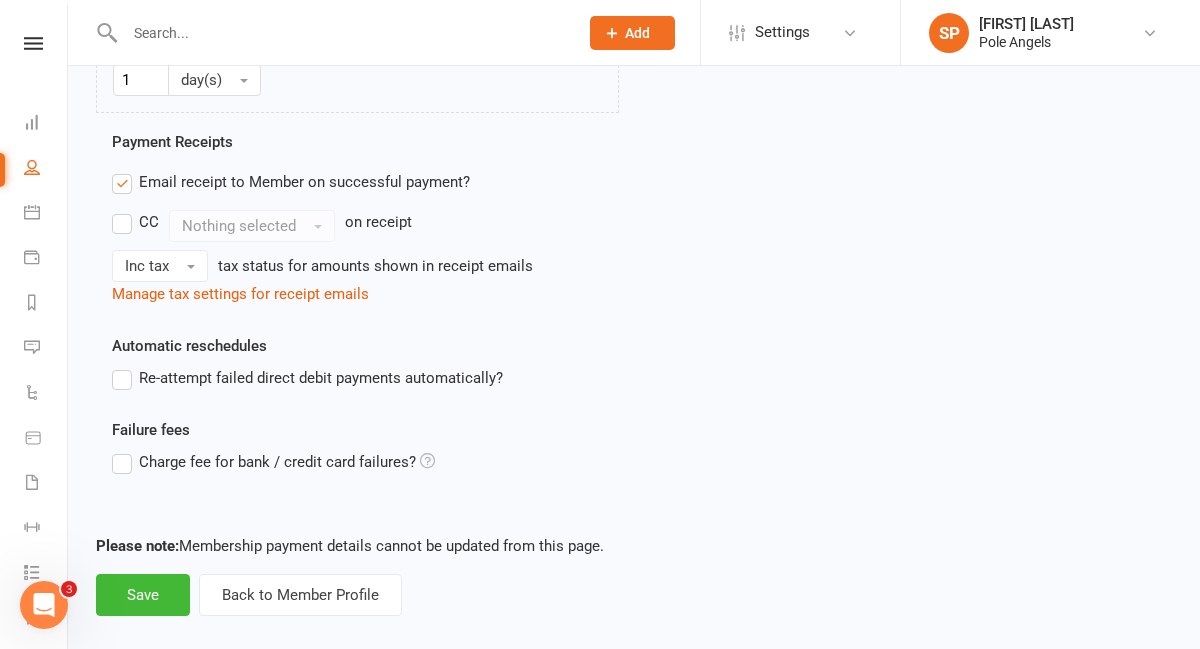scroll, scrollTop: 1305, scrollLeft: 0, axis: vertical 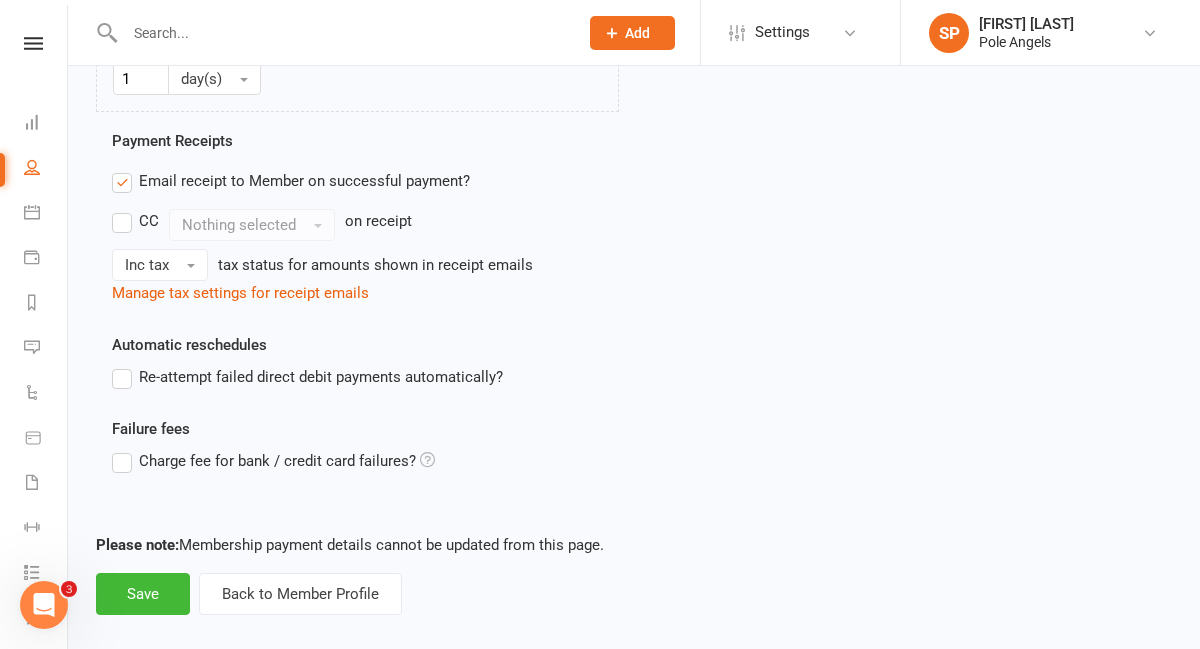 click 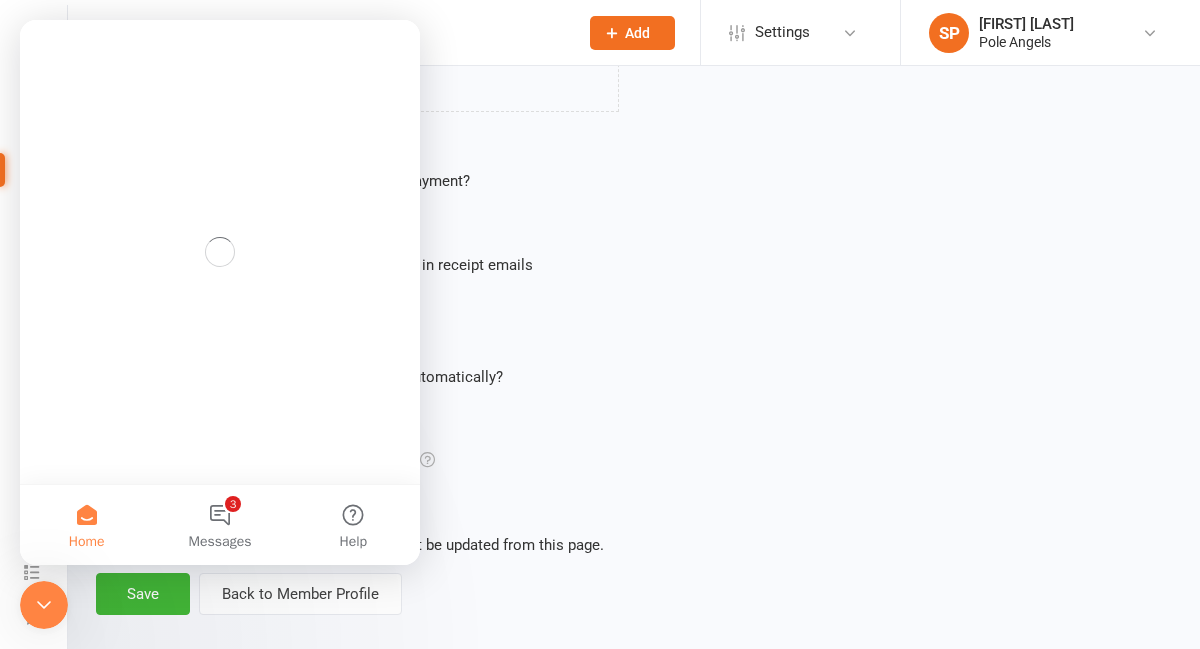 scroll, scrollTop: 0, scrollLeft: 0, axis: both 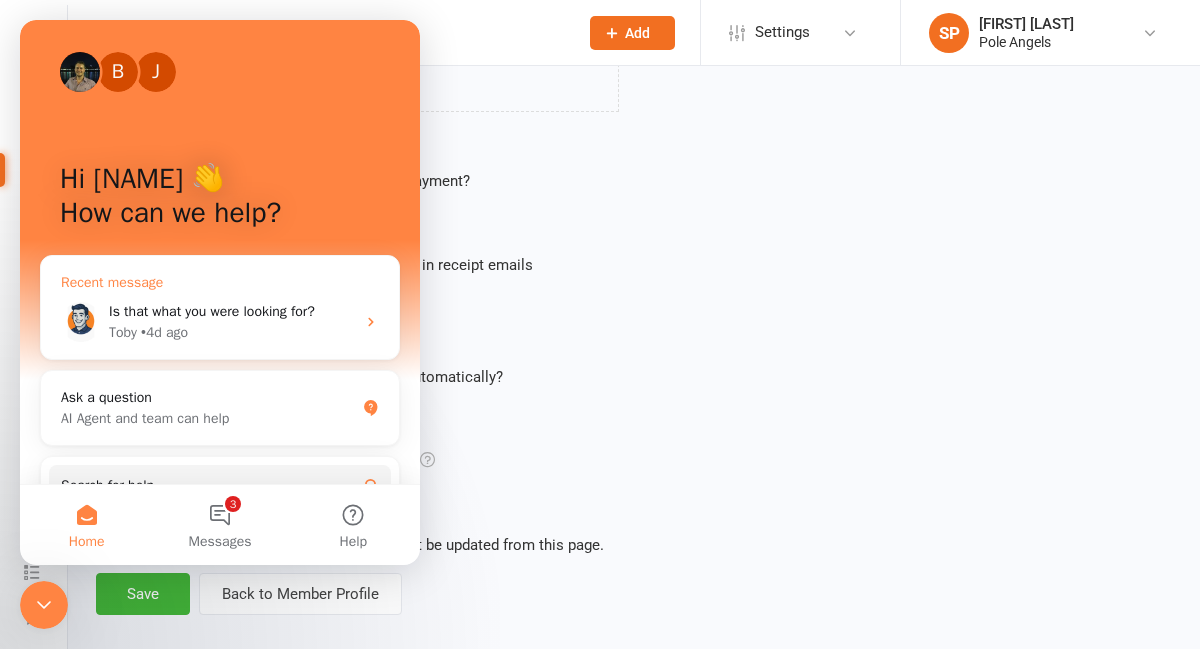 click on "Is that what you were looking for?" at bounding box center (212, 311) 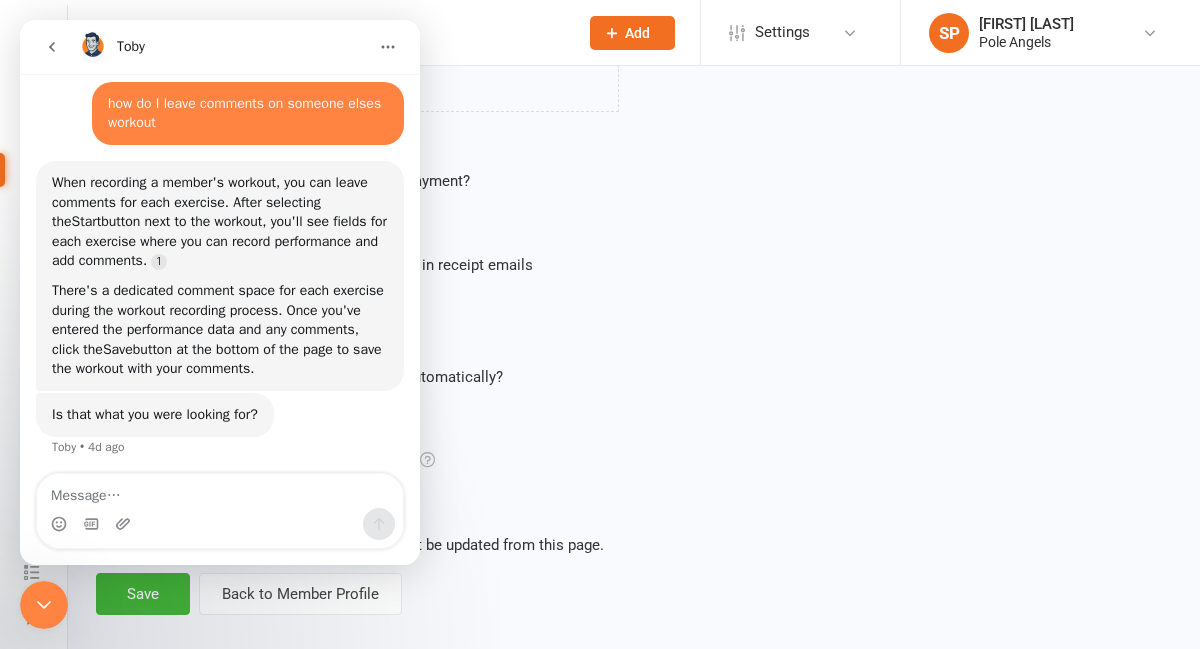 scroll, scrollTop: 638, scrollLeft: 0, axis: vertical 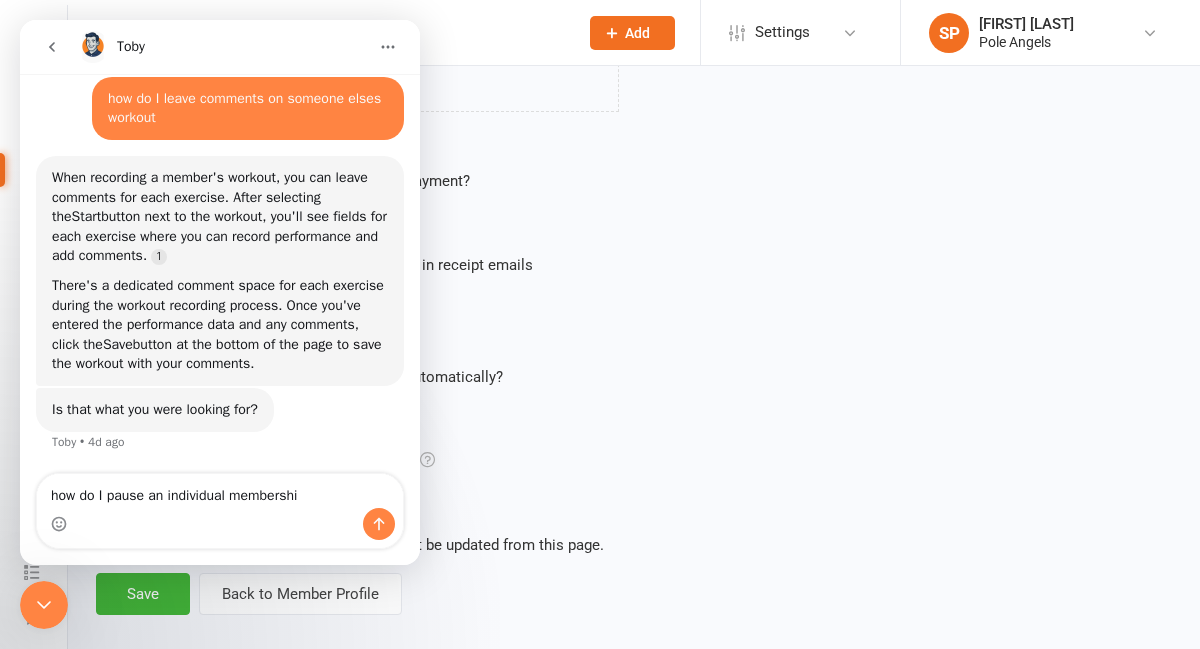 type on "how do I pause an individual membership" 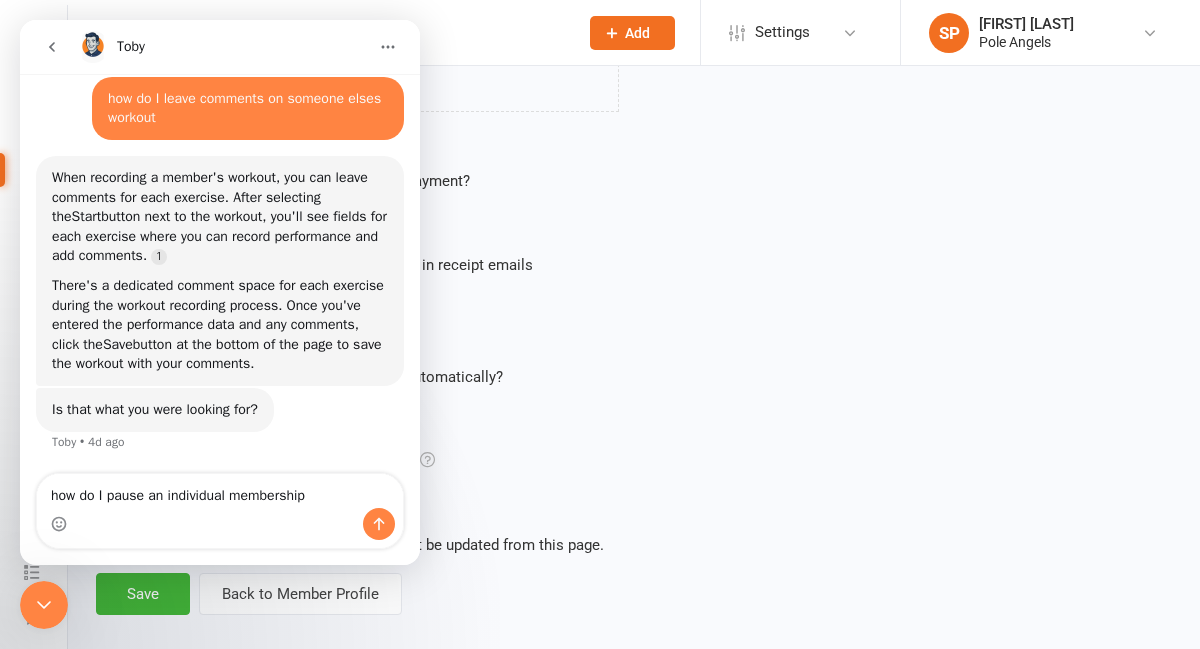 type 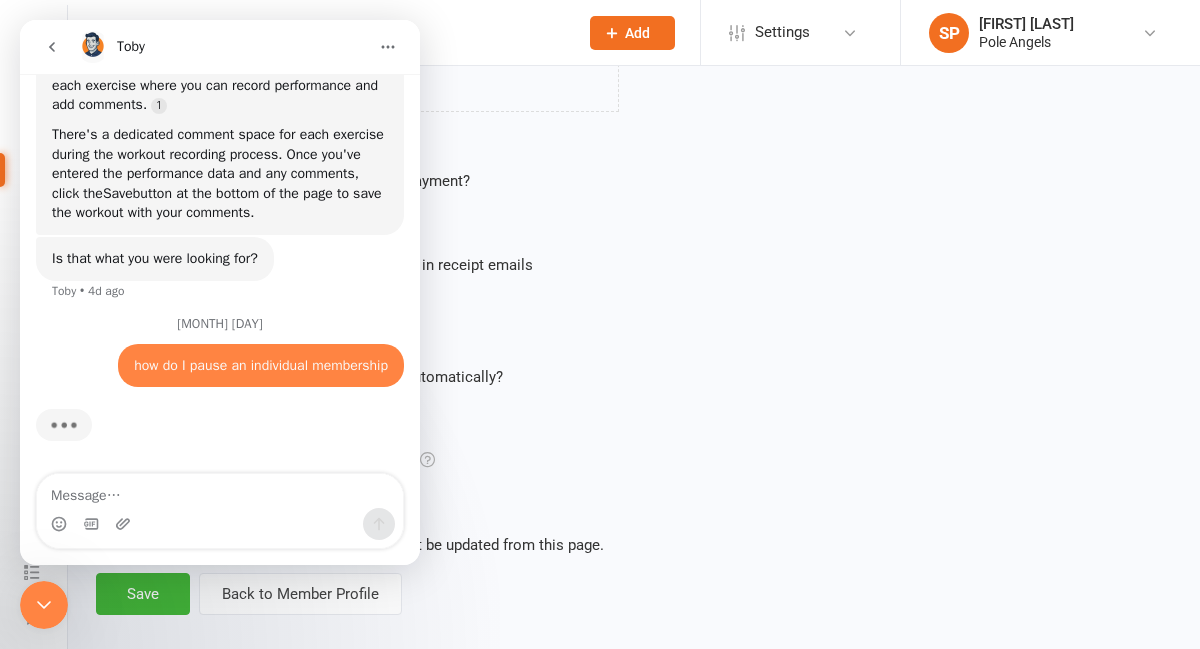 scroll, scrollTop: 821, scrollLeft: 0, axis: vertical 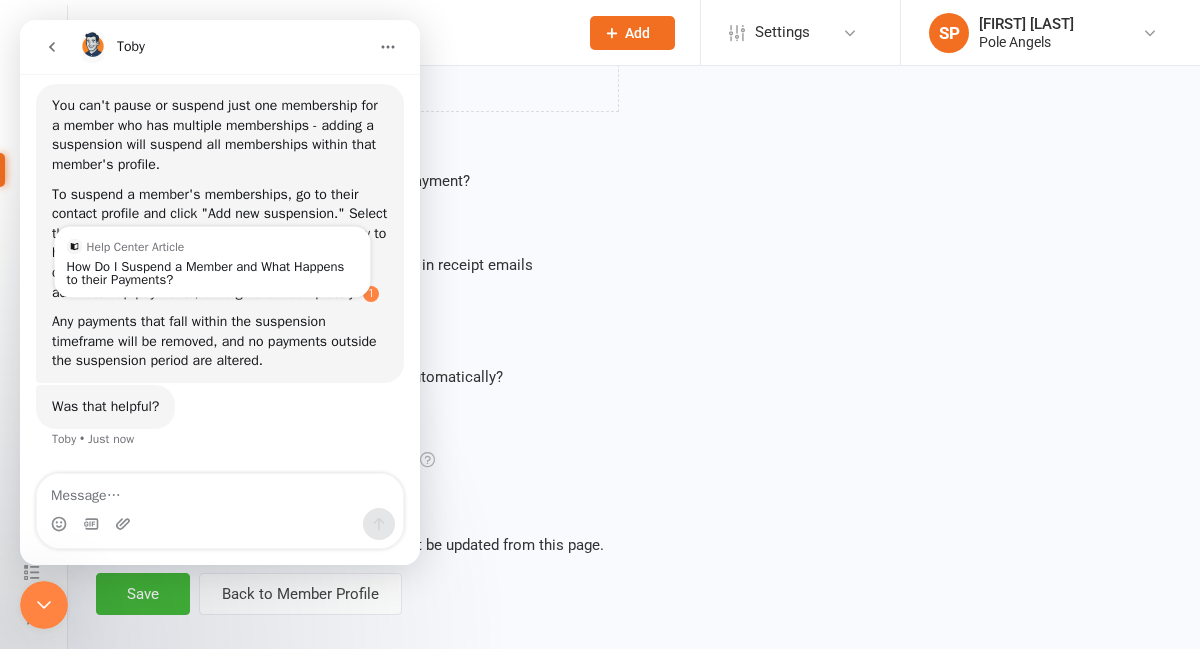 click at bounding box center [371, 294] 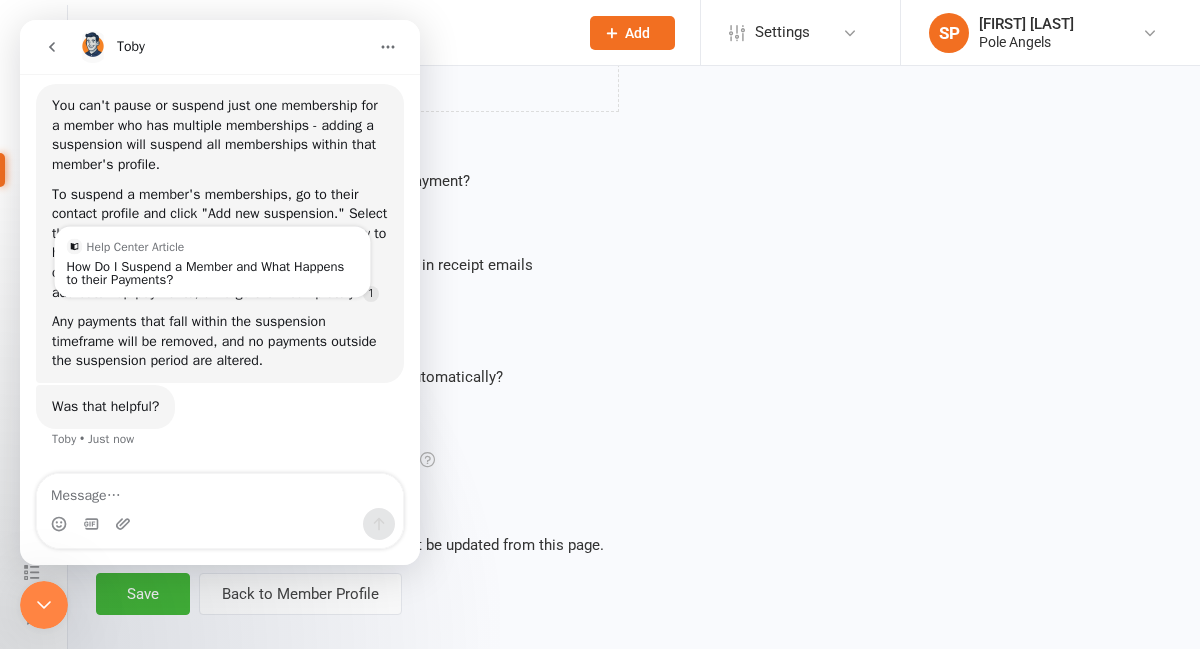 click on "Help Center Article" at bounding box center (213, 247) 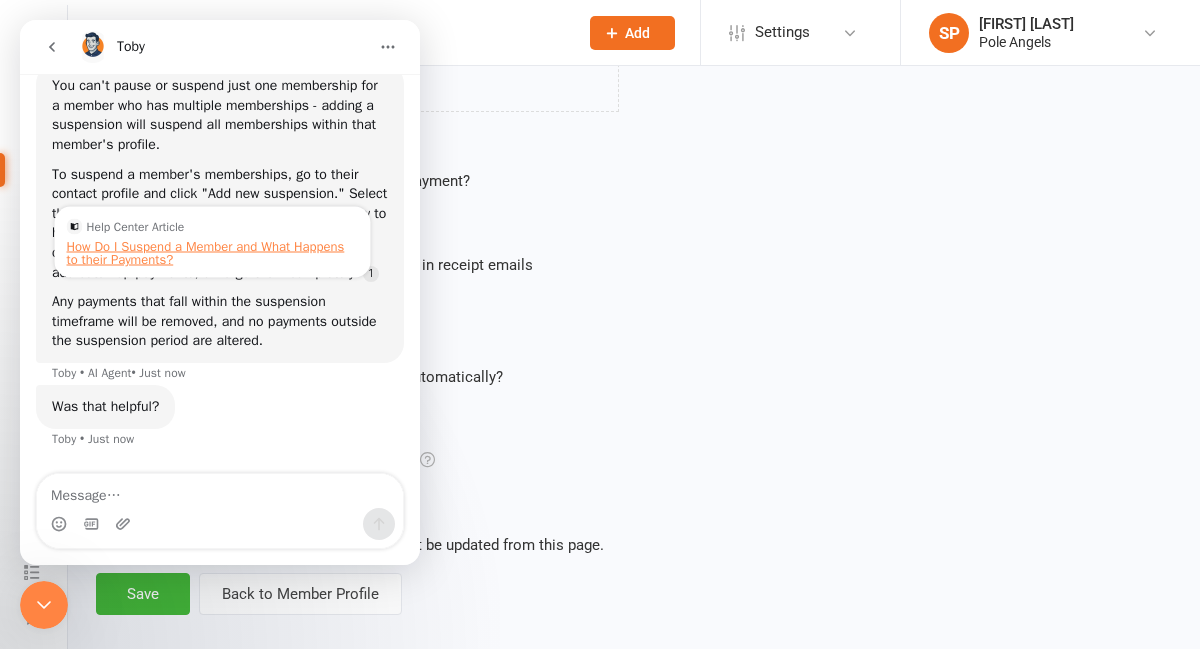 click on "How Do I Suspend a Member and What Happens to their Payments?" at bounding box center (213, 253) 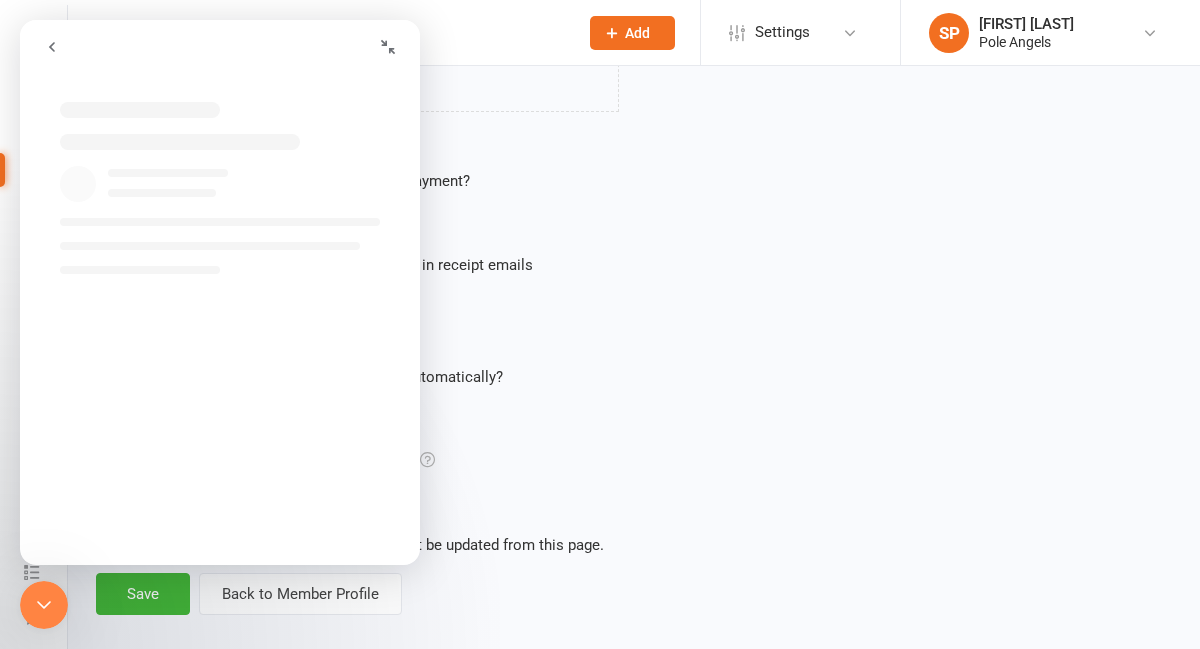 scroll, scrollTop: 1071, scrollLeft: 0, axis: vertical 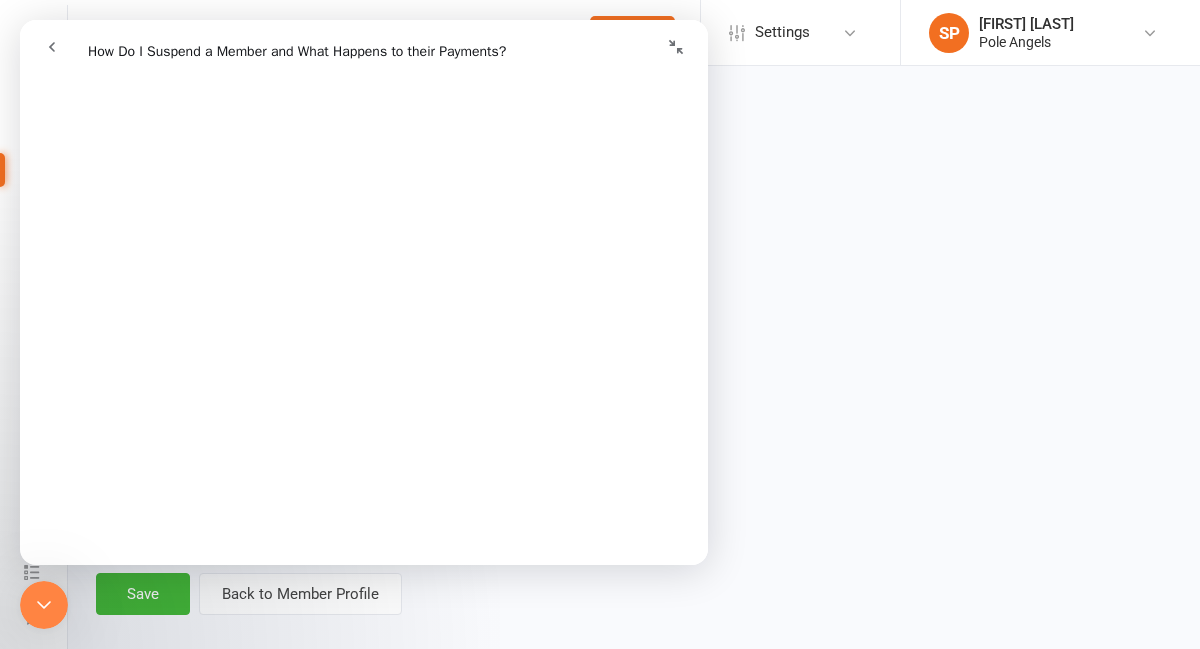 click on "Automatic reschedules Re-attempt failed direct debit payments automatically?" at bounding box center [634, 375] 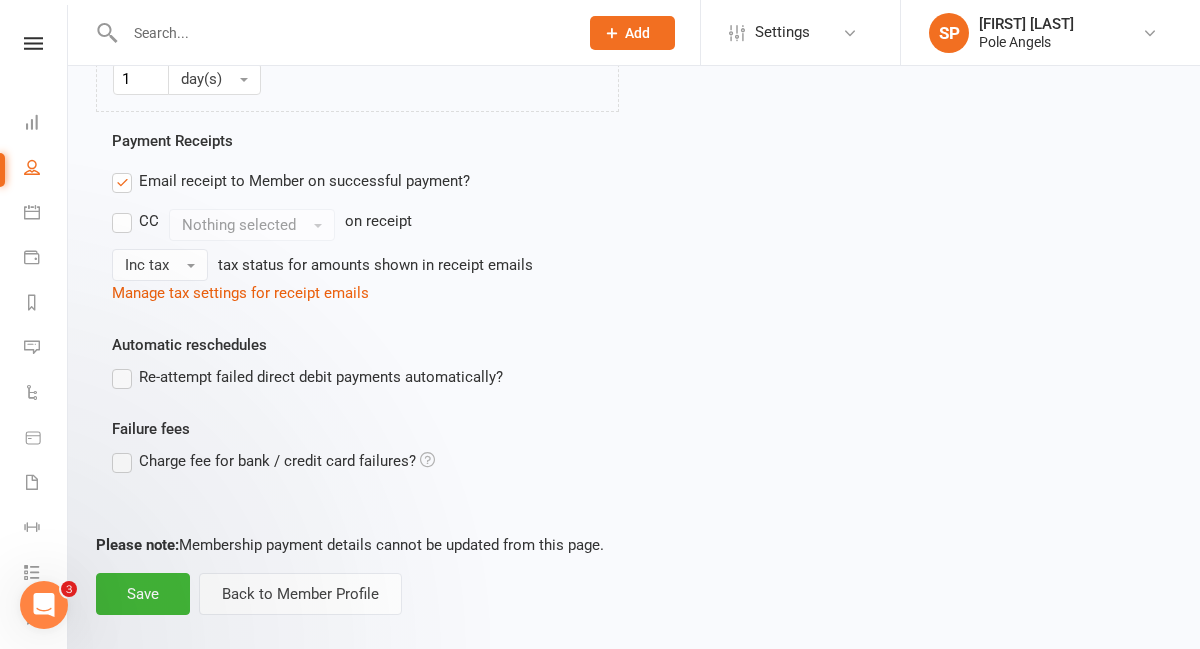 scroll, scrollTop: 0, scrollLeft: 0, axis: both 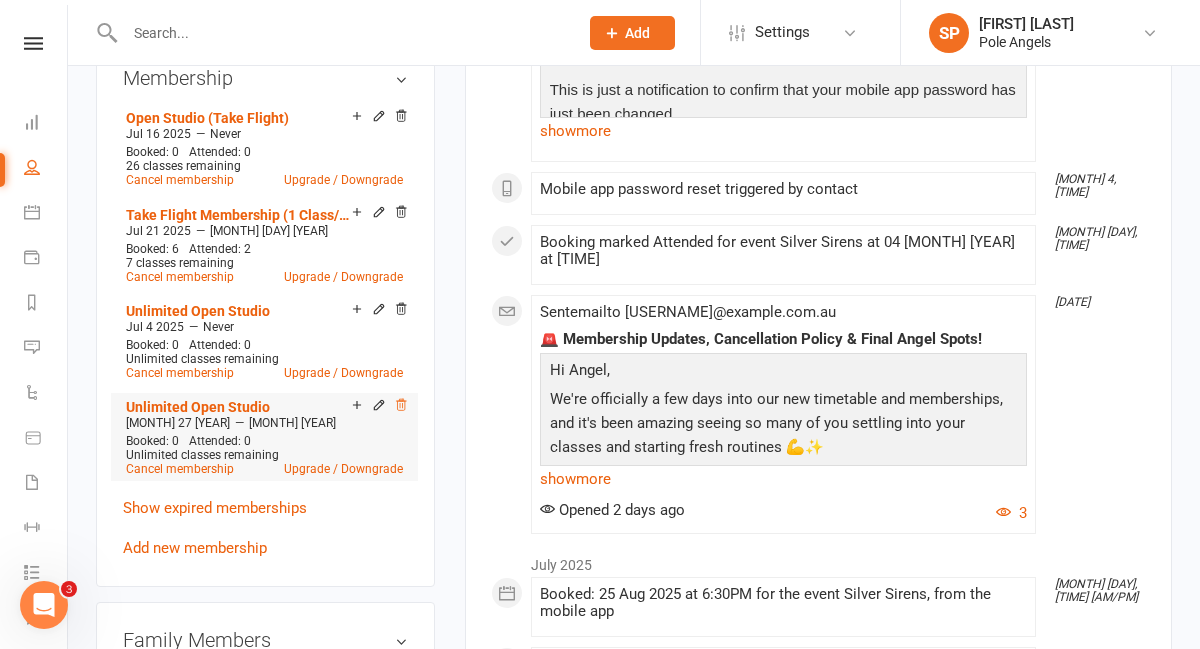 click 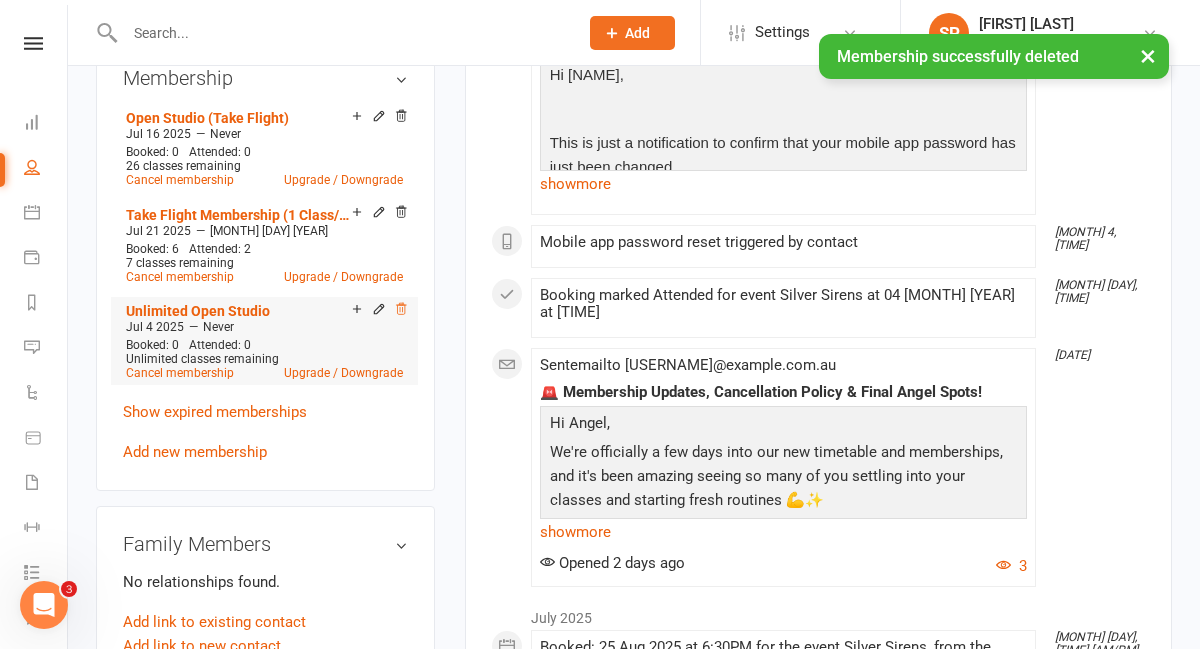 click 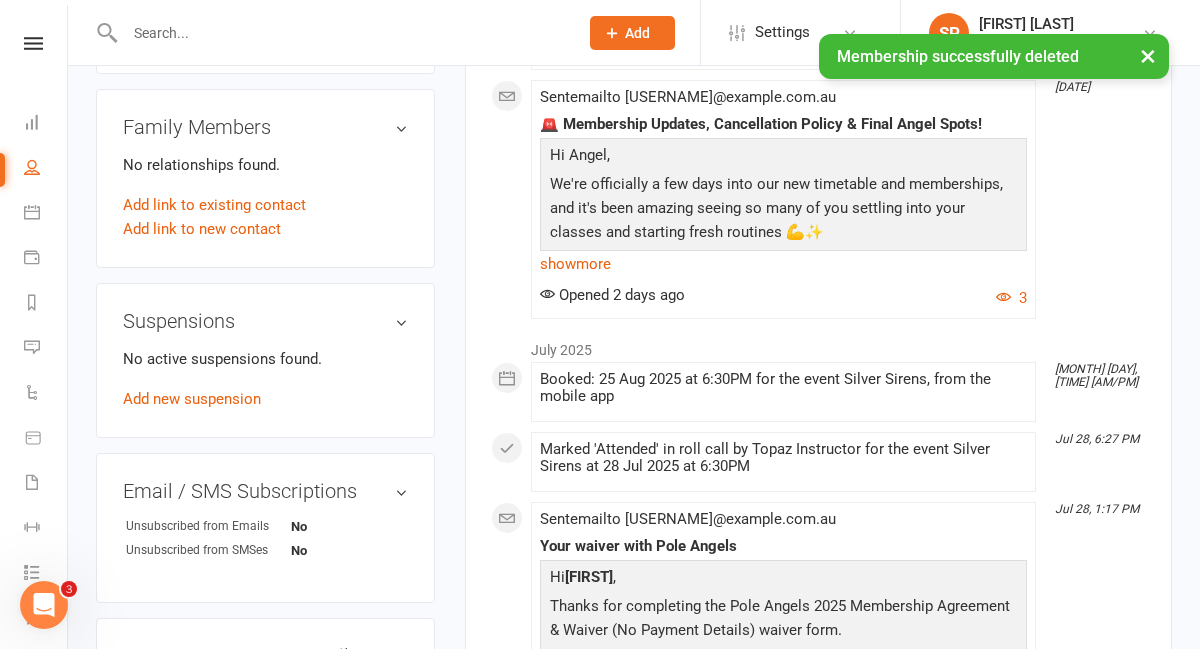 scroll, scrollTop: 1157, scrollLeft: 0, axis: vertical 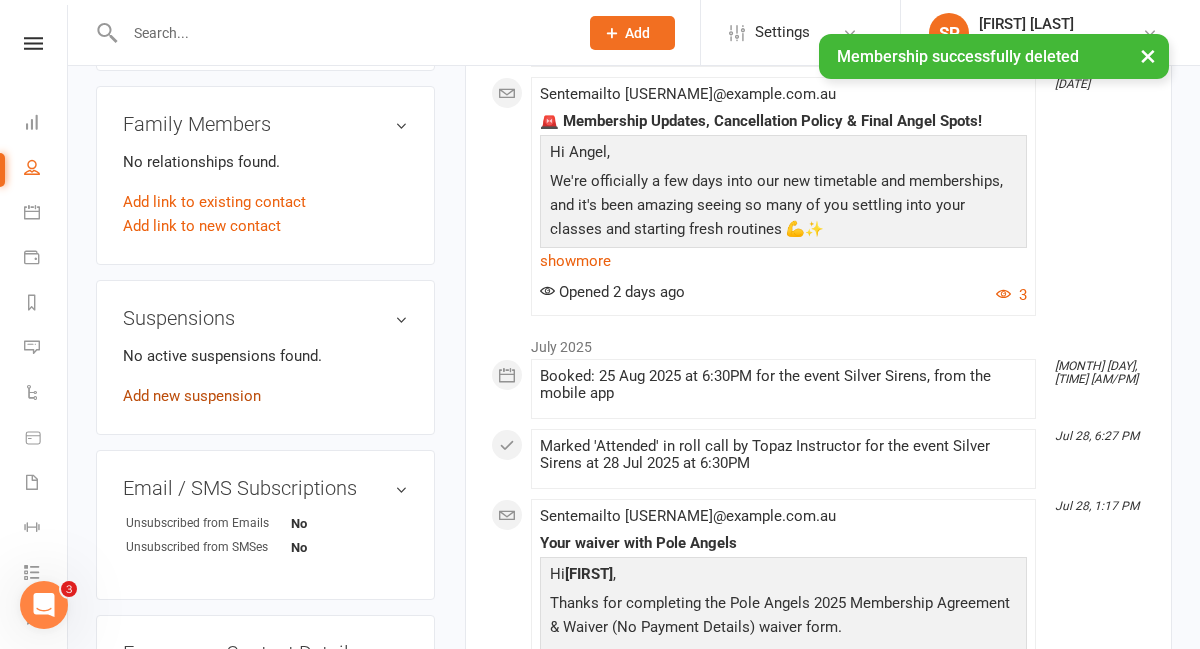 click on "Add new suspension" at bounding box center (192, 396) 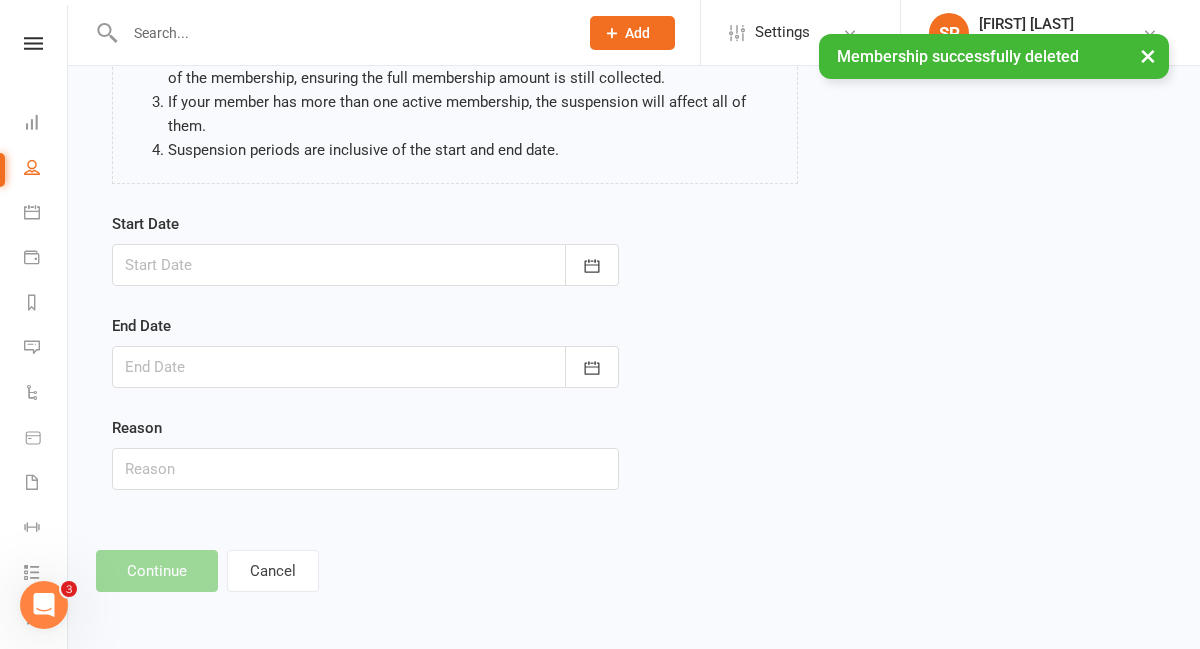 scroll, scrollTop: 0, scrollLeft: 0, axis: both 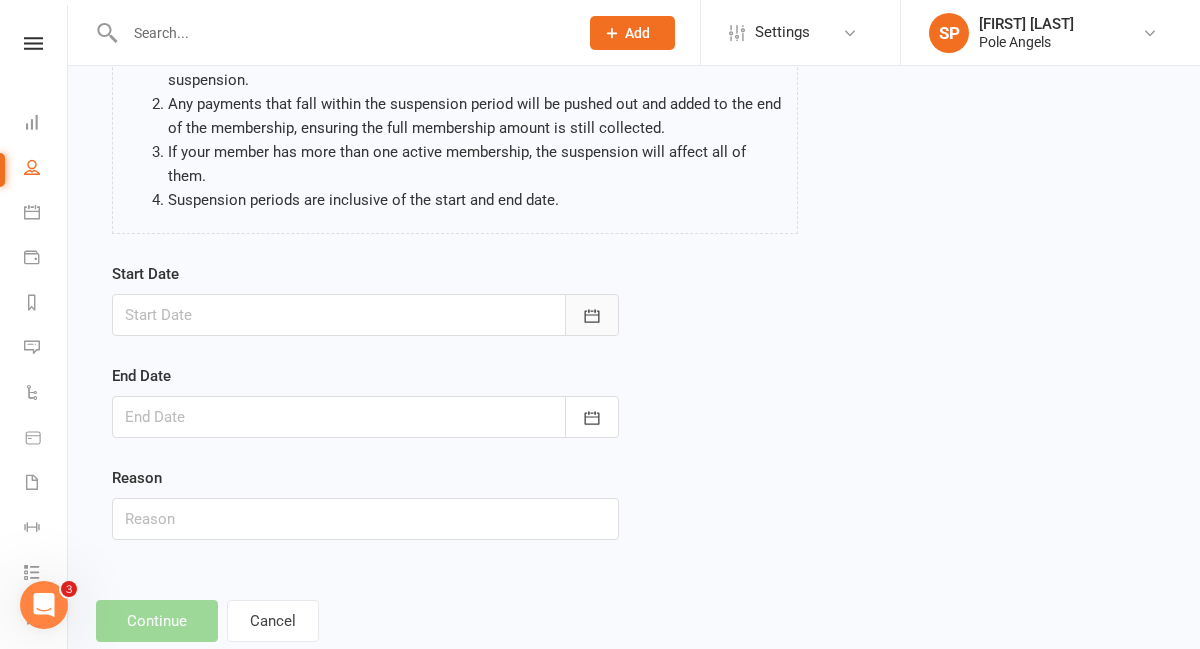 click 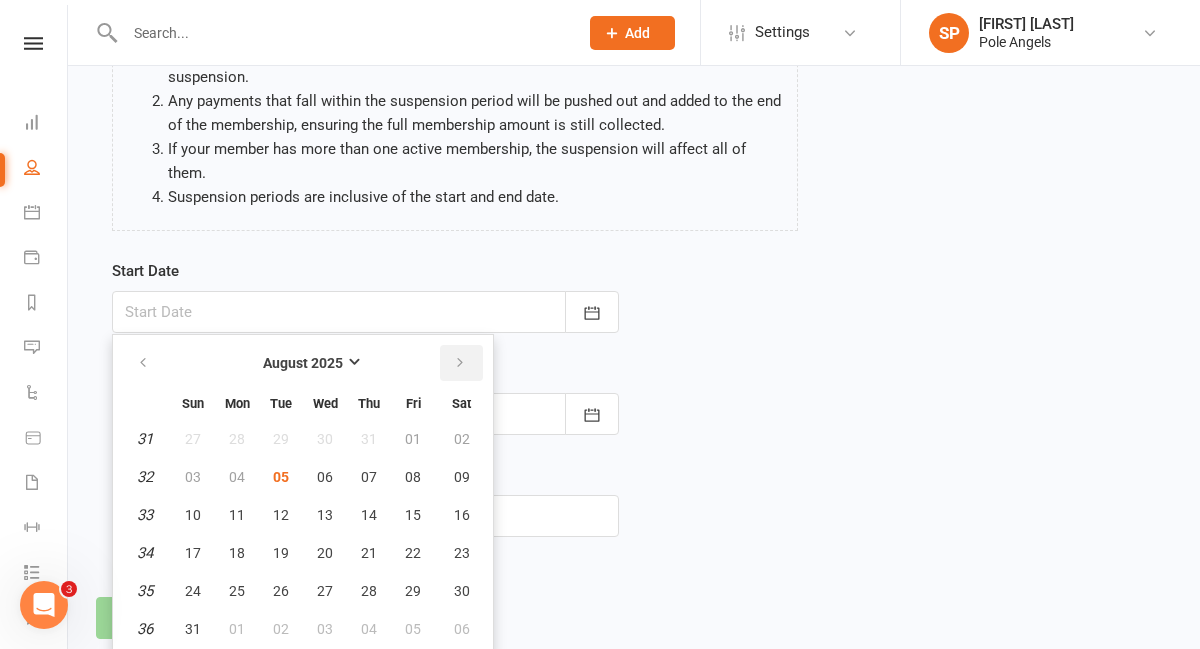click at bounding box center (460, 363) 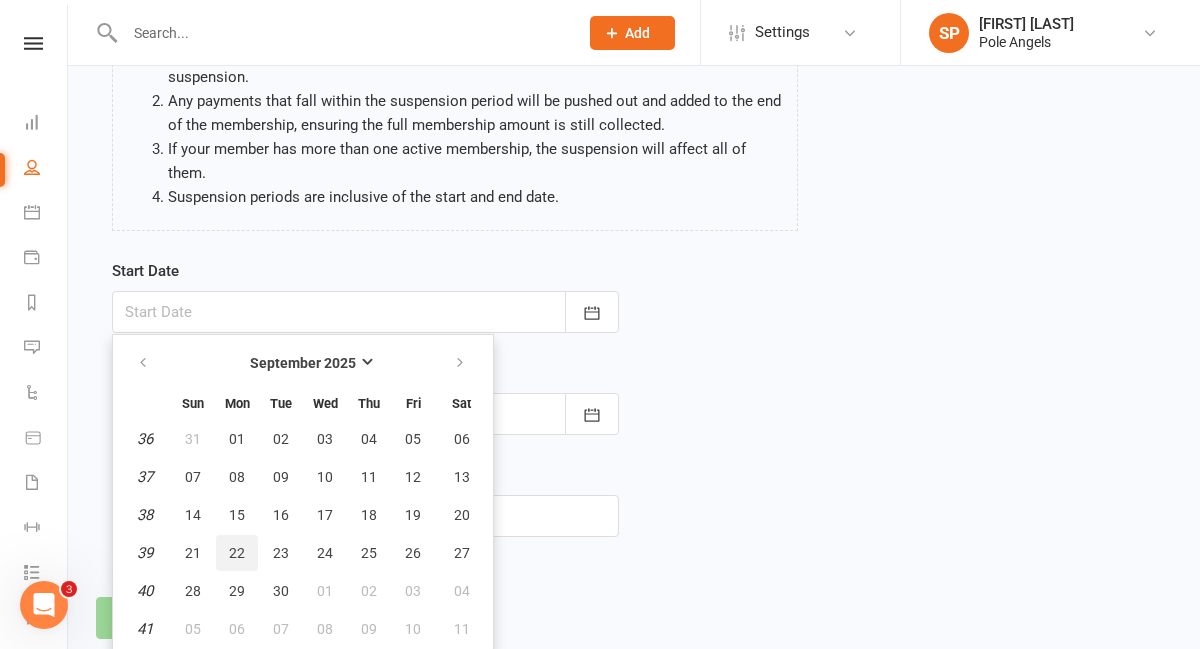 click on "22" at bounding box center (237, 553) 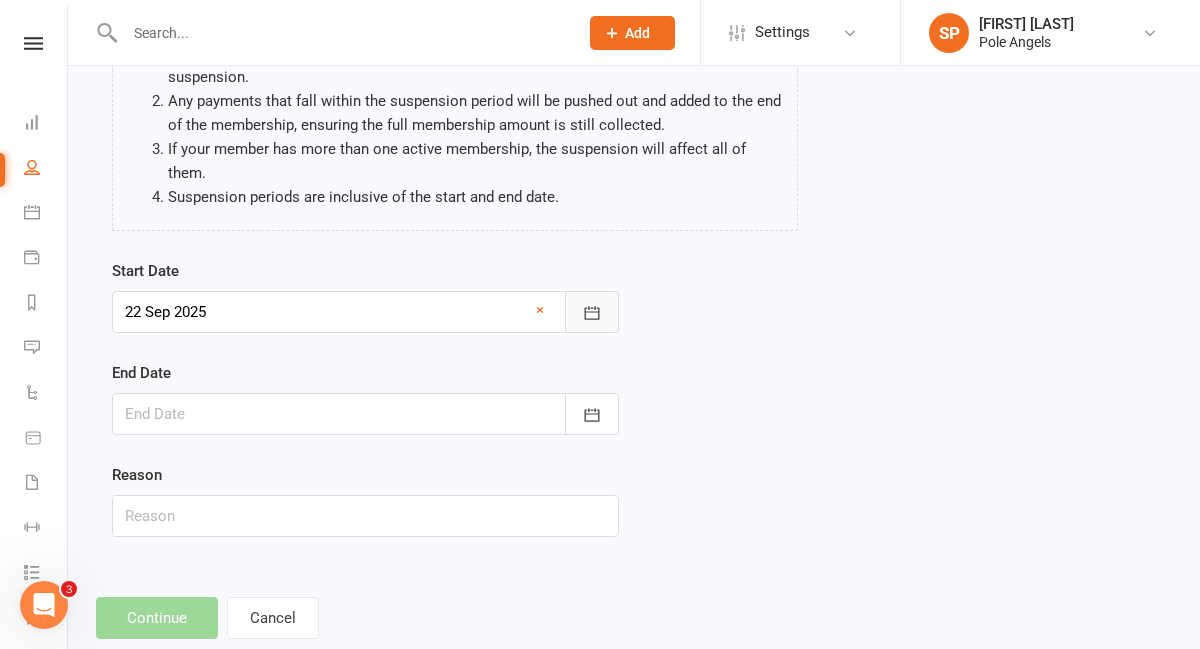 click 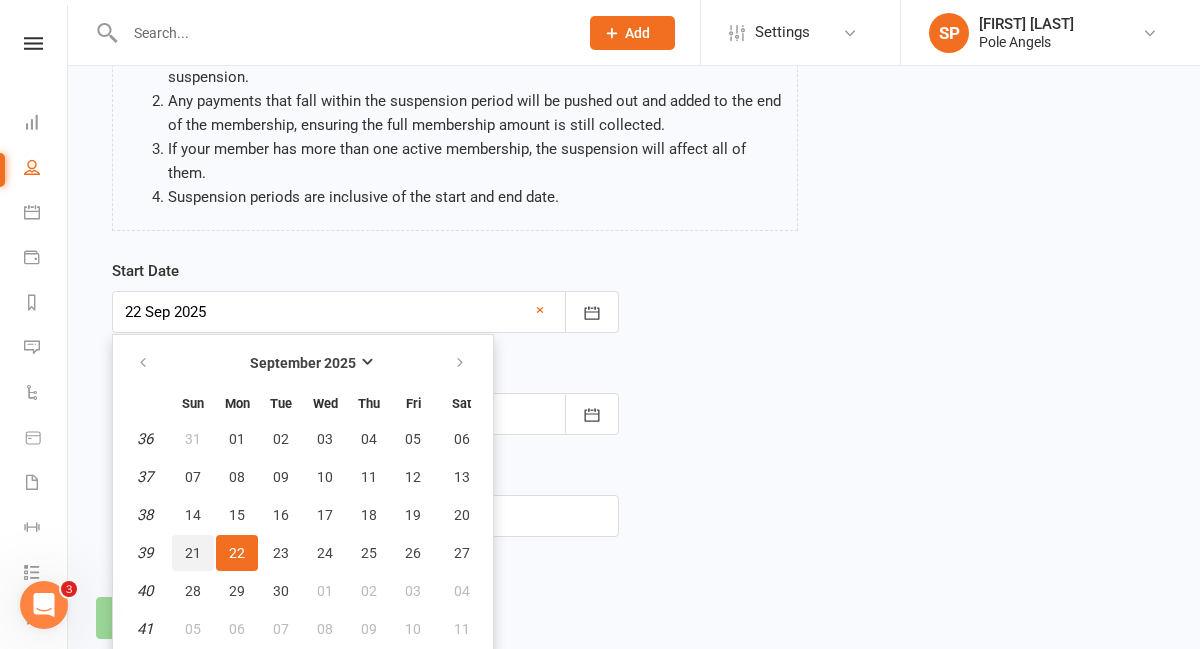 click on "21" at bounding box center (193, 553) 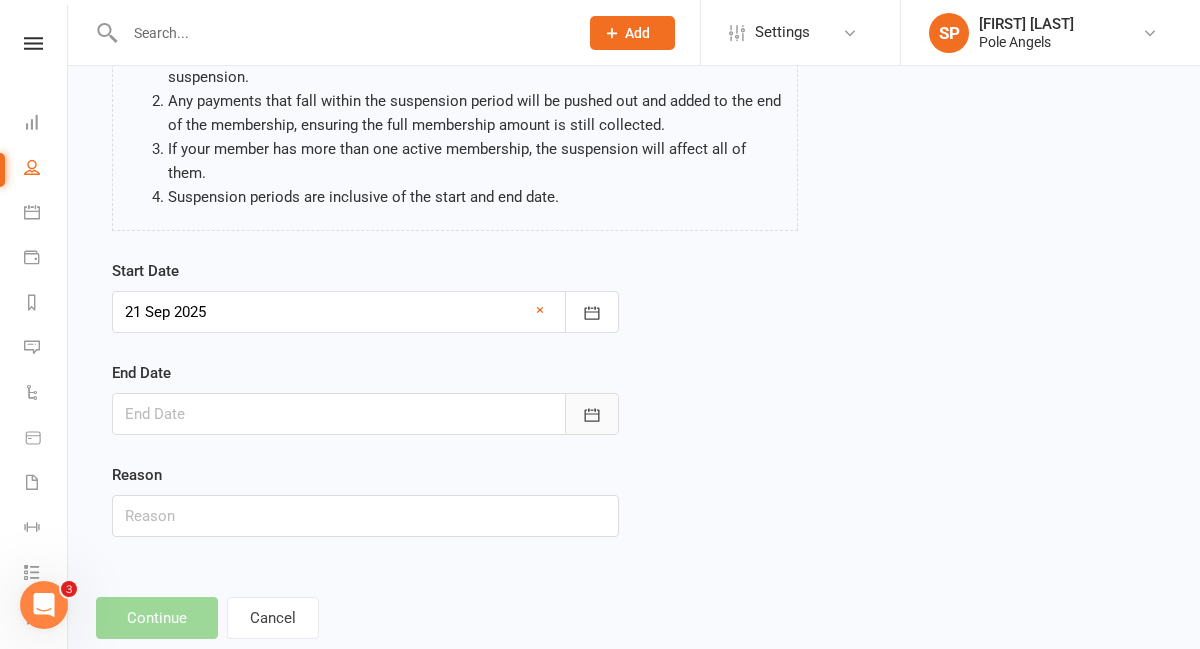 click 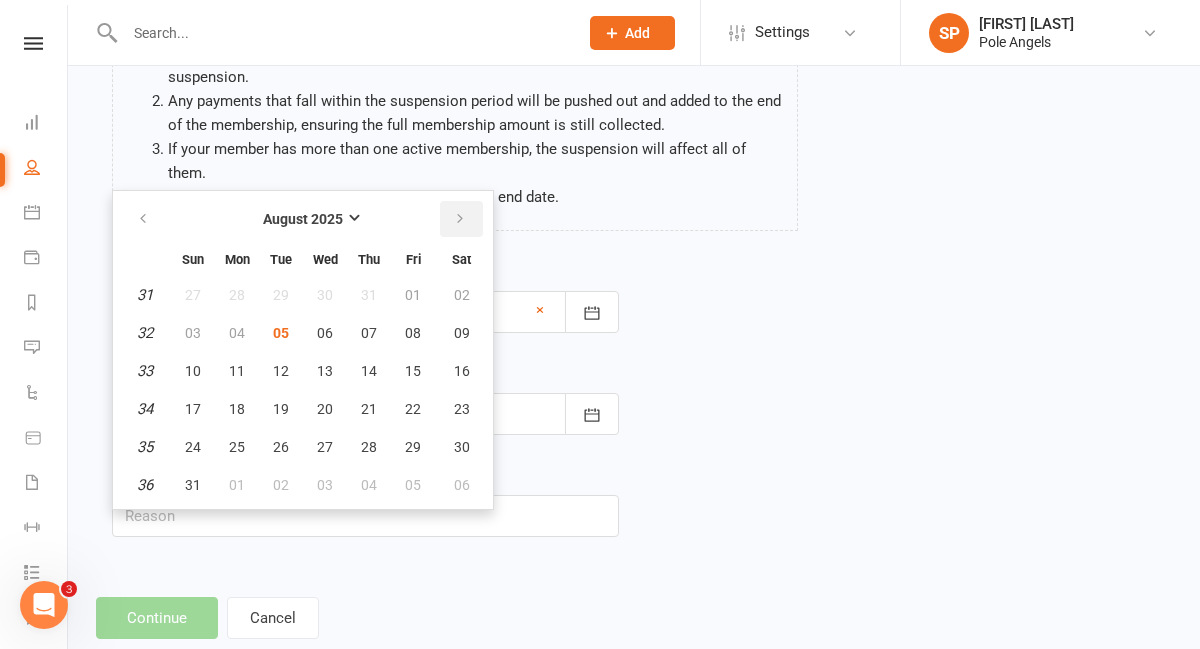 click at bounding box center (460, 219) 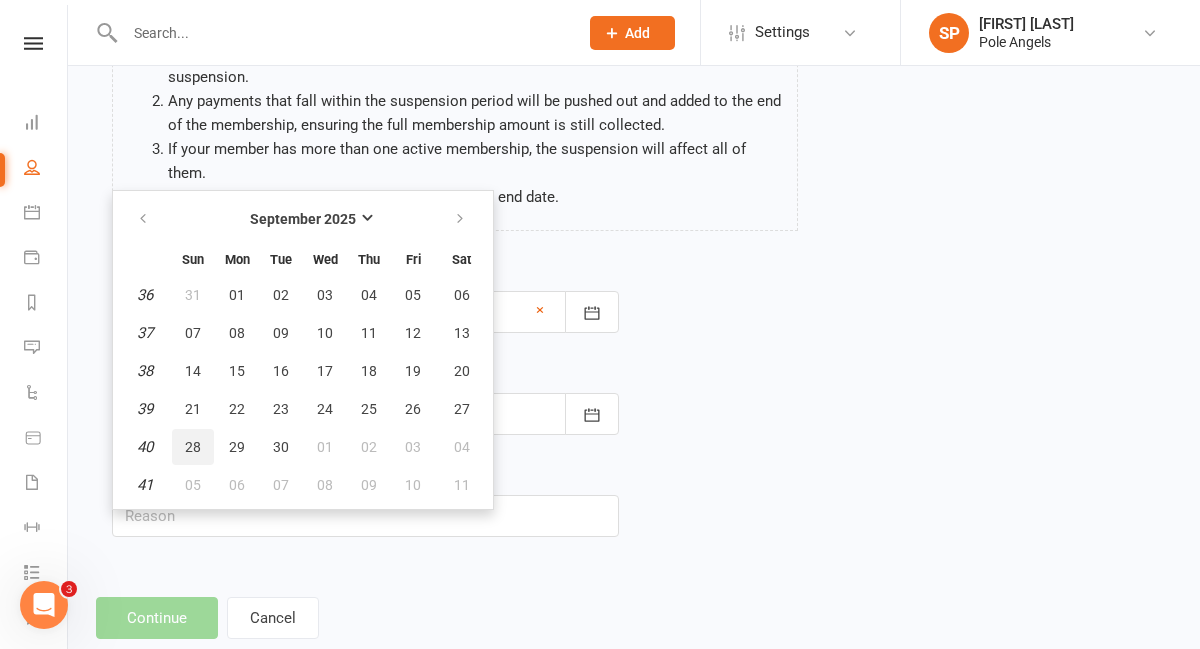 click on "28" at bounding box center [193, 447] 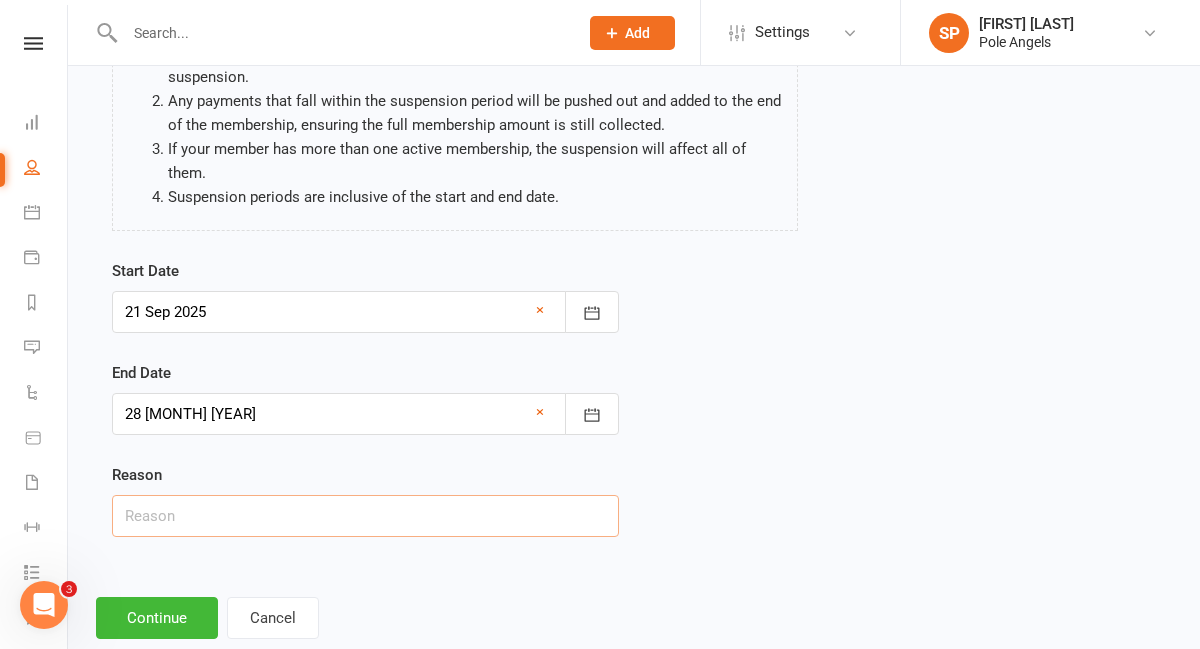 click at bounding box center (365, 516) 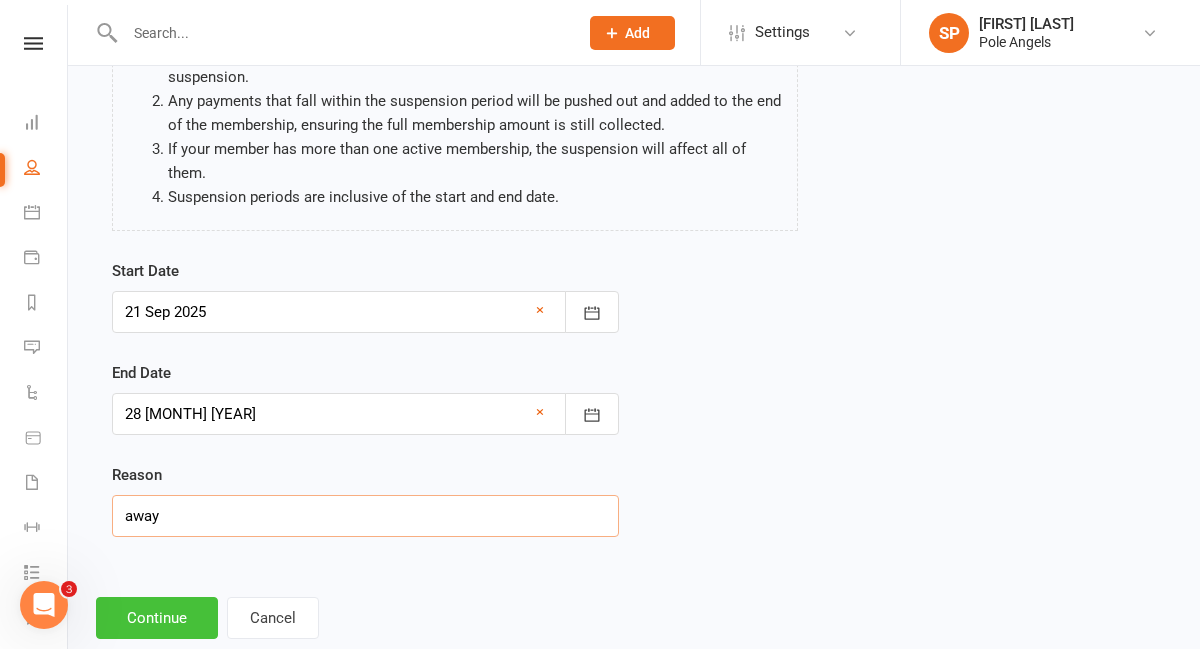 type on "away" 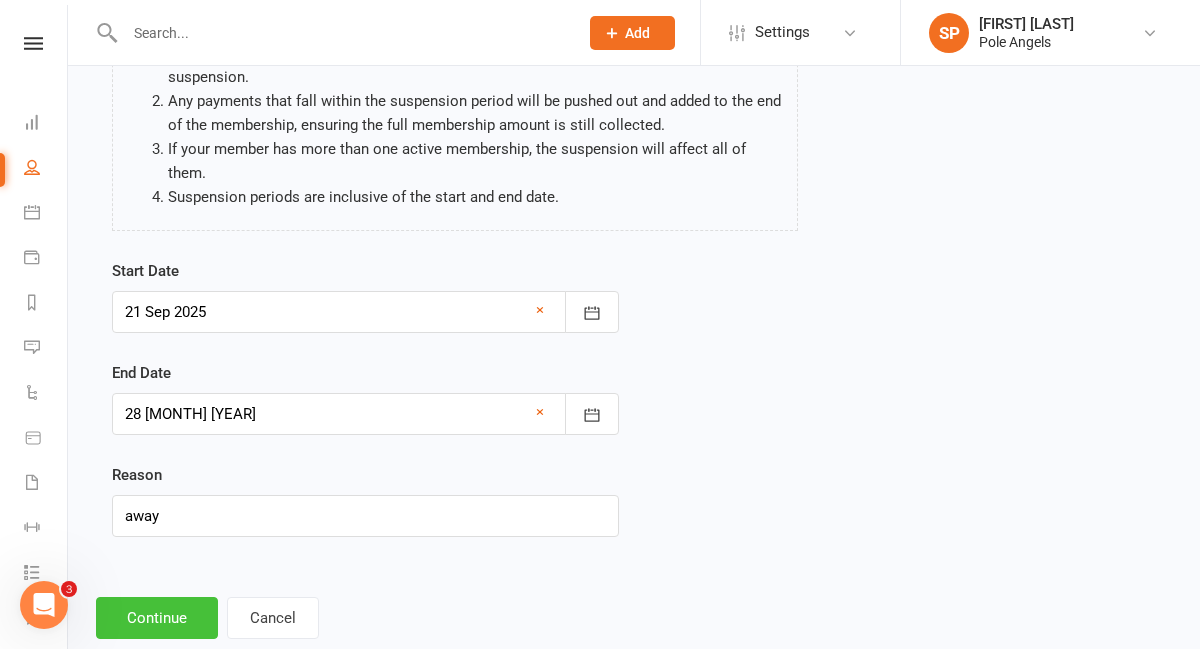 click on "Continue" at bounding box center [157, 618] 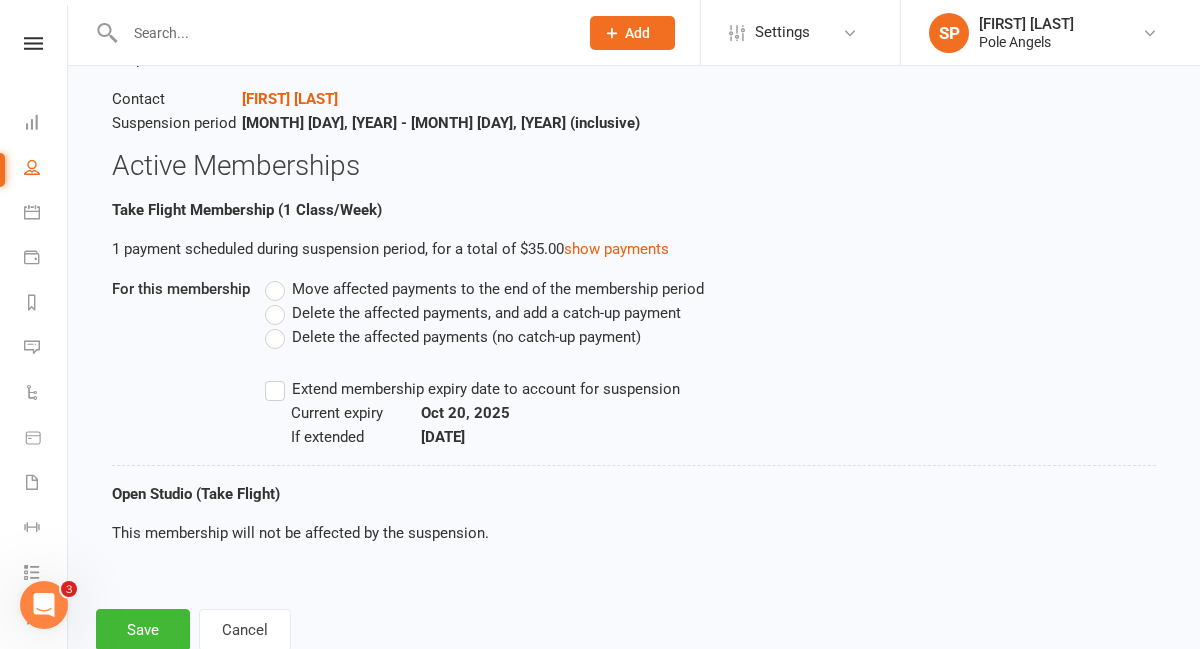 scroll, scrollTop: 235, scrollLeft: 0, axis: vertical 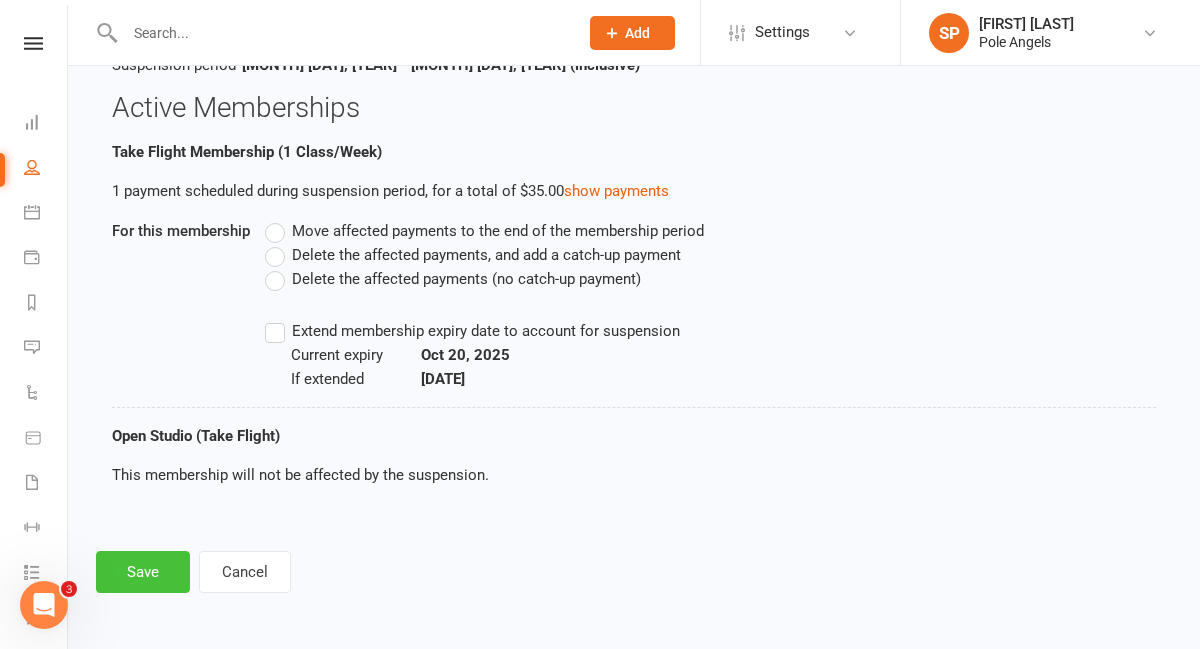 click on "Save" at bounding box center (143, 572) 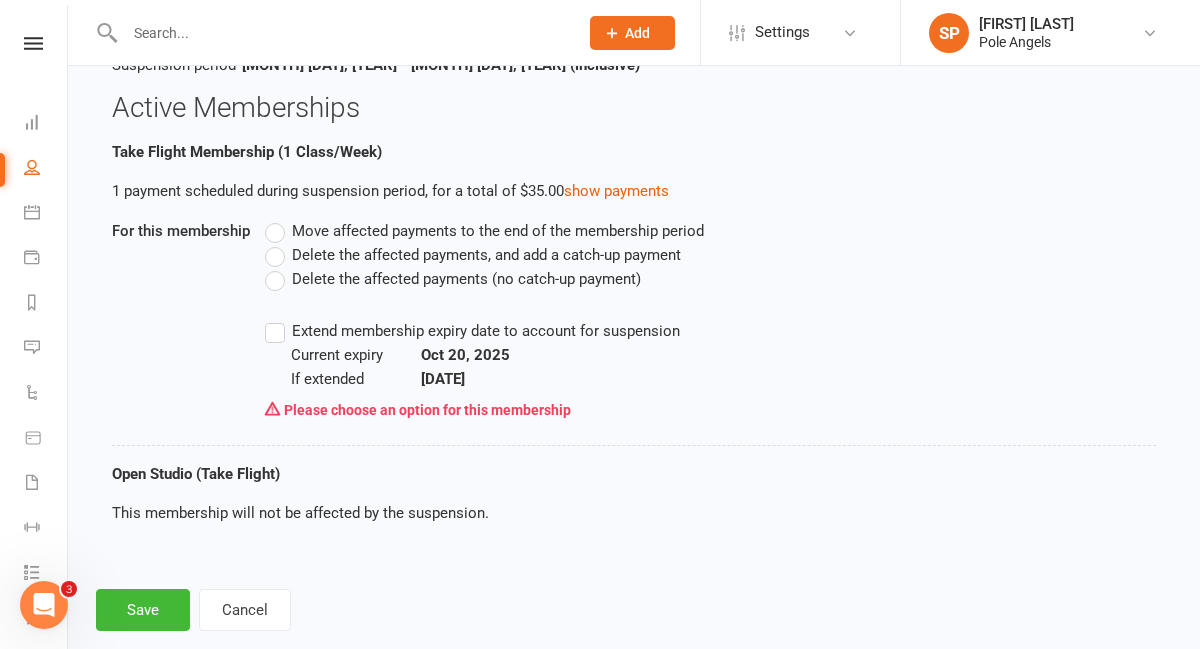 click on "Delete the affected payments (no catch-up payment)" at bounding box center [453, 279] 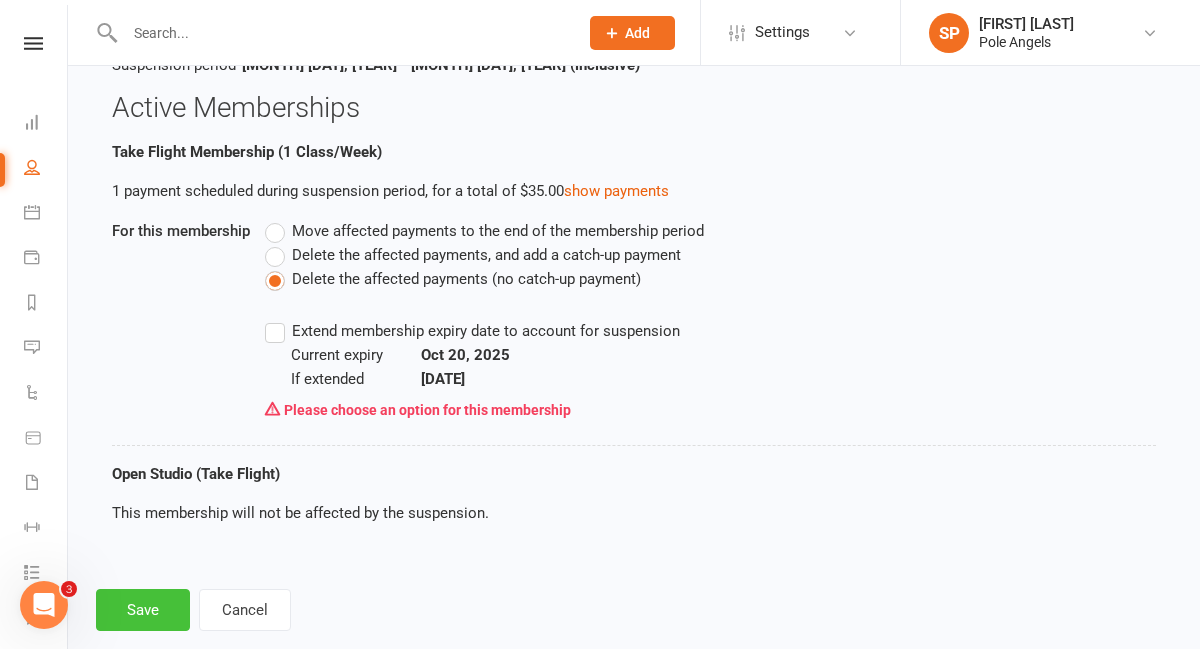 click on "Save" at bounding box center [143, 610] 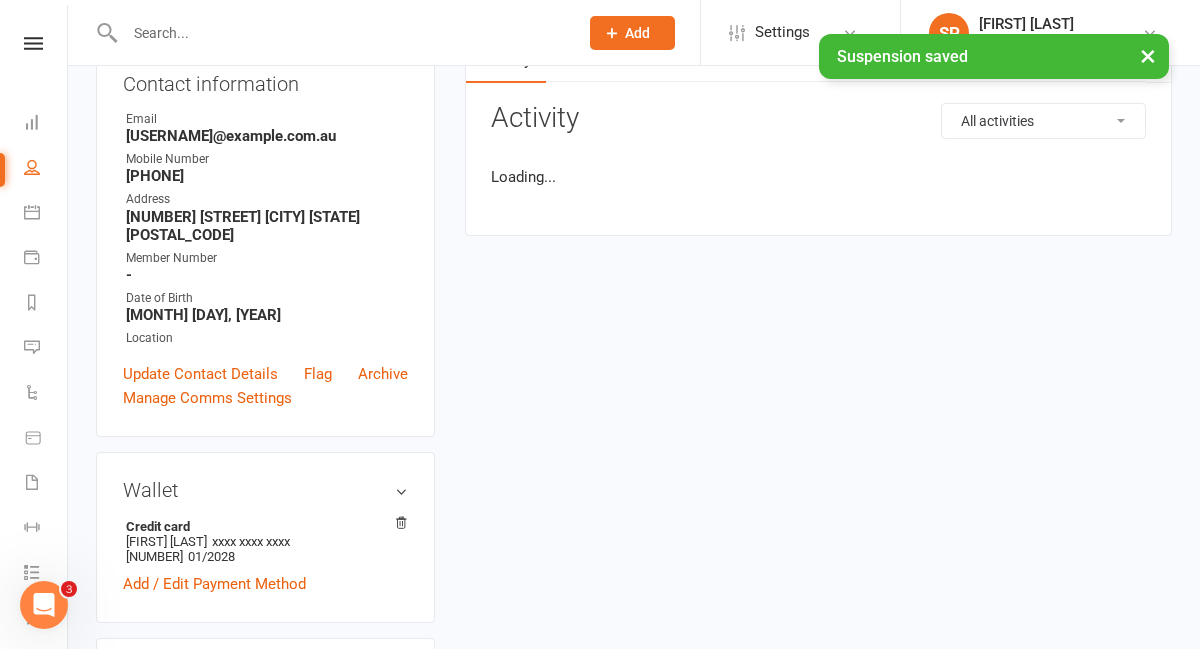 scroll, scrollTop: 0, scrollLeft: 0, axis: both 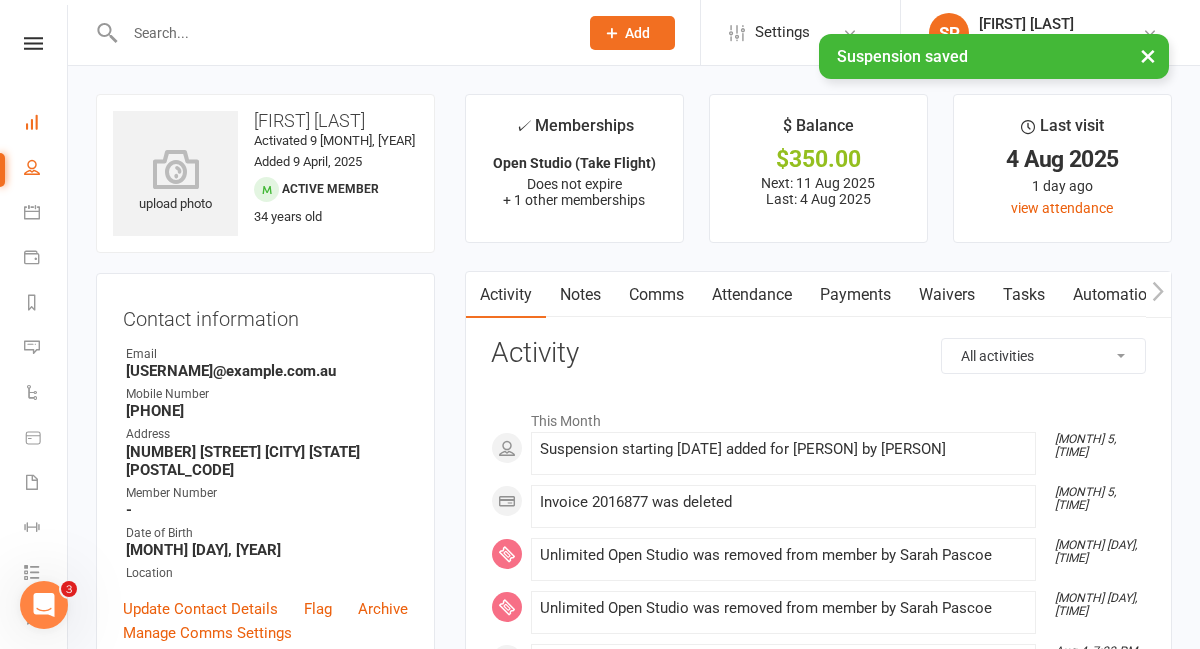 click on "Dashboard" at bounding box center (46, 124) 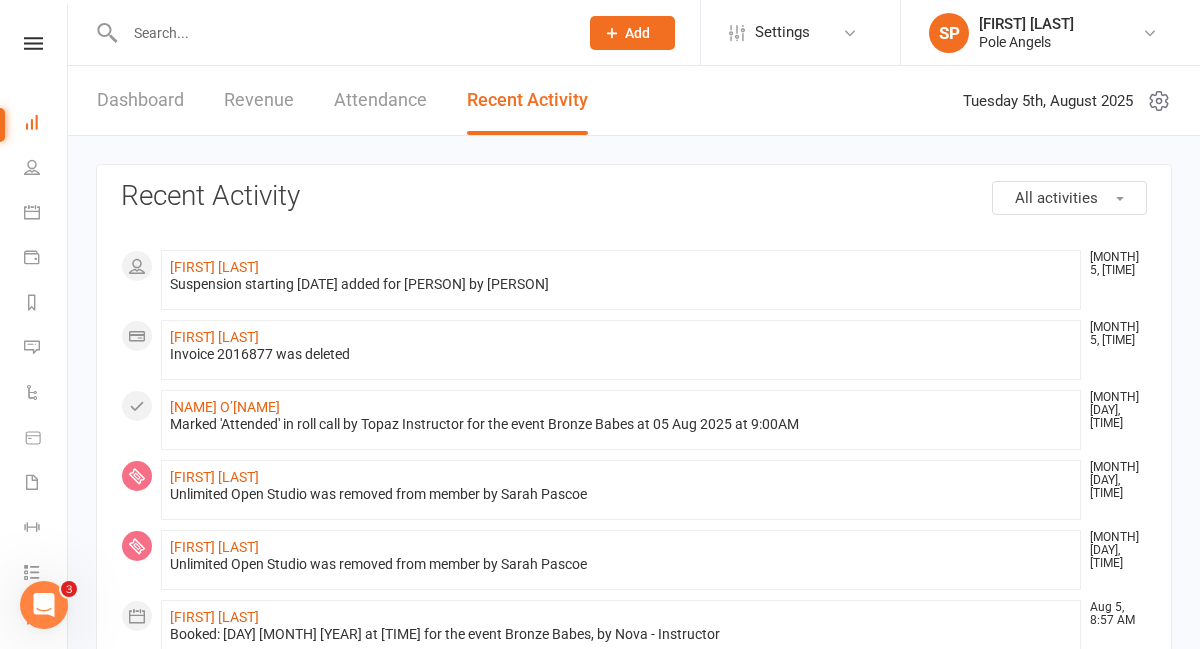 click at bounding box center [341, 33] 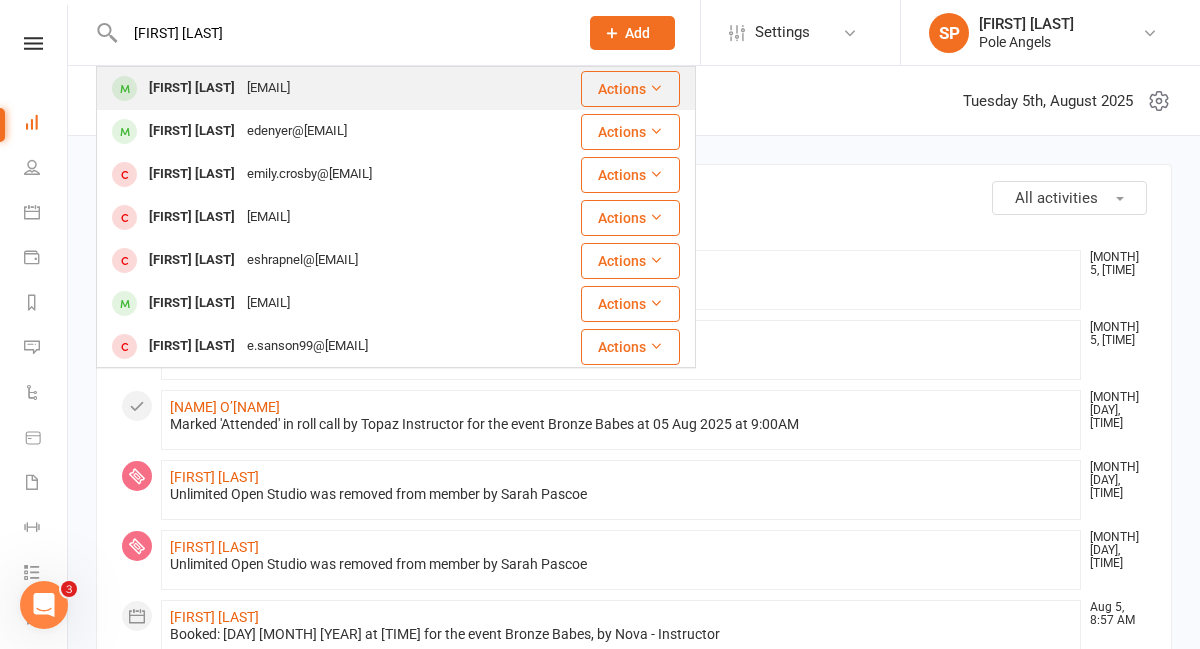 type on "[FIRST] [LAST]" 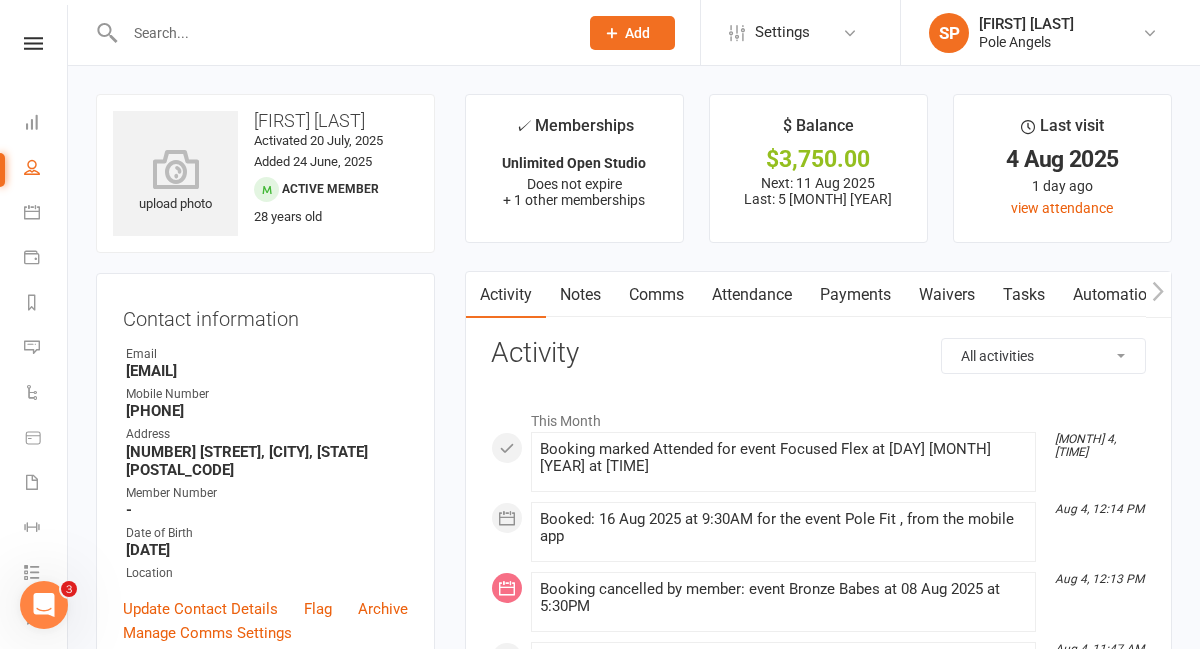 click on "Payments" at bounding box center (855, 295) 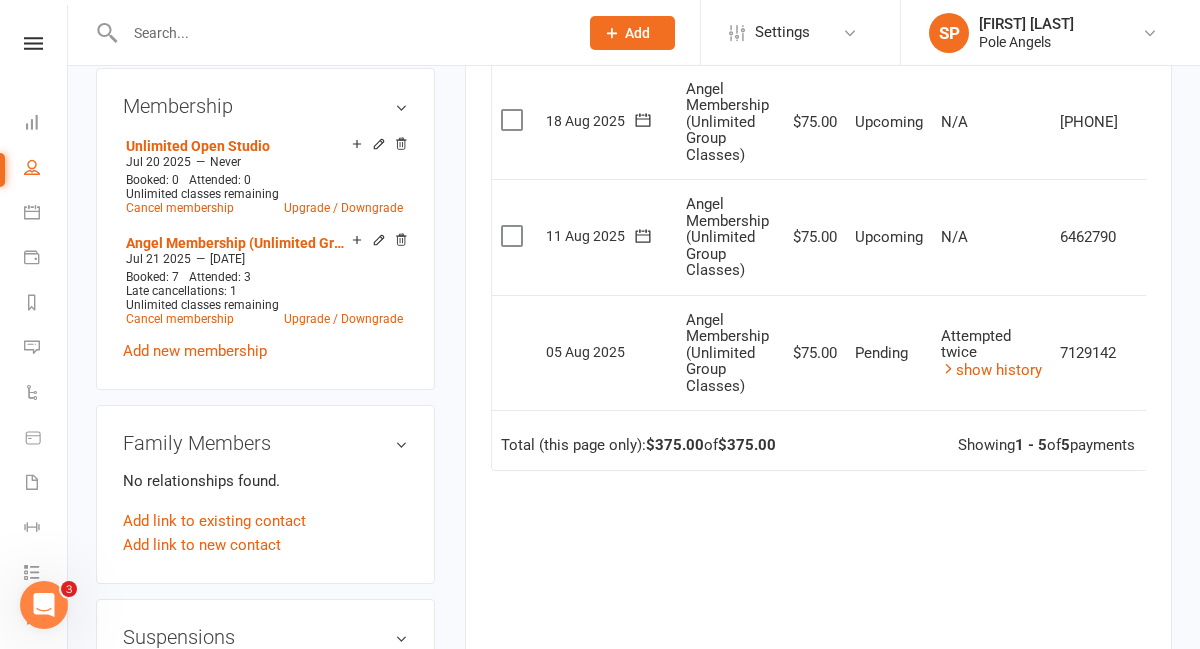 scroll, scrollTop: 935, scrollLeft: 0, axis: vertical 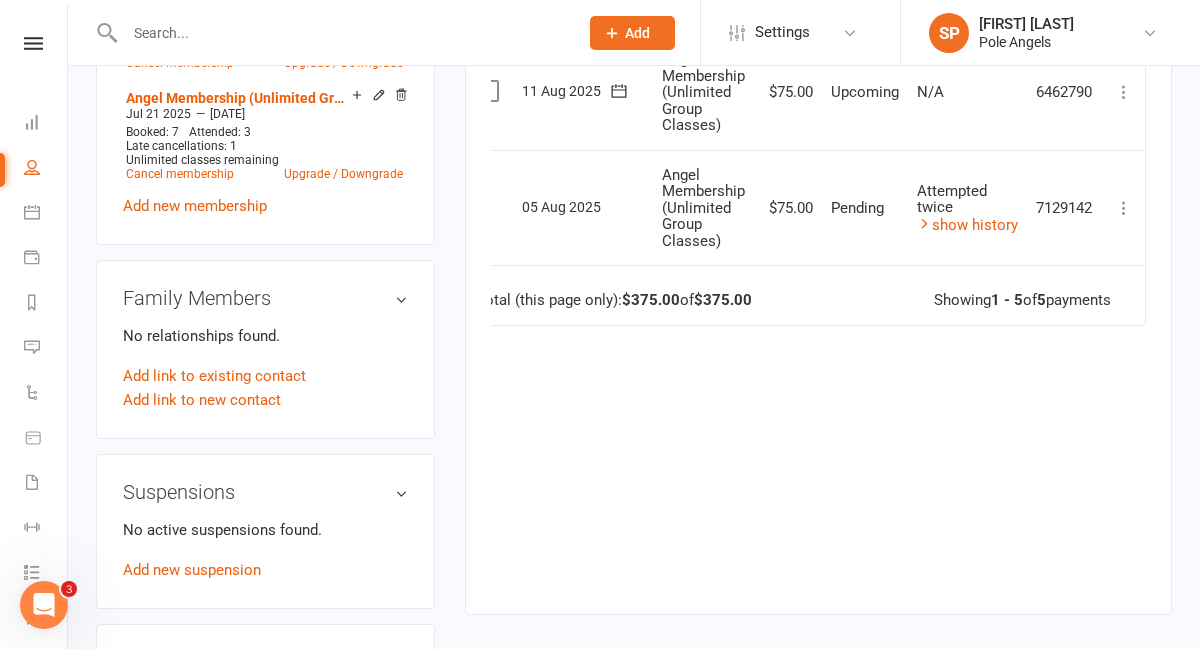 click at bounding box center [1124, 208] 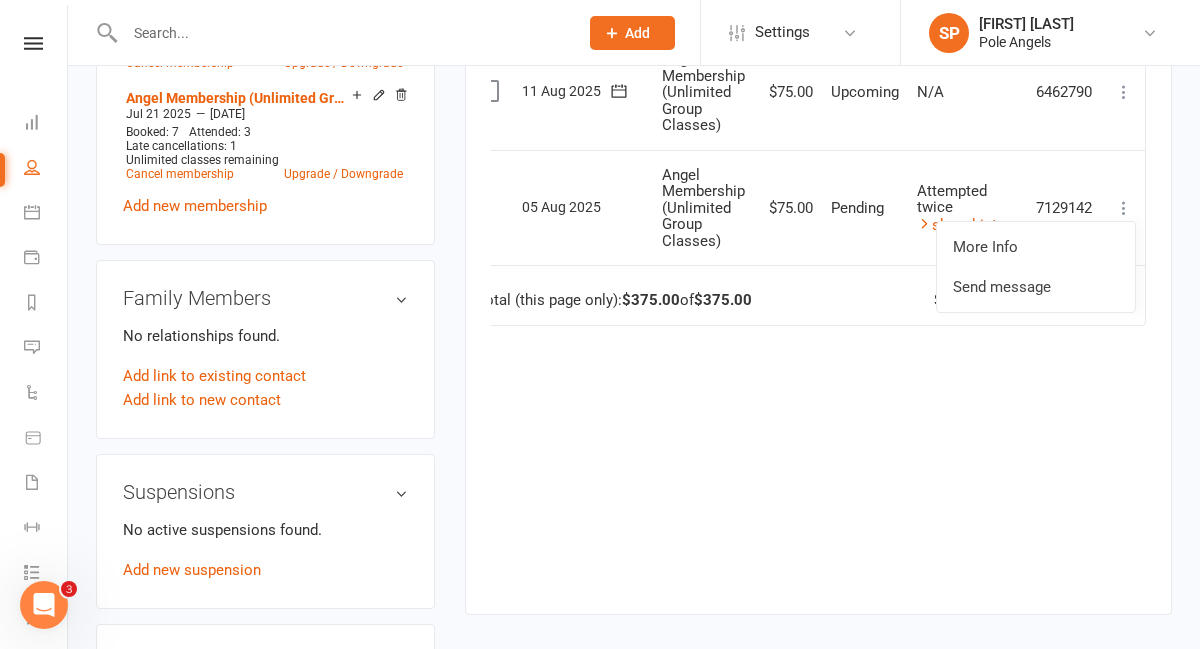 click at bounding box center (1124, 208) 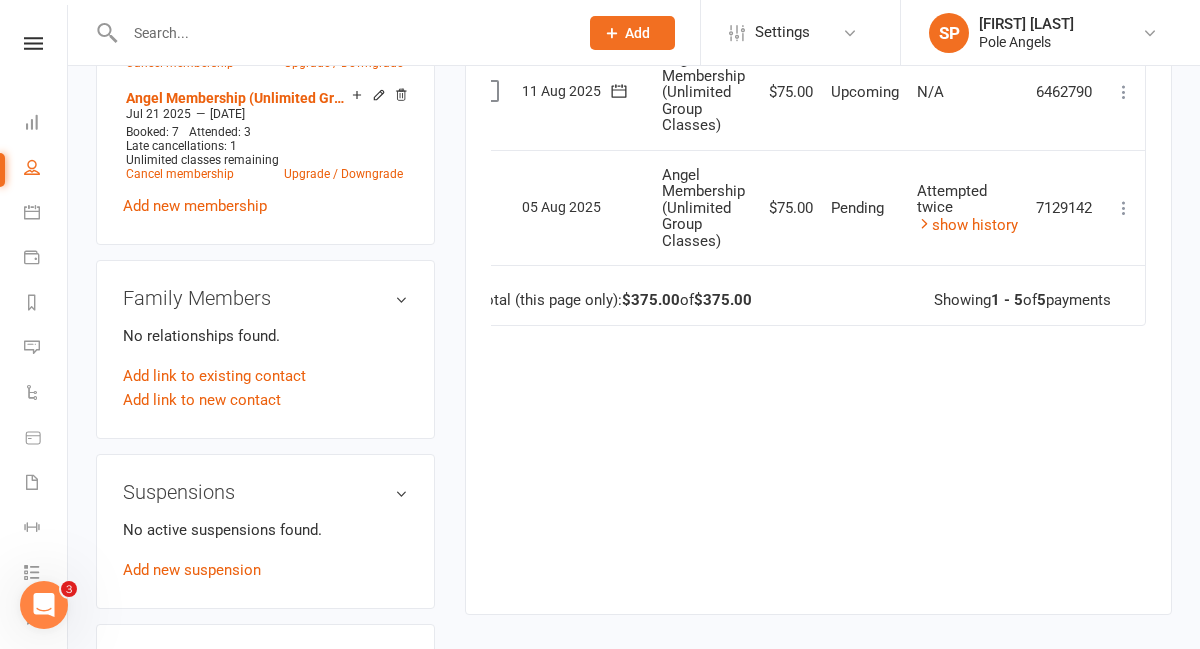 click at bounding box center [341, 33] 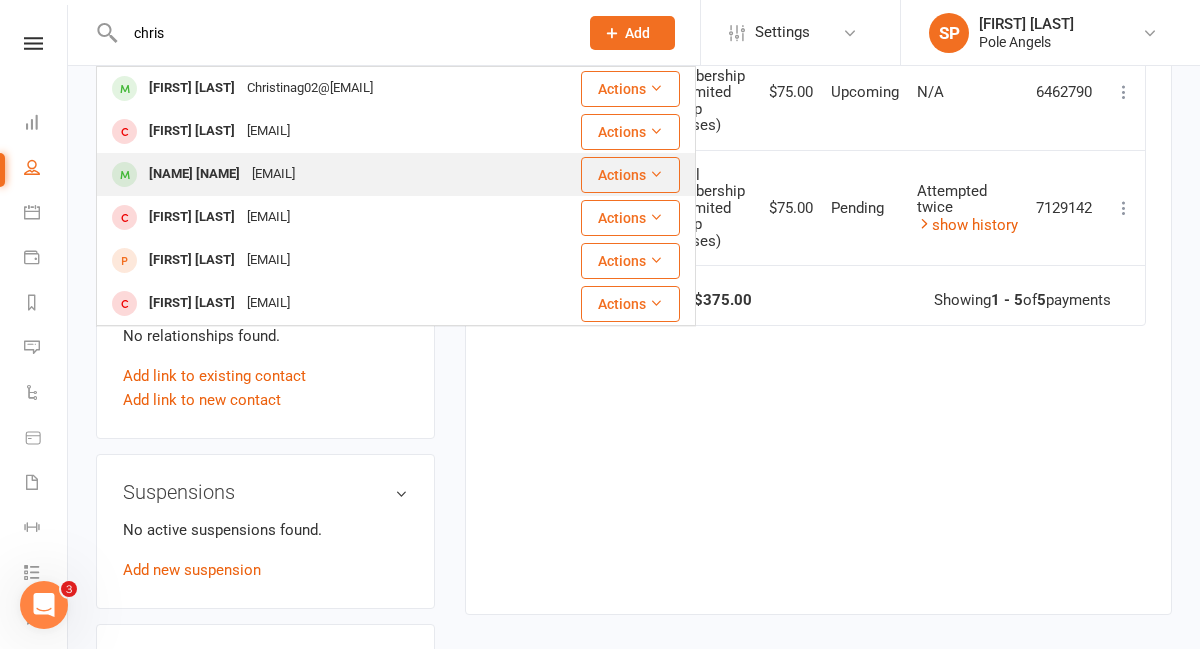 type on "chris" 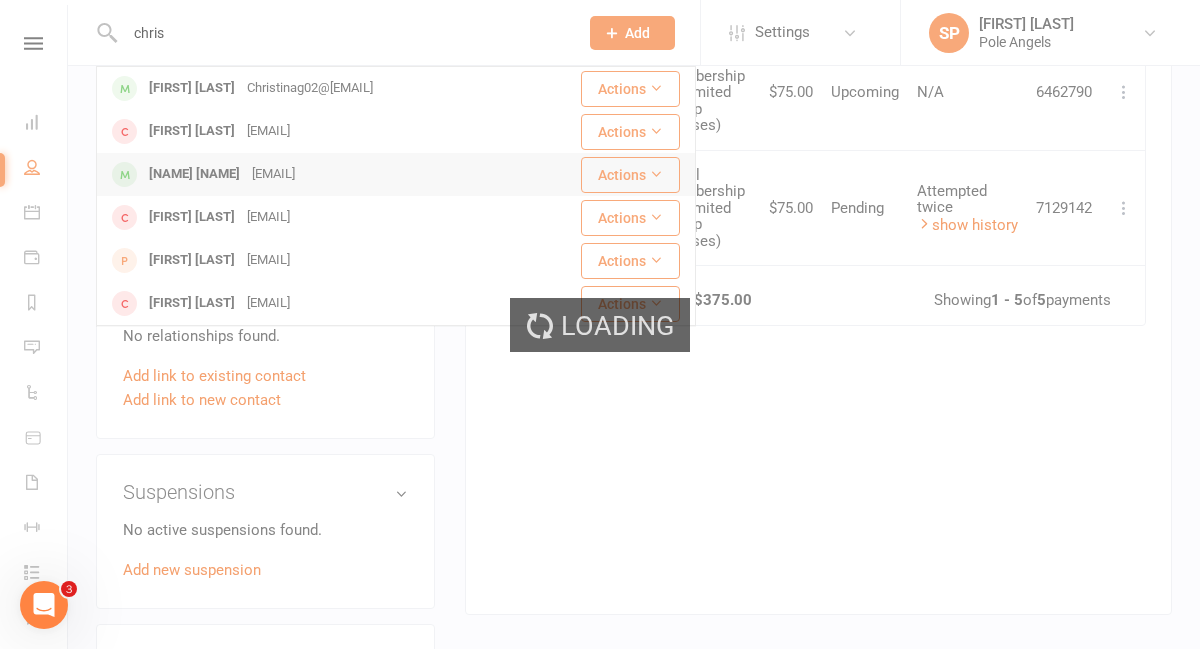 type 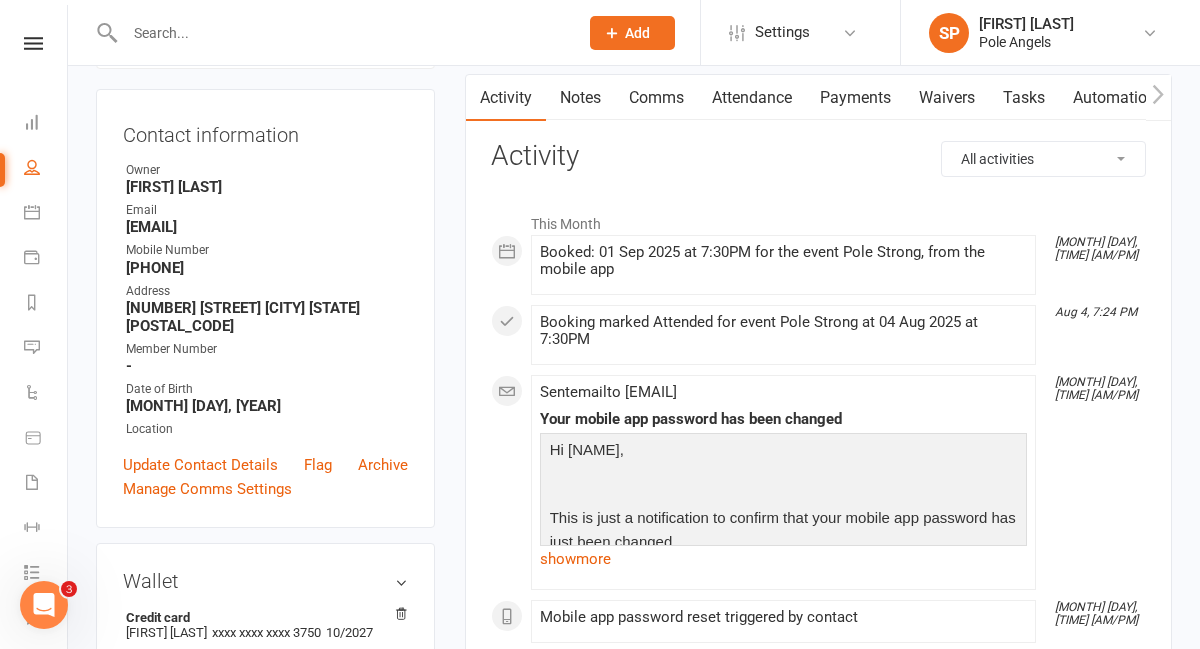 scroll, scrollTop: 192, scrollLeft: 0, axis: vertical 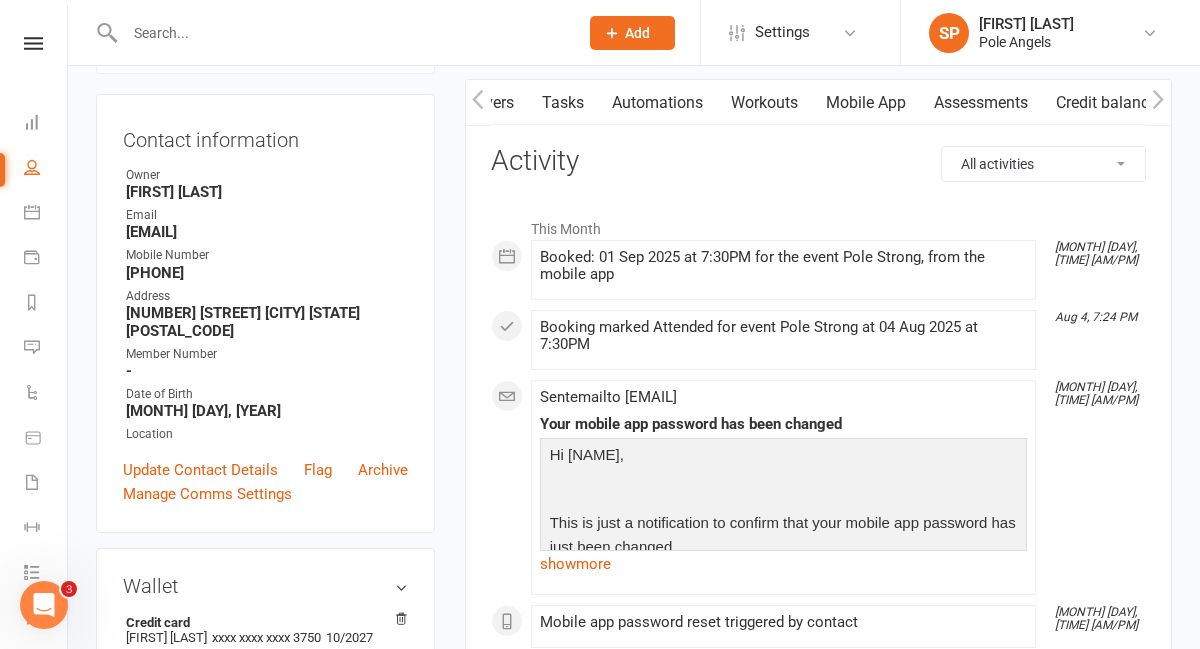 click on "Workouts" at bounding box center (764, 103) 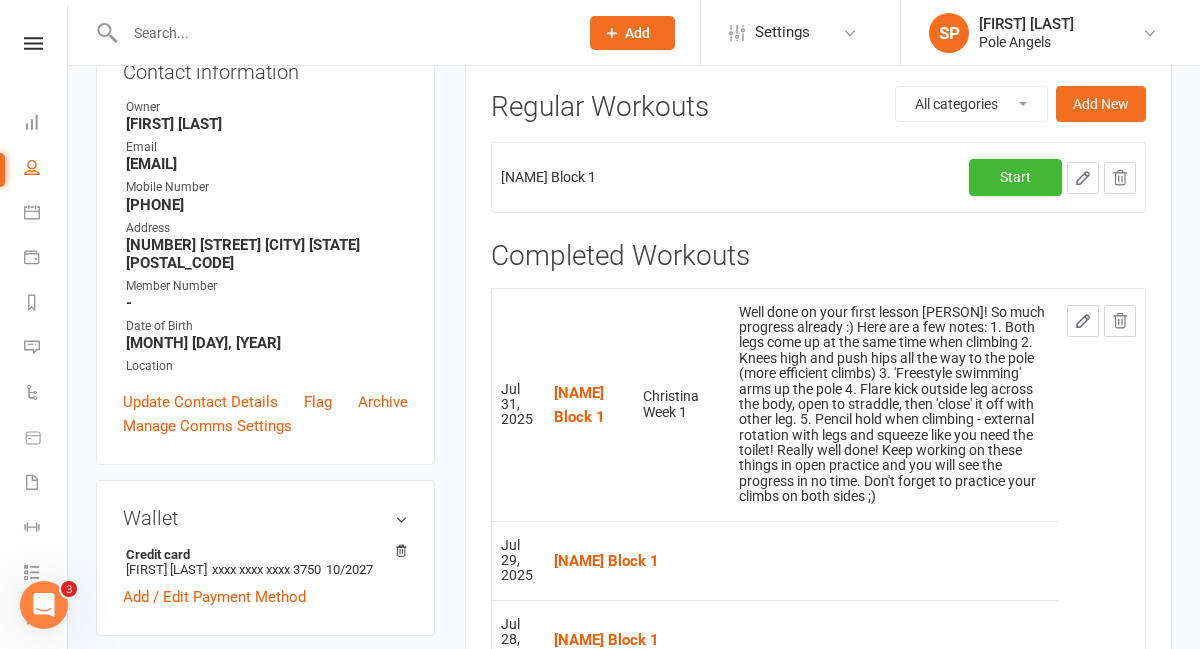 scroll, scrollTop: 258, scrollLeft: 0, axis: vertical 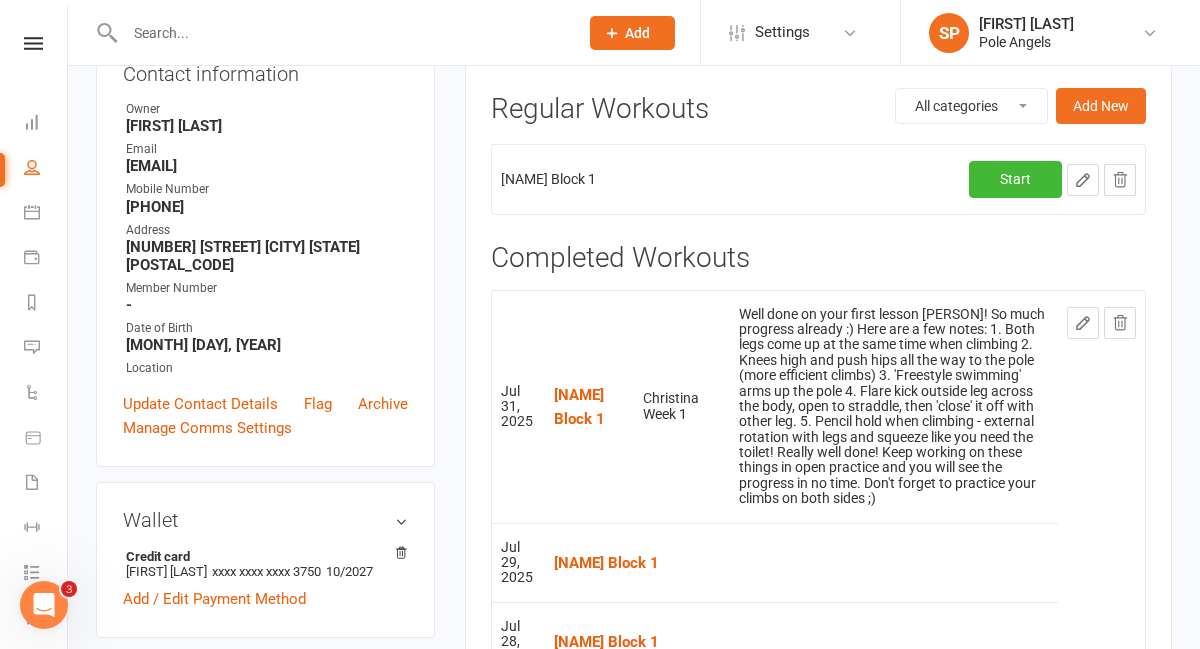 click 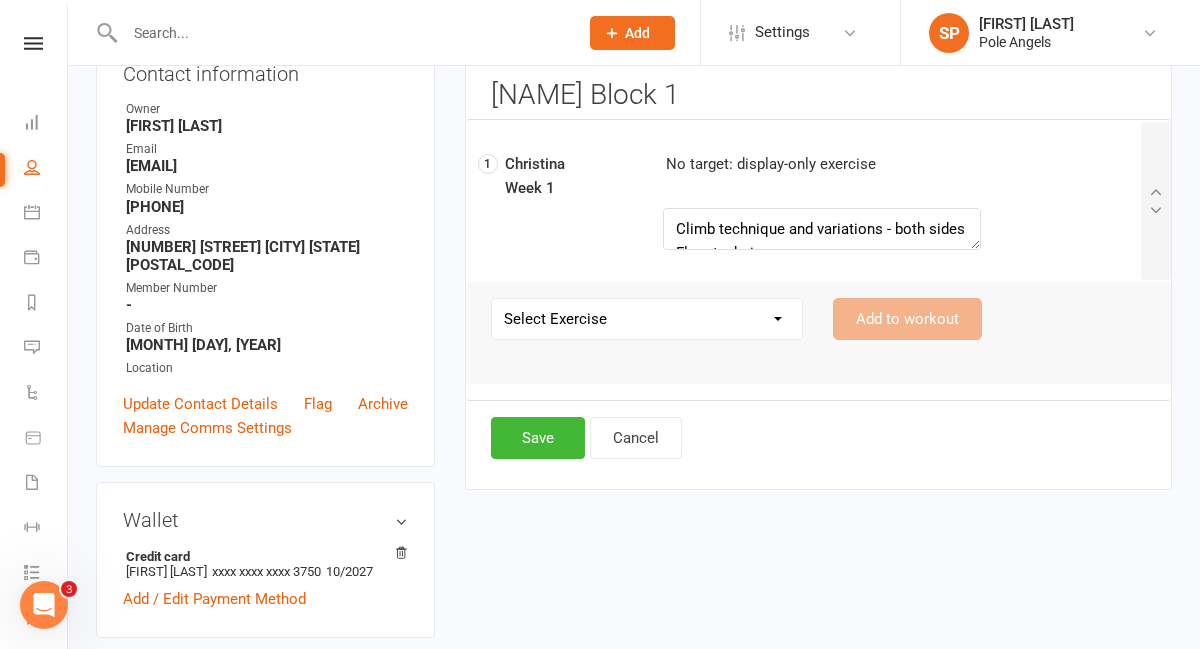 click on "Select Exercise [FIRST] Week 1 [FIRST] Week 1 [FIRST] Week 1" at bounding box center [647, 319] 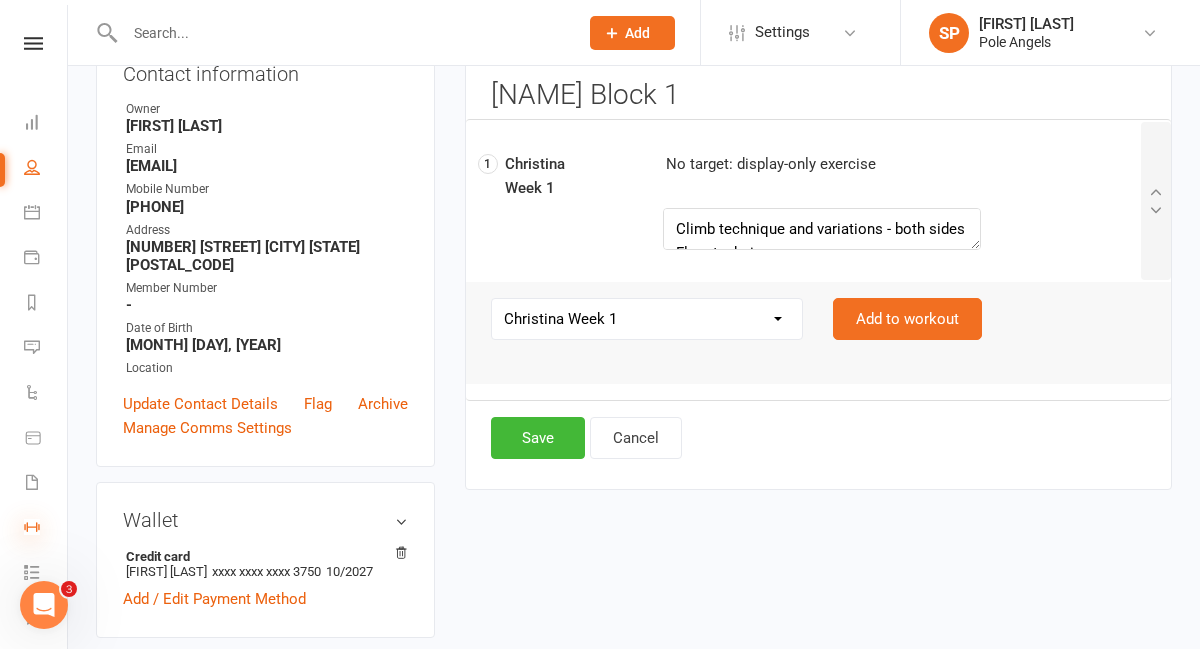 click at bounding box center (32, 527) 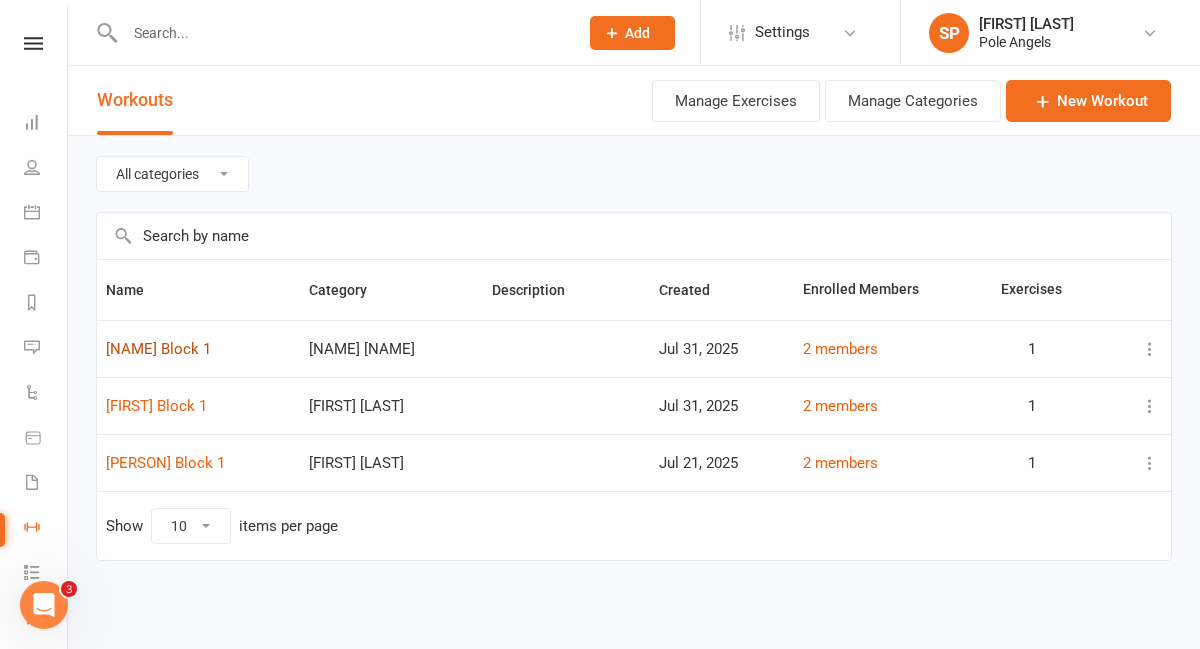 click on "[NAME] Block 1" at bounding box center (158, 349) 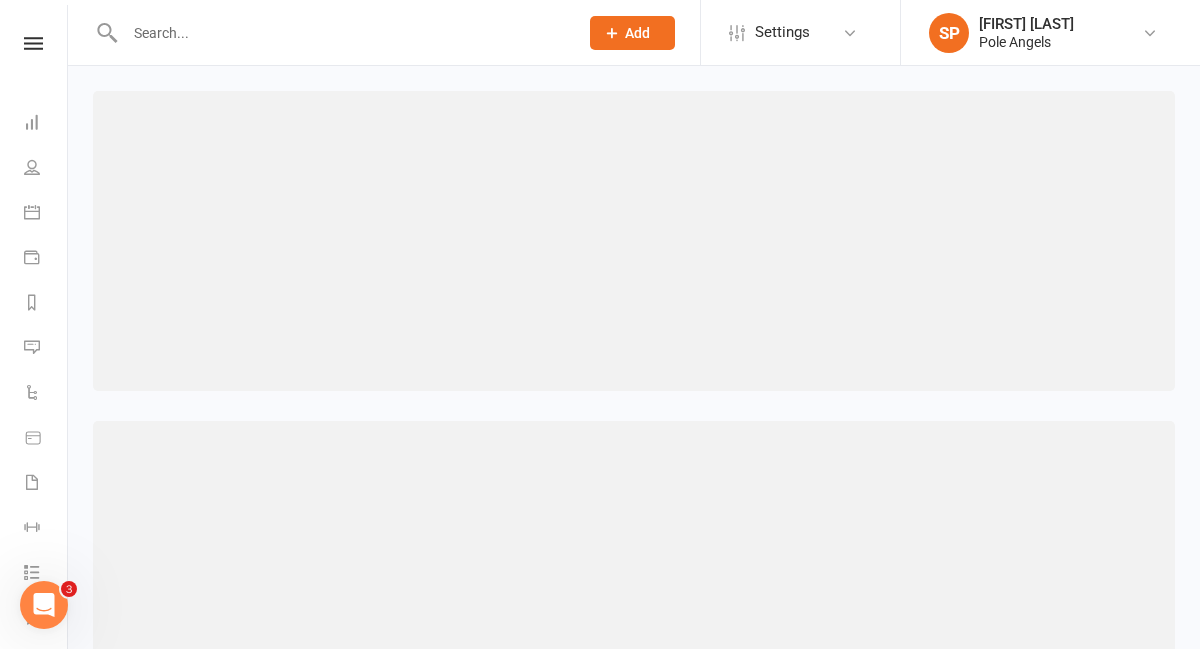 select on "462" 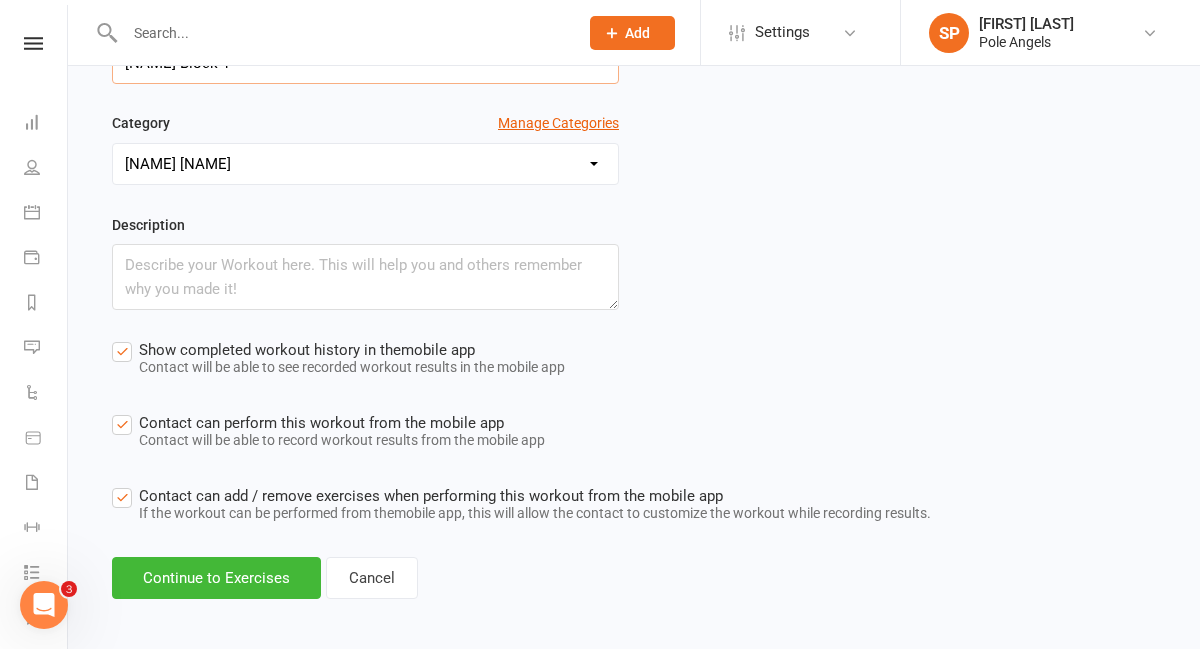 scroll, scrollTop: 404, scrollLeft: 0, axis: vertical 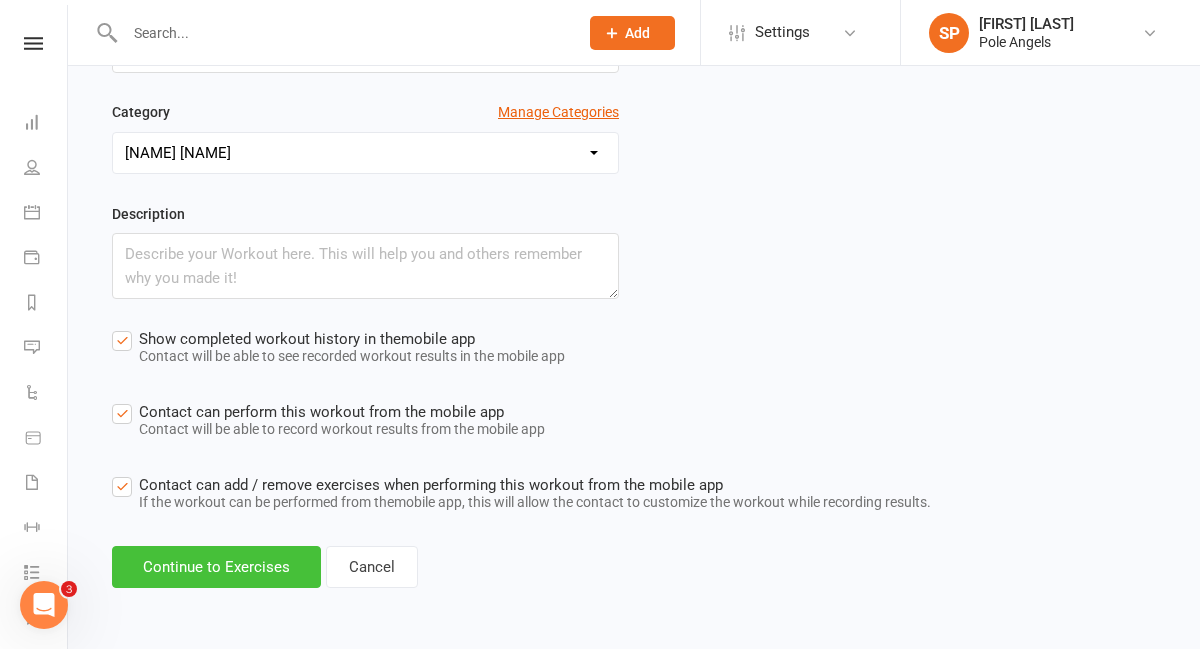 click on "Continue to Exercises" at bounding box center [216, 567] 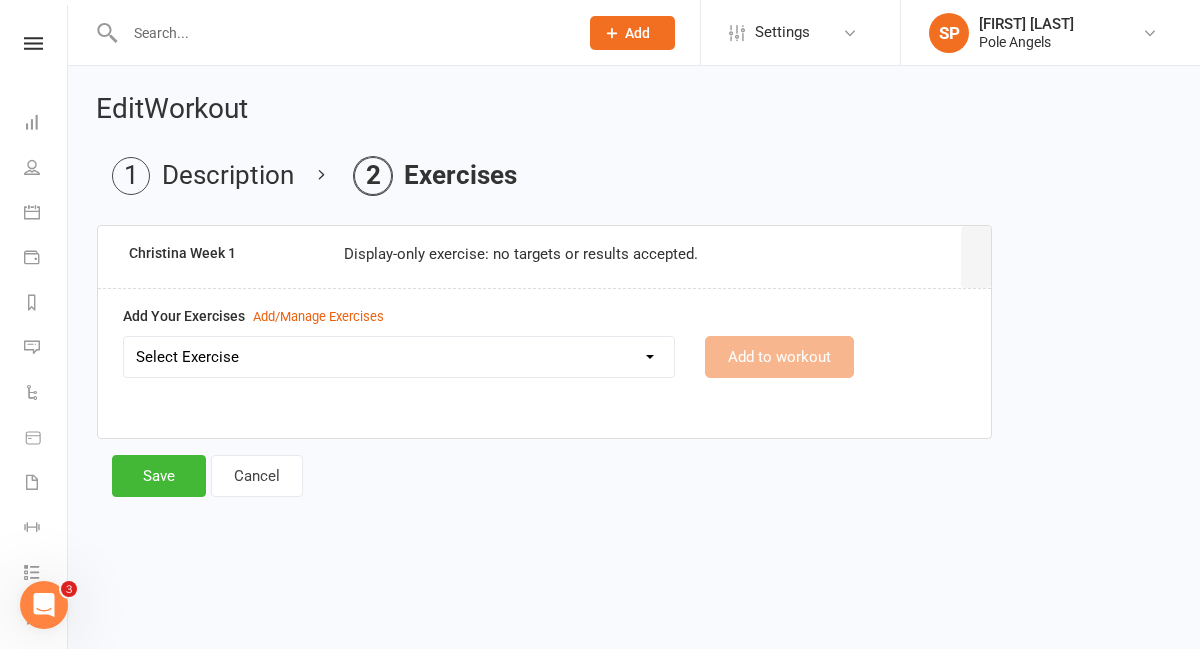 click on "Select Exercise [FIRST] Week 1 [FIRST] Week 1 [FIRST] Week 1" at bounding box center (399, 357) 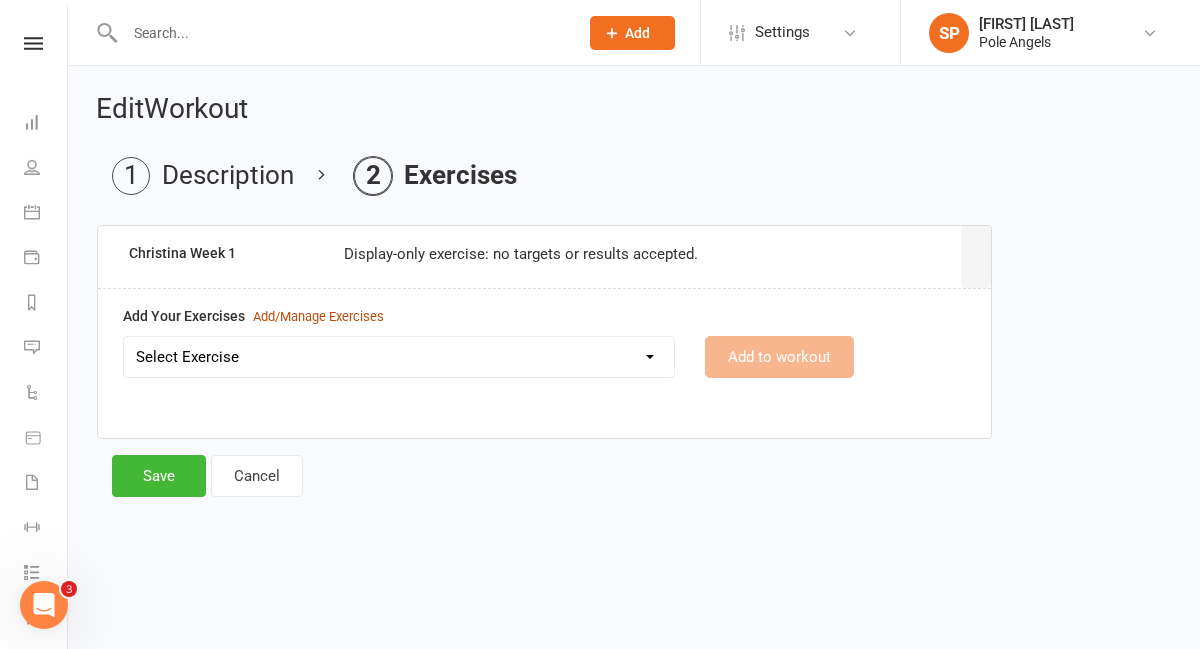 click on "Add/Manage Exercises" at bounding box center [318, 317] 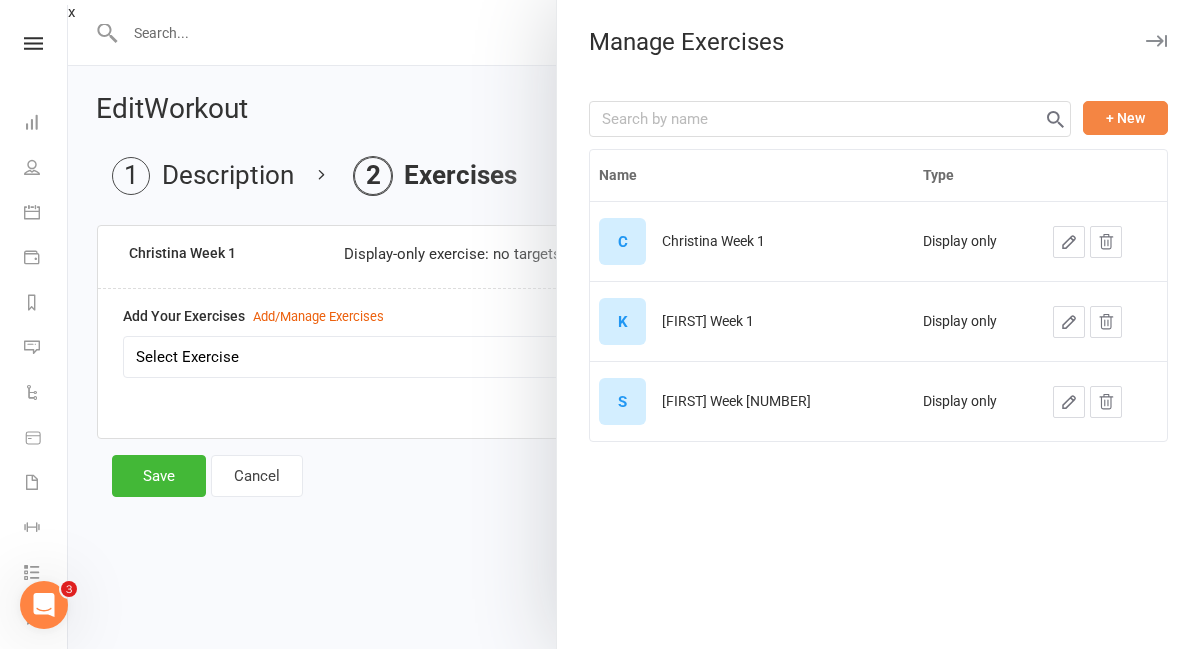 click on "+ New" at bounding box center (1125, 118) 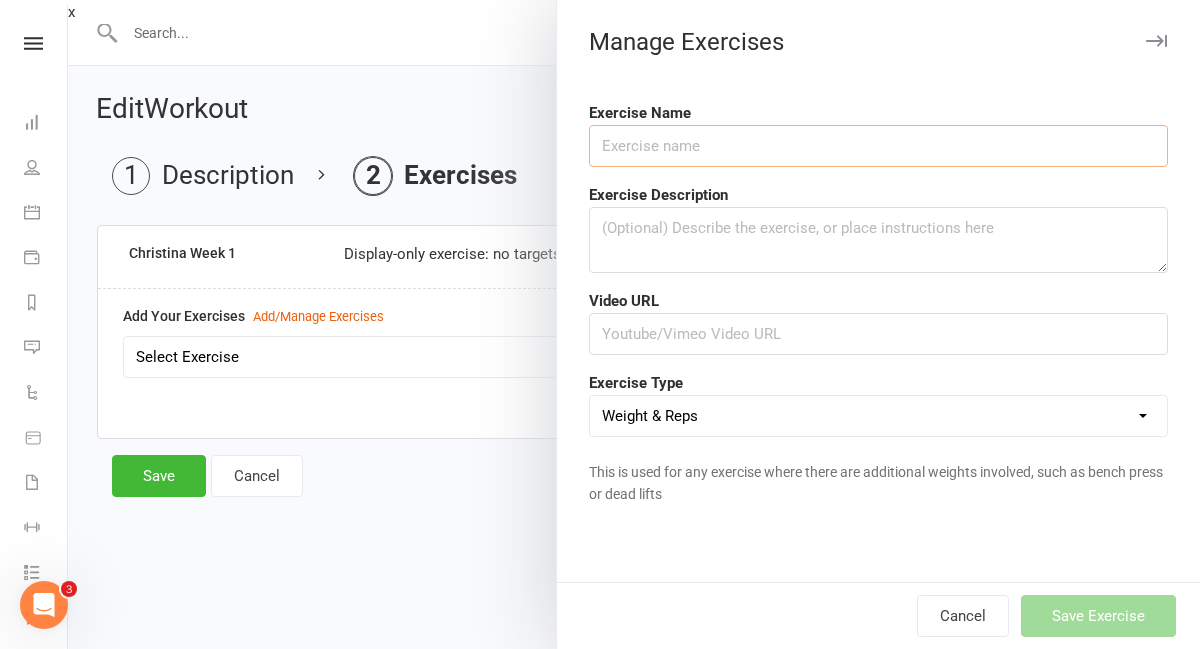 click at bounding box center (878, 146) 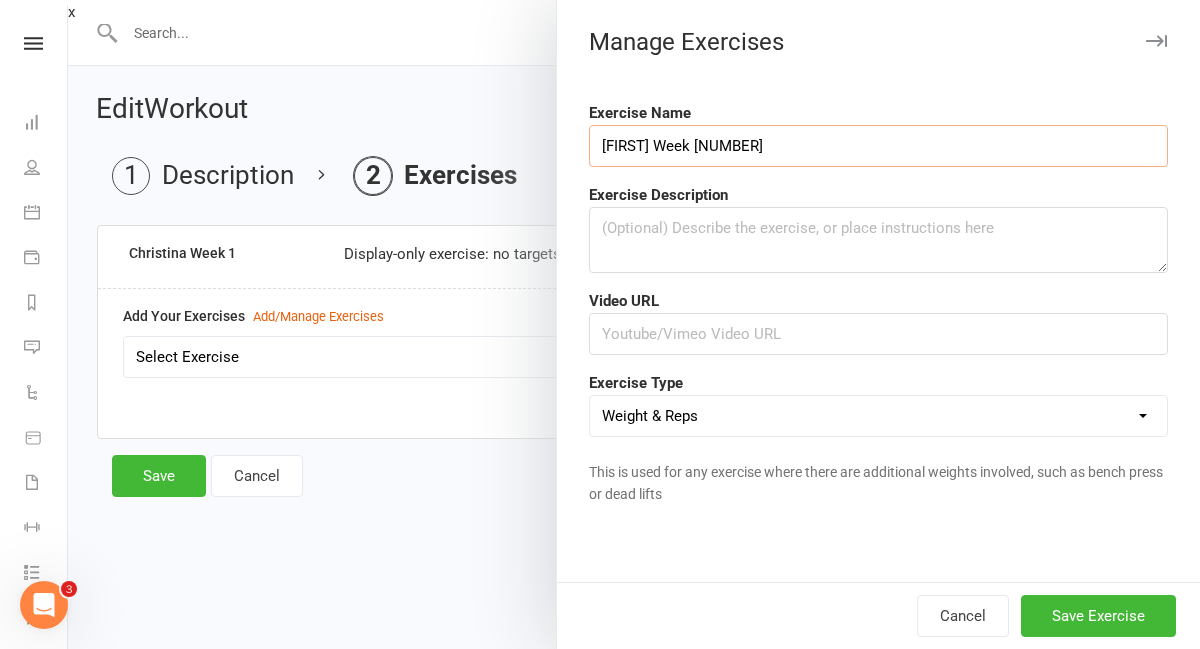 type on "[FIRST] Week [NUMBER]" 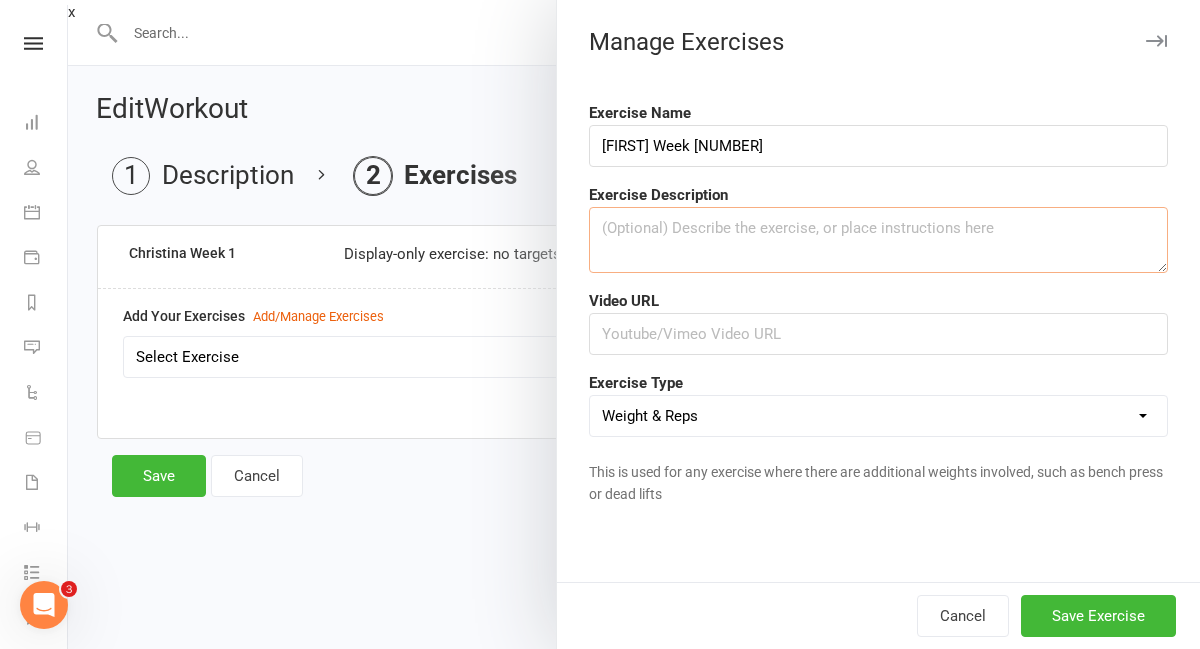 click at bounding box center (878, 240) 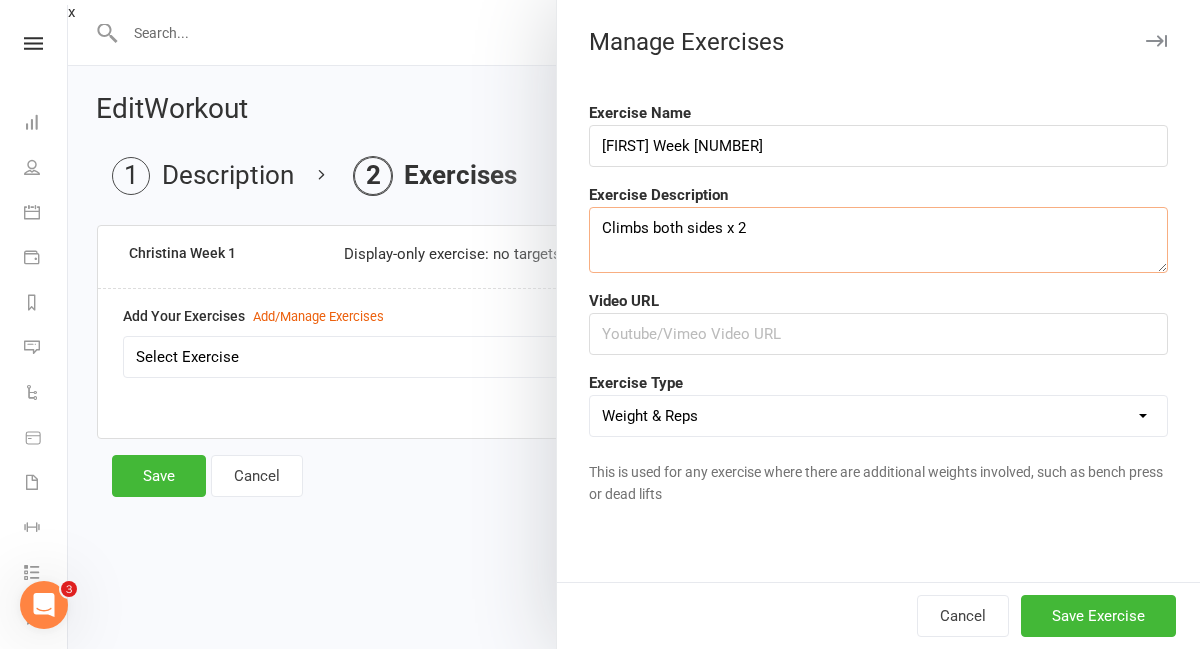 click on "Climbs both sides x 2" at bounding box center (878, 240) 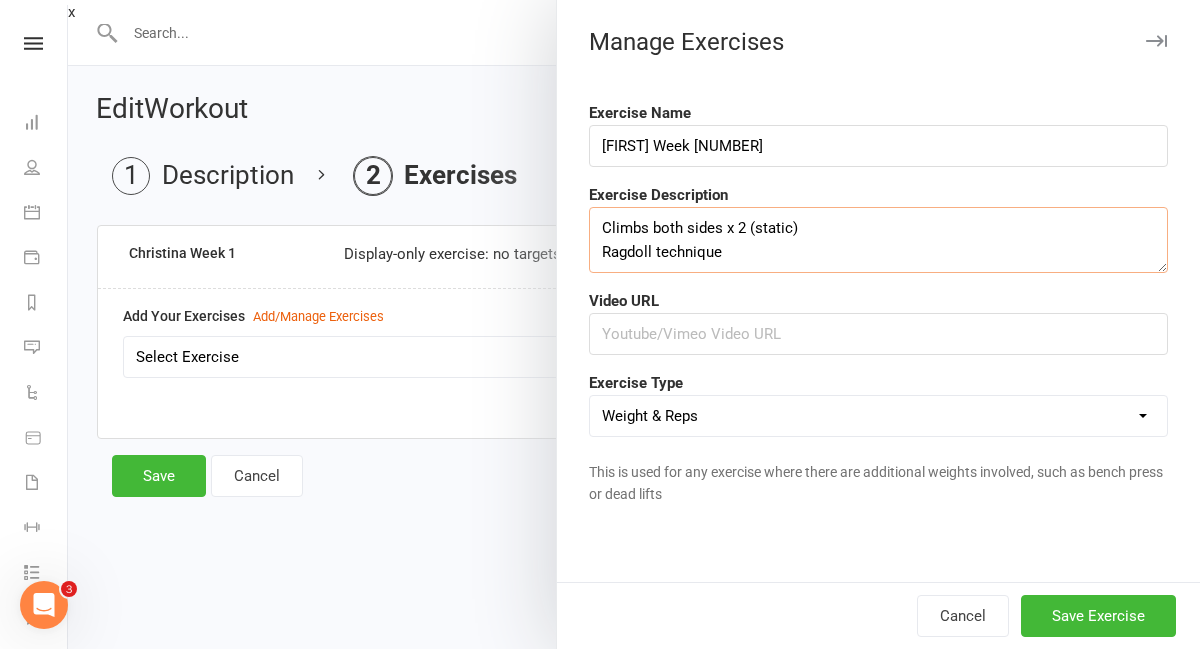 scroll, scrollTop: 12, scrollLeft: 0, axis: vertical 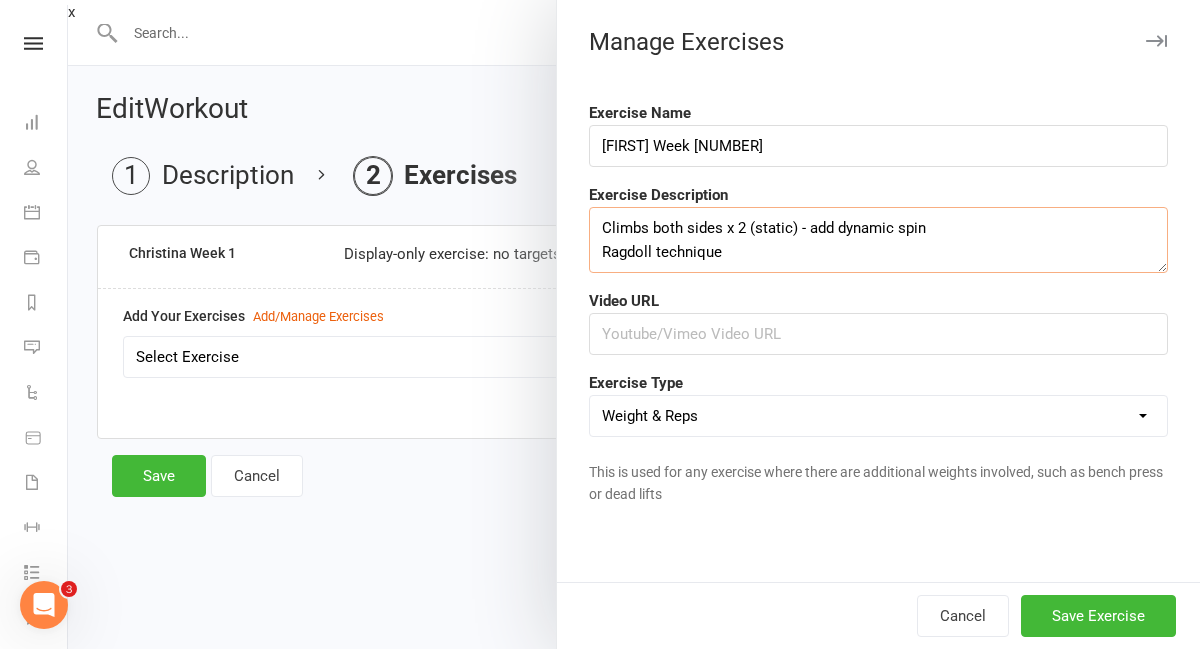 click on "Climbs both sides x 2 (static) - add dynamic spin
Ragdoll technique" at bounding box center [878, 240] 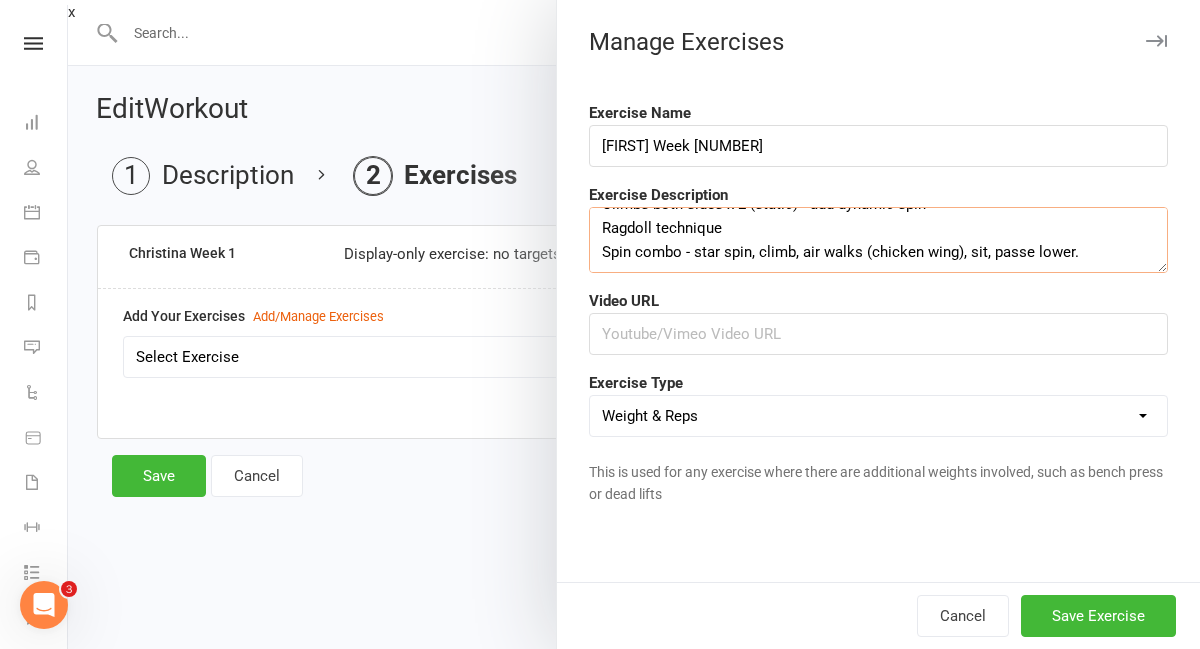 scroll, scrollTop: 48, scrollLeft: 0, axis: vertical 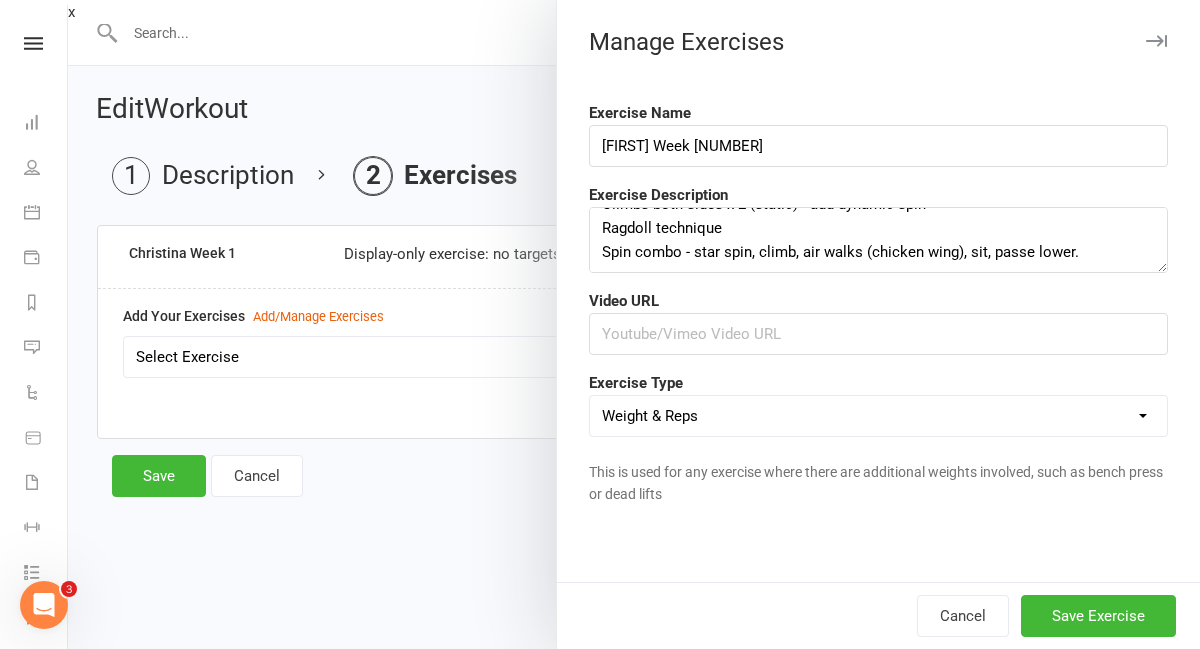 click on "Weight & Reps Time / Distance Weights, Reps, Time & Distance Just Reps Display only" at bounding box center (878, 416) 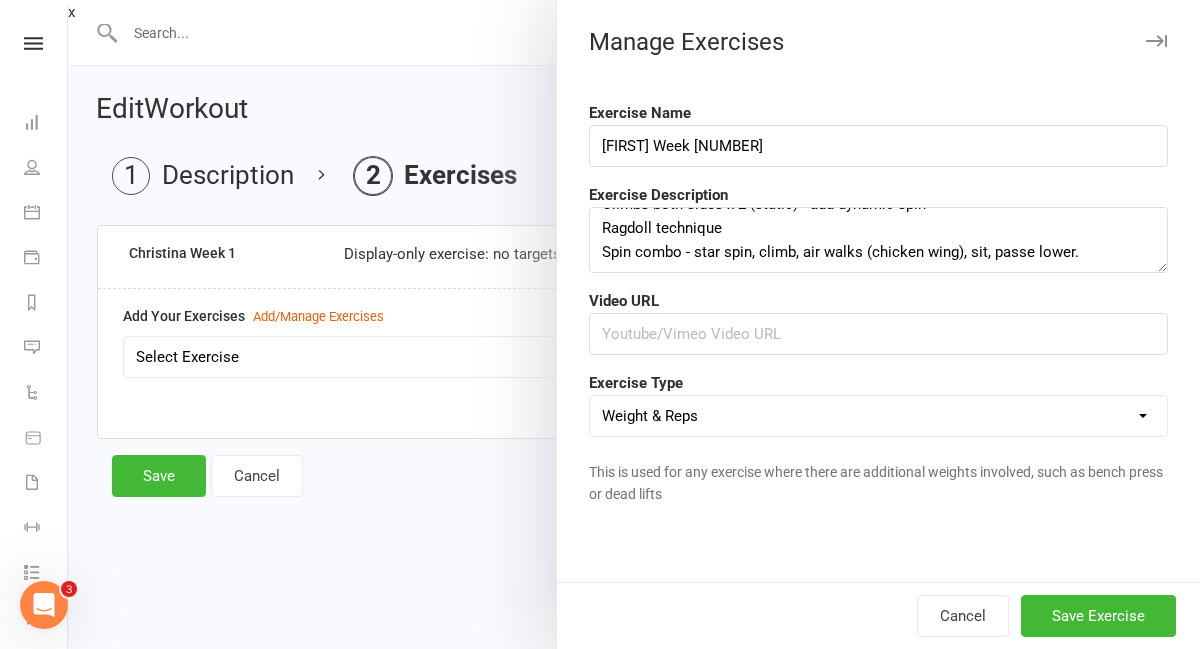 select on "display_only" 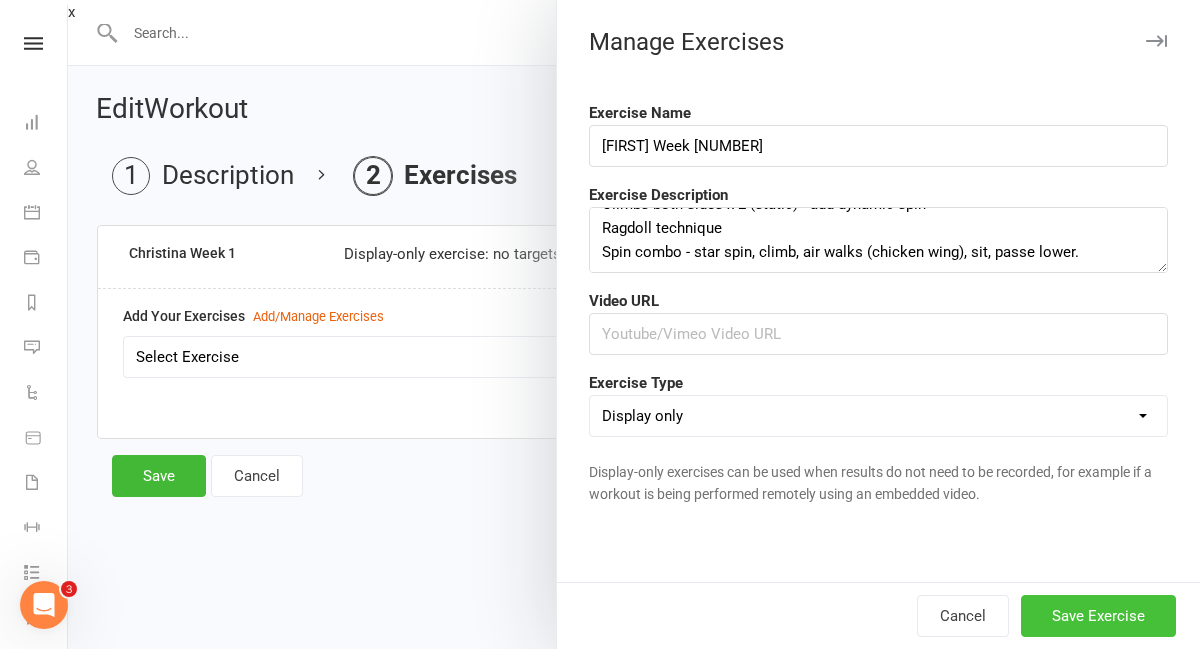 click on "Save Exercise" at bounding box center (1098, 616) 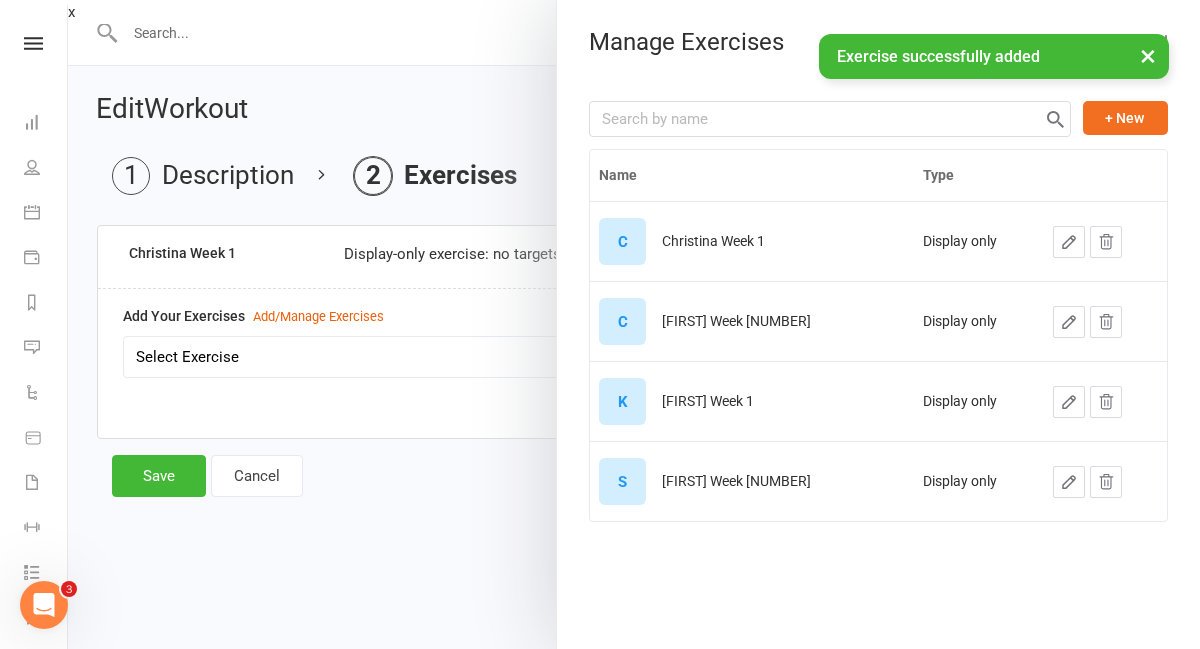 click at bounding box center [634, 324] 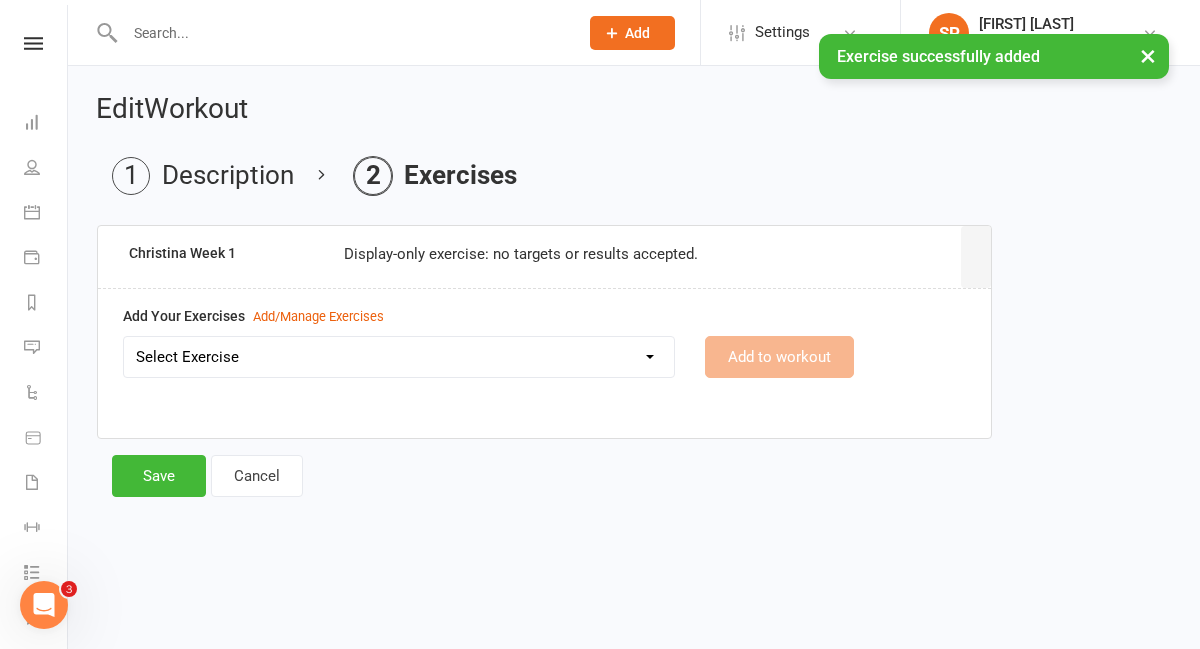 click on "Select Exercise [FIRST] Week 1 [FIRST] Week 2 [FIRST] Week 1 [FIRST] Week 1" at bounding box center [399, 357] 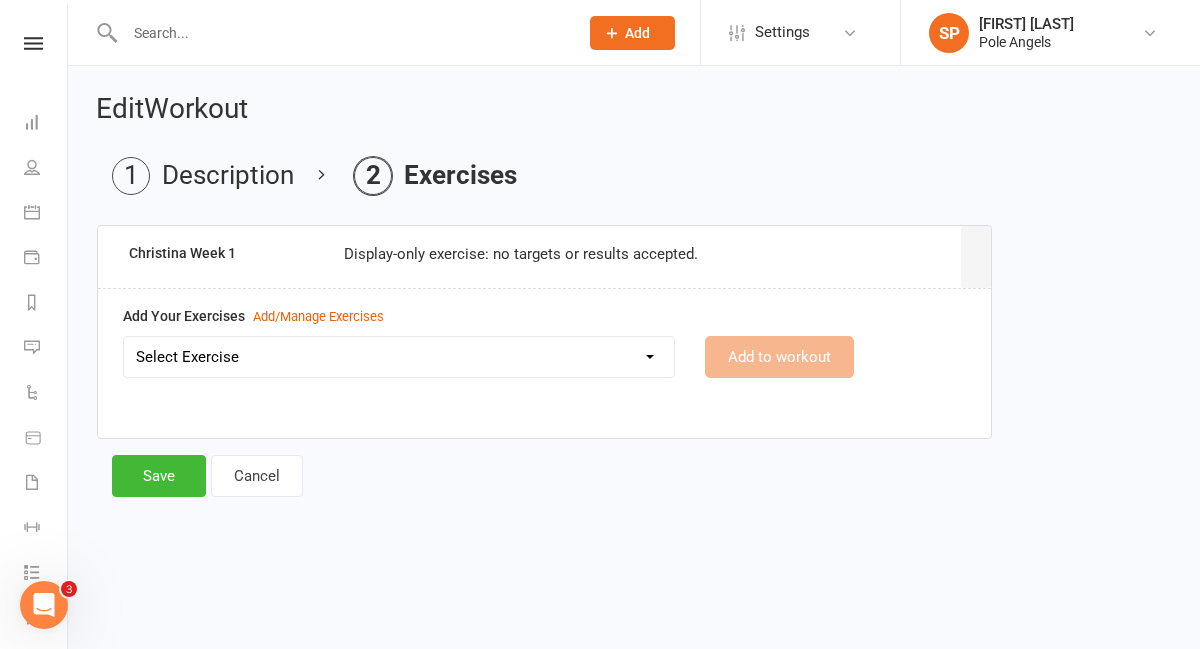 select on "[NUMBER]" 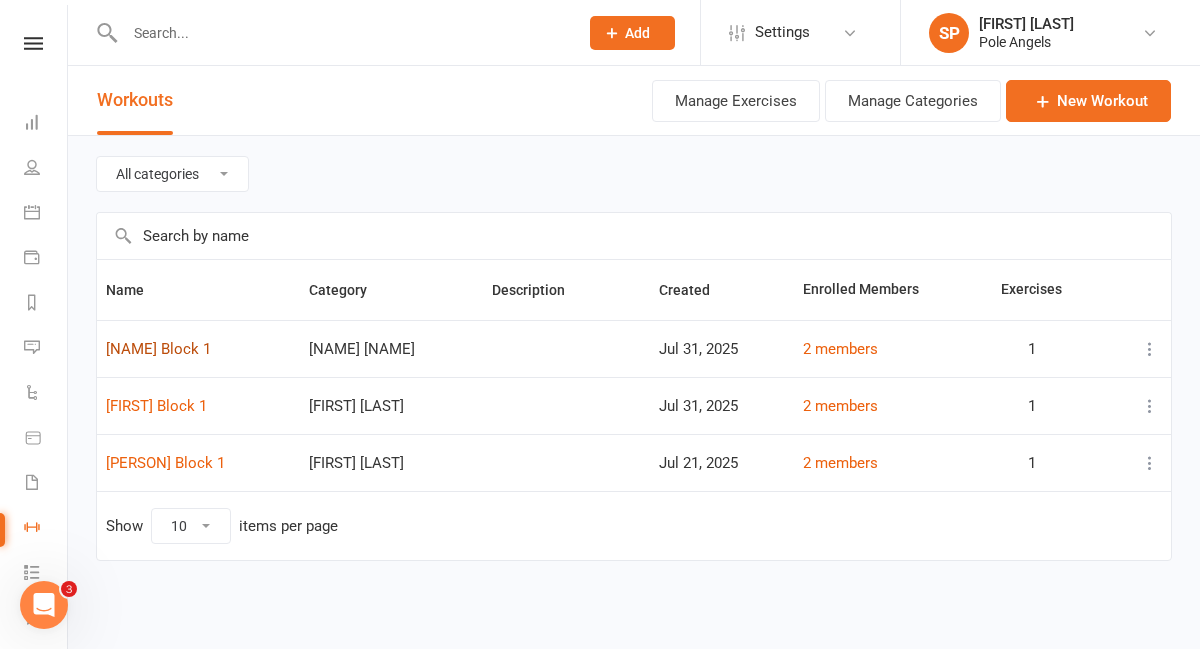 click on "[NAME] Block 1" at bounding box center (158, 349) 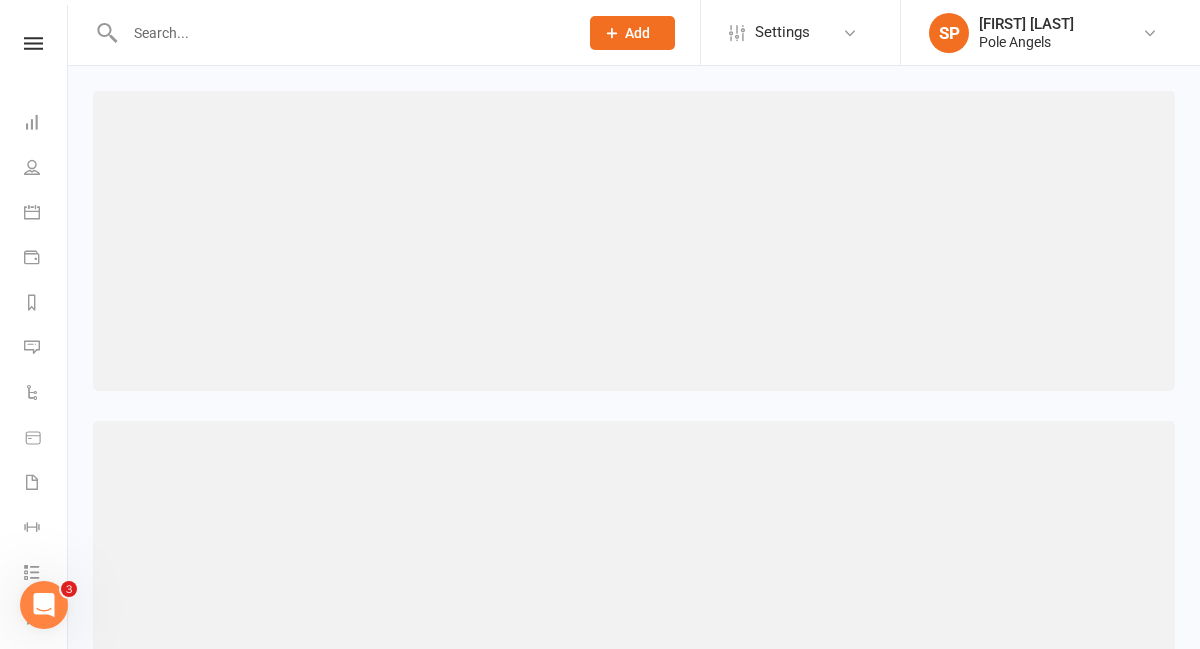 select on "462" 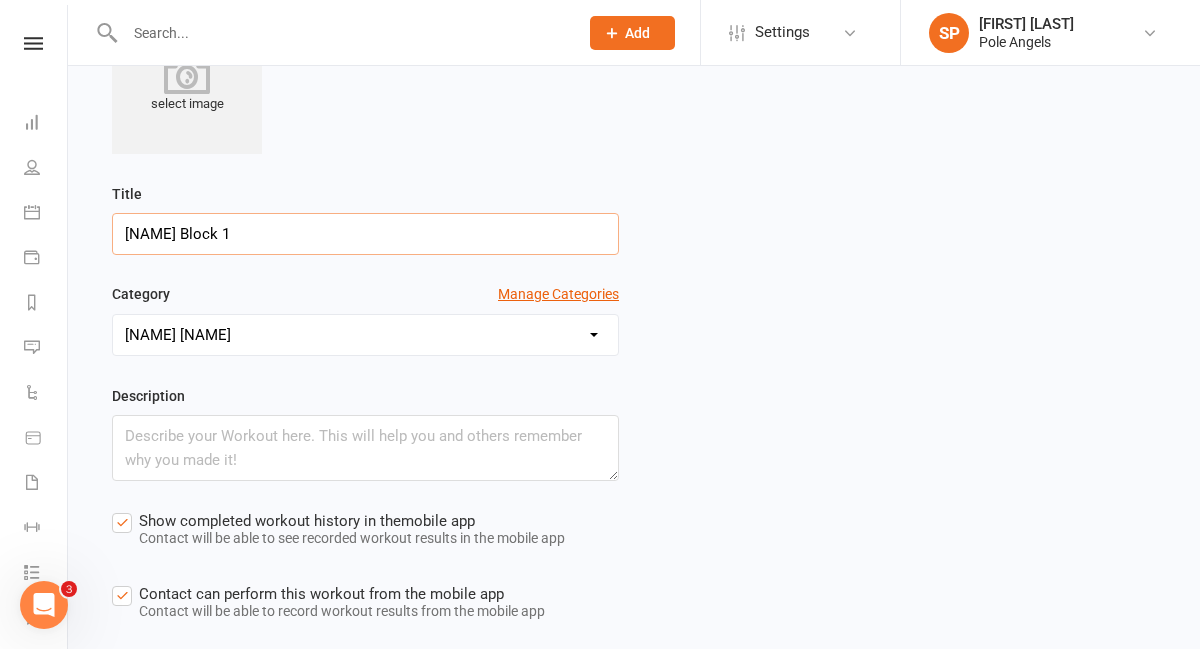 scroll, scrollTop: 404, scrollLeft: 0, axis: vertical 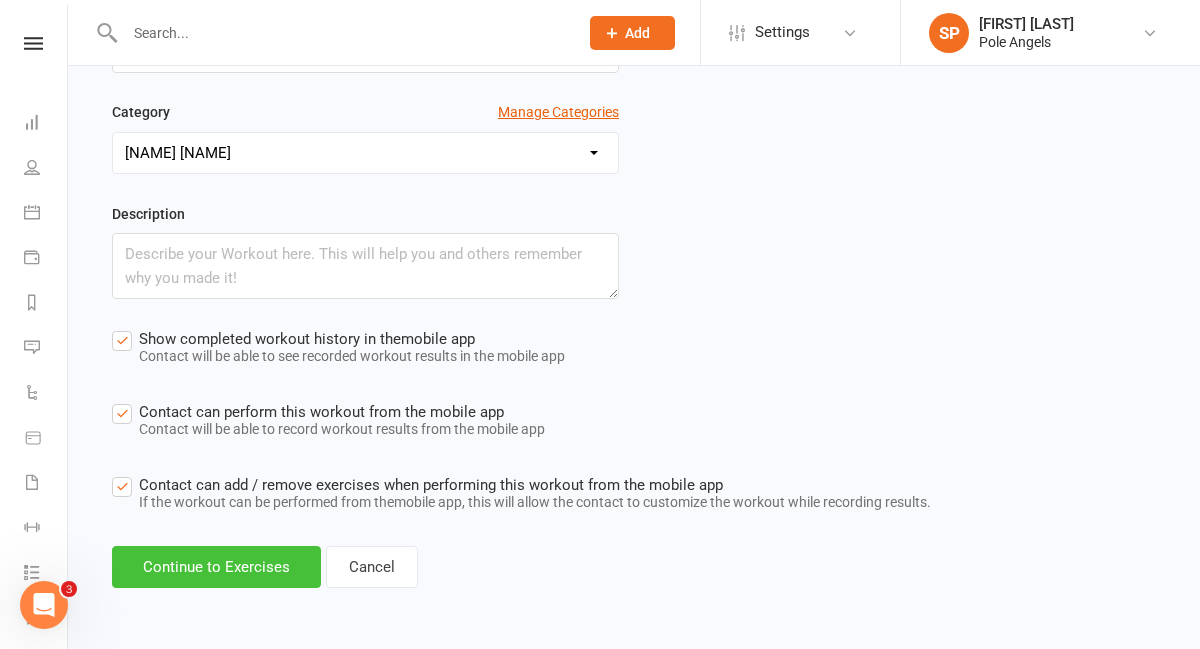 click on "Continue to Exercises" at bounding box center (216, 567) 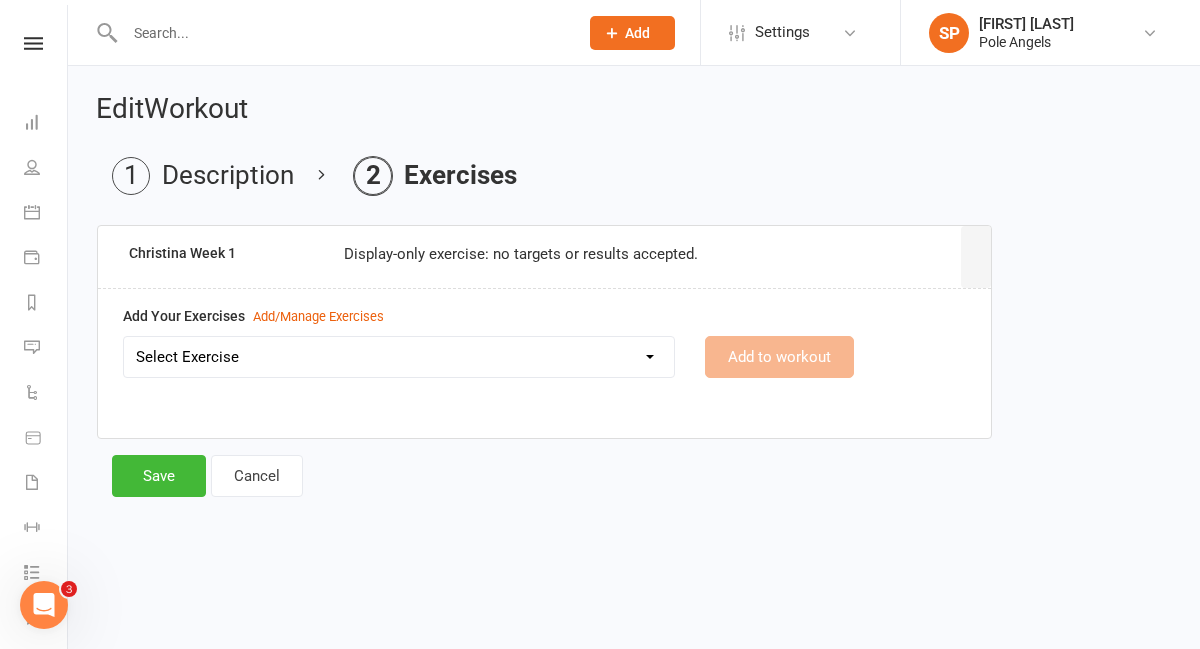 click on "Select Exercise [FIRST] Week 1 [FIRST] Week 2 [FIRST] Week 1 [FIRST] Week 1" at bounding box center (399, 357) 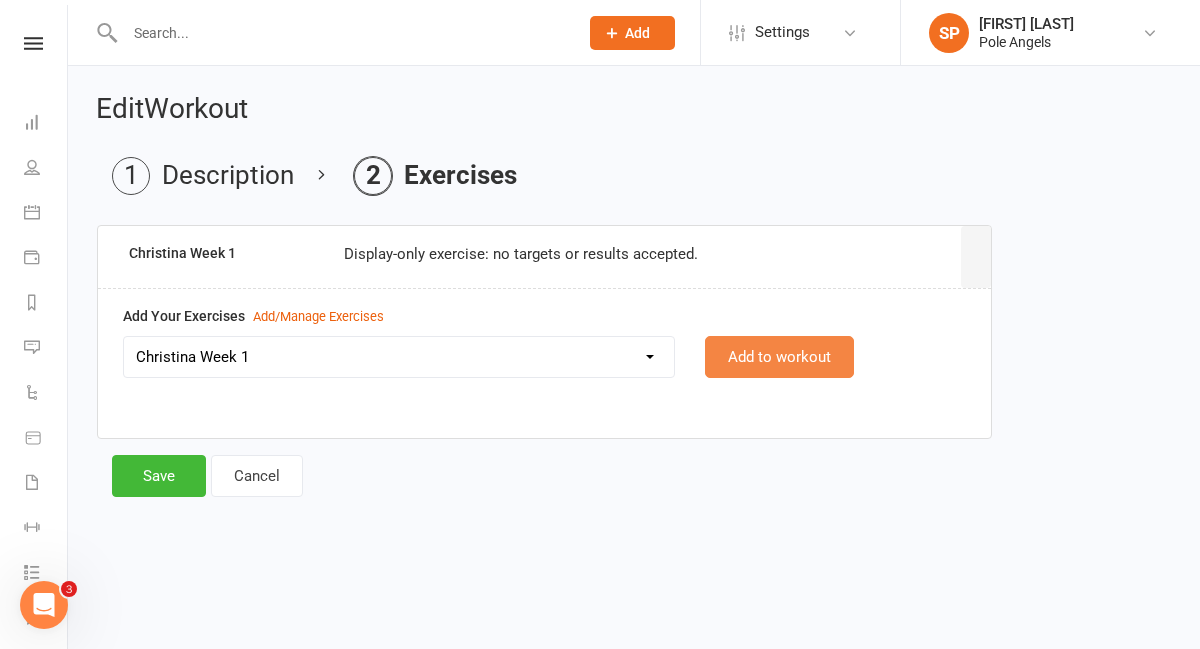 click on "Add to workout" at bounding box center [779, 357] 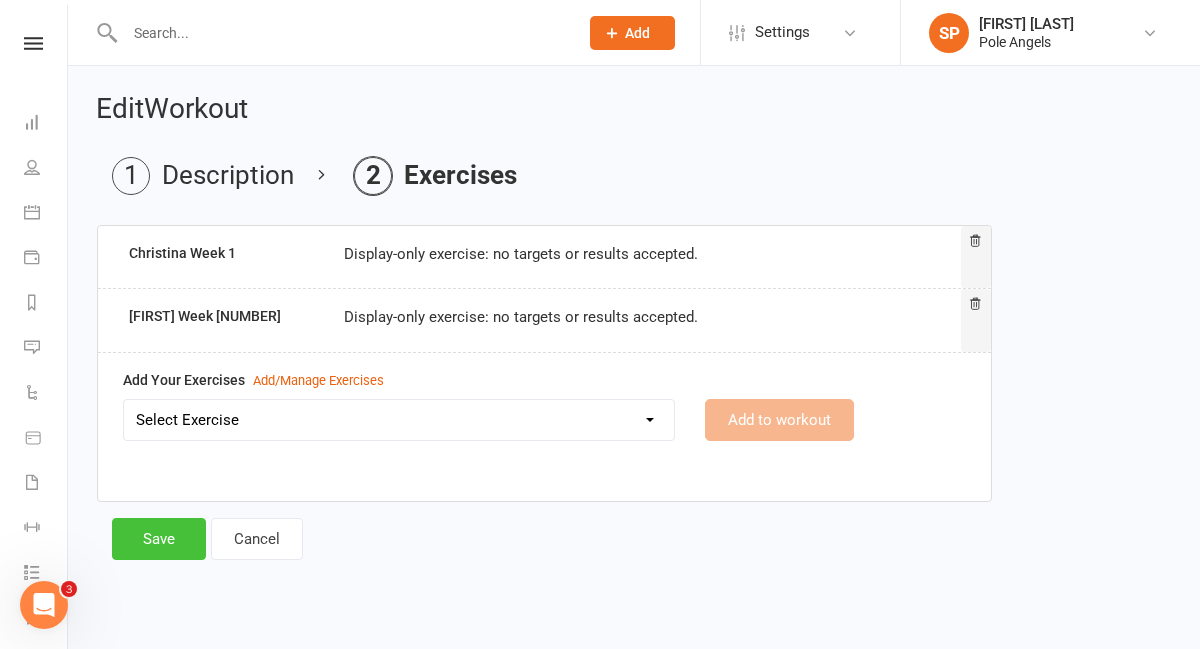 click on "Save" at bounding box center [159, 539] 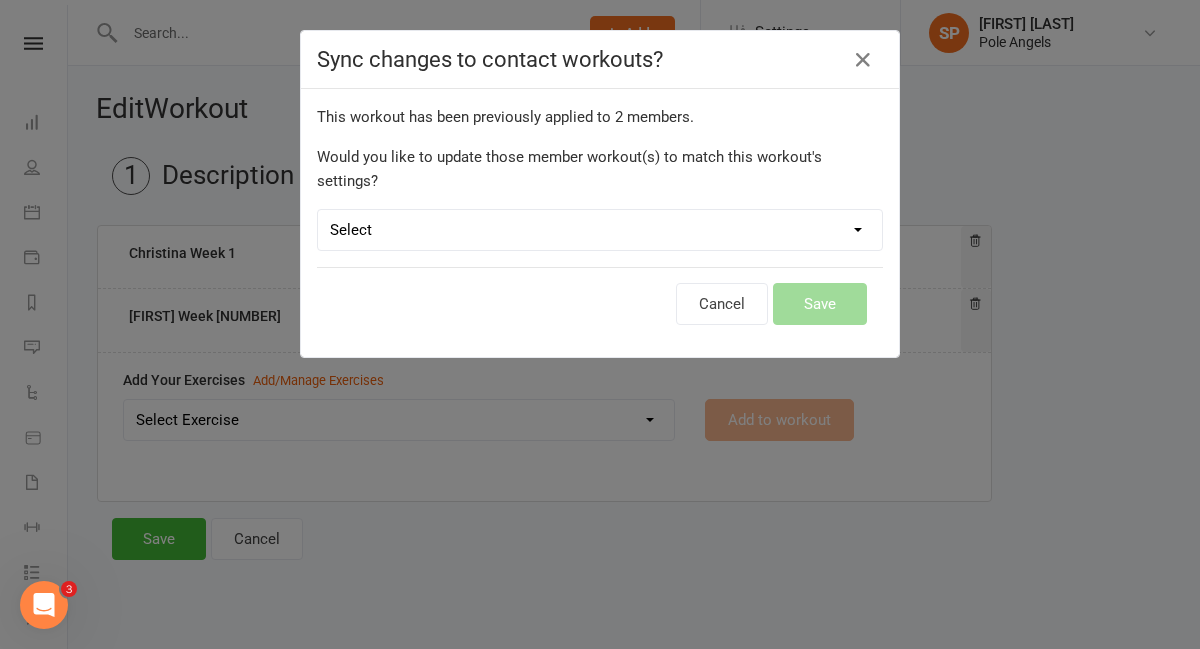 click on "Select Leave member workouts unchanged Sync workout + exercise settings to member workouts Sync workout changes only to member workouts" at bounding box center [600, 230] 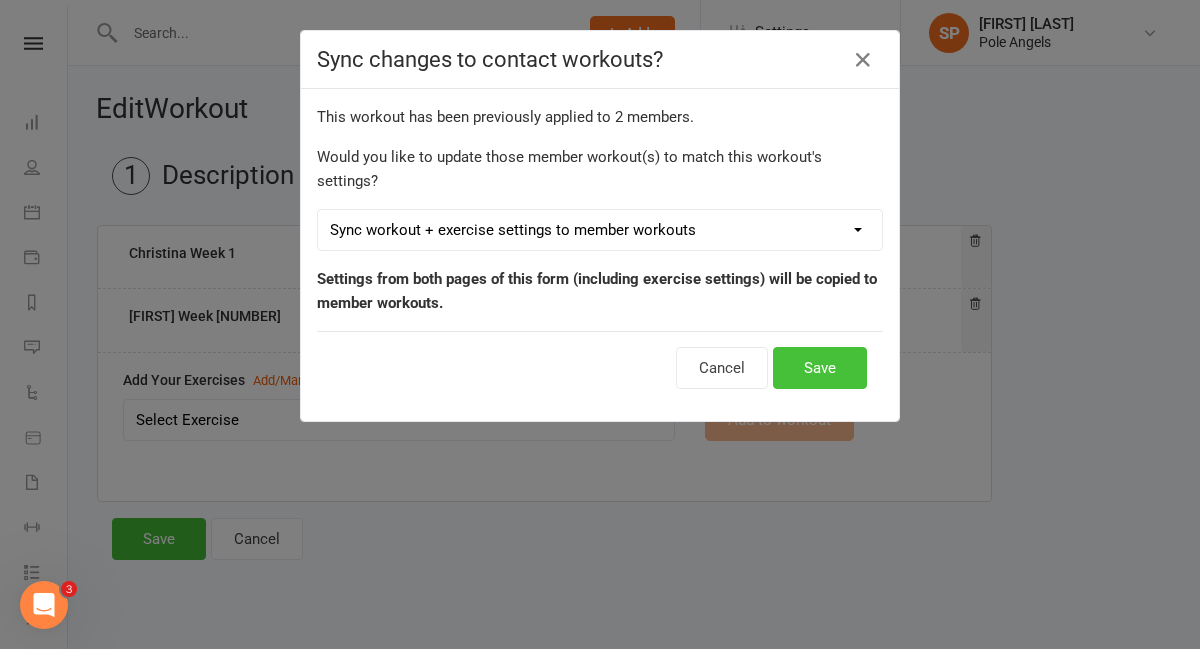 click on "Save" at bounding box center [820, 368] 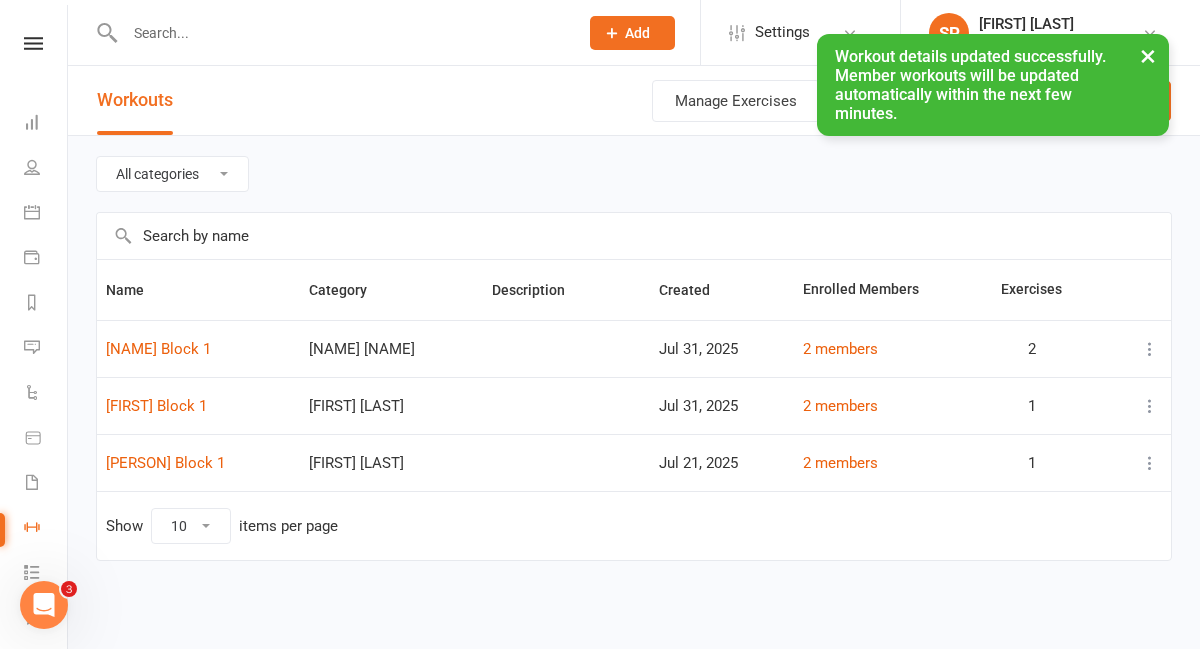 click at bounding box center [330, 32] 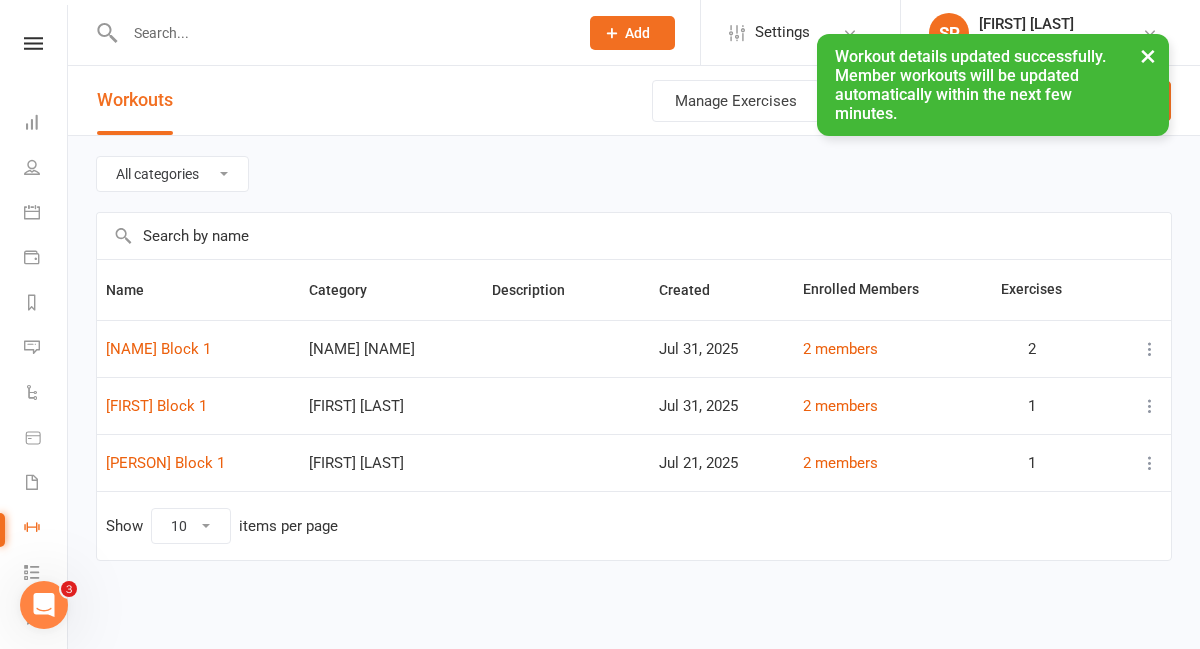 click at bounding box center (341, 33) 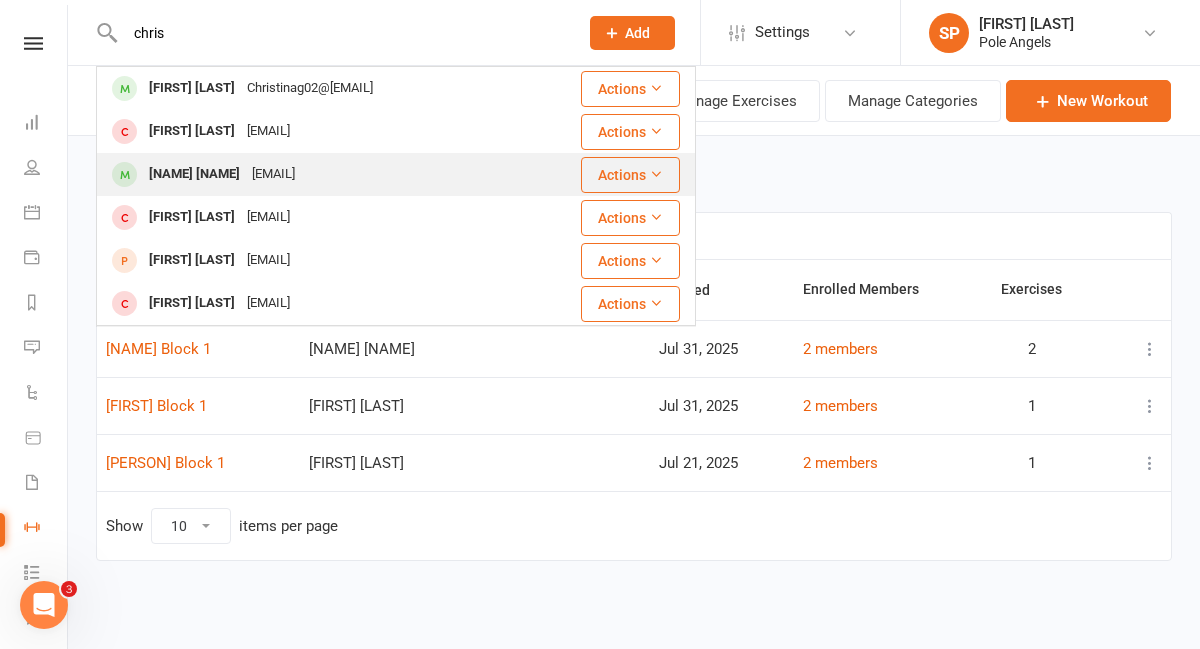 type on "chris" 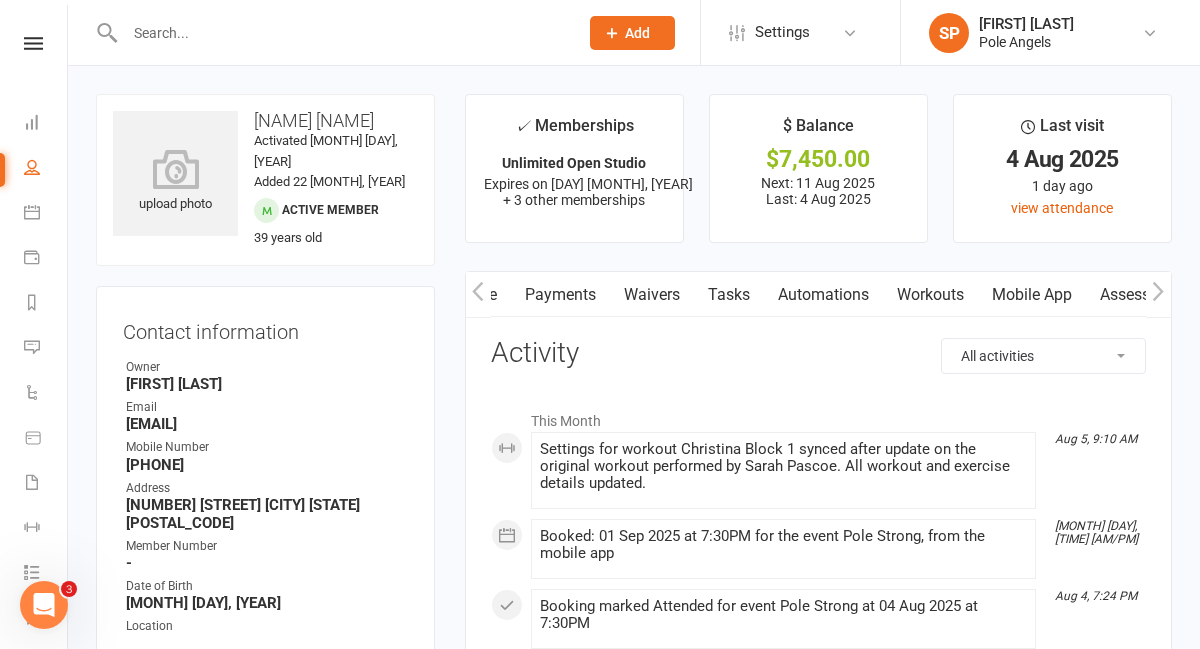 scroll, scrollTop: 0, scrollLeft: 471, axis: horizontal 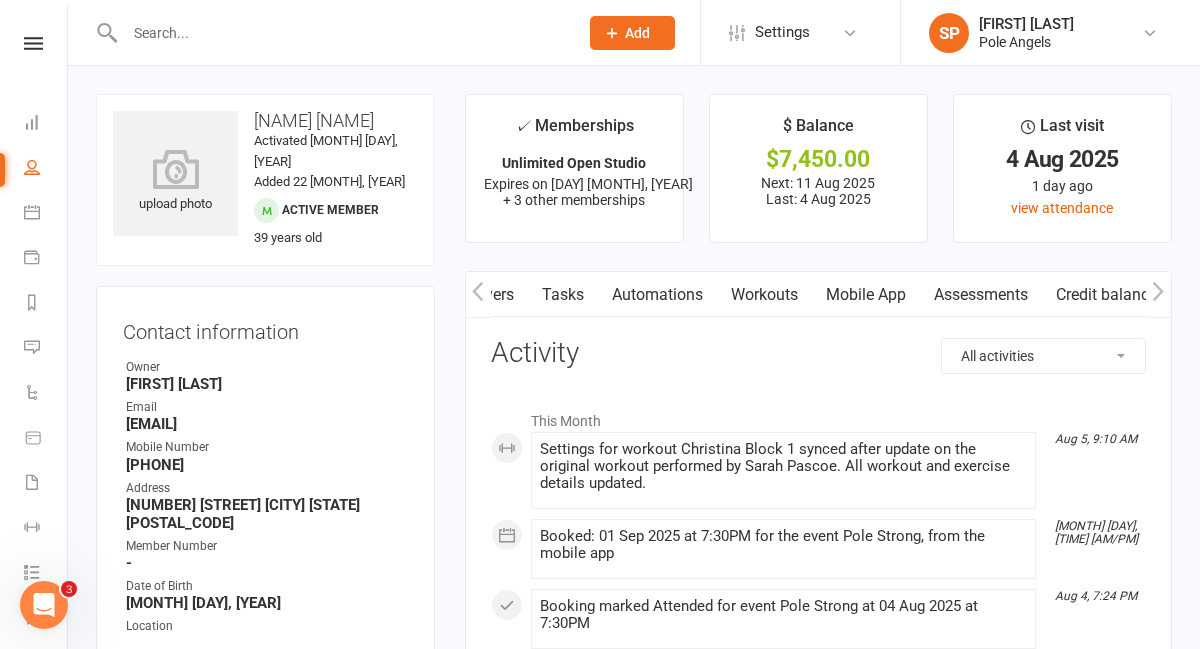 click on "Workouts" at bounding box center [764, 295] 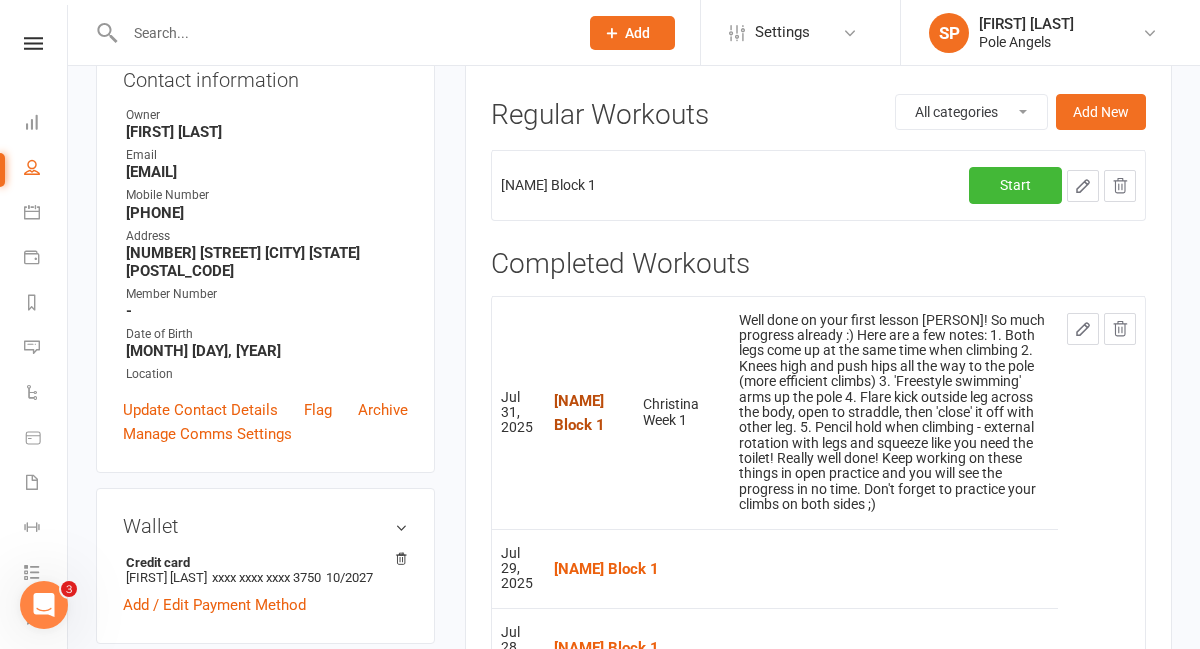scroll, scrollTop: 255, scrollLeft: 0, axis: vertical 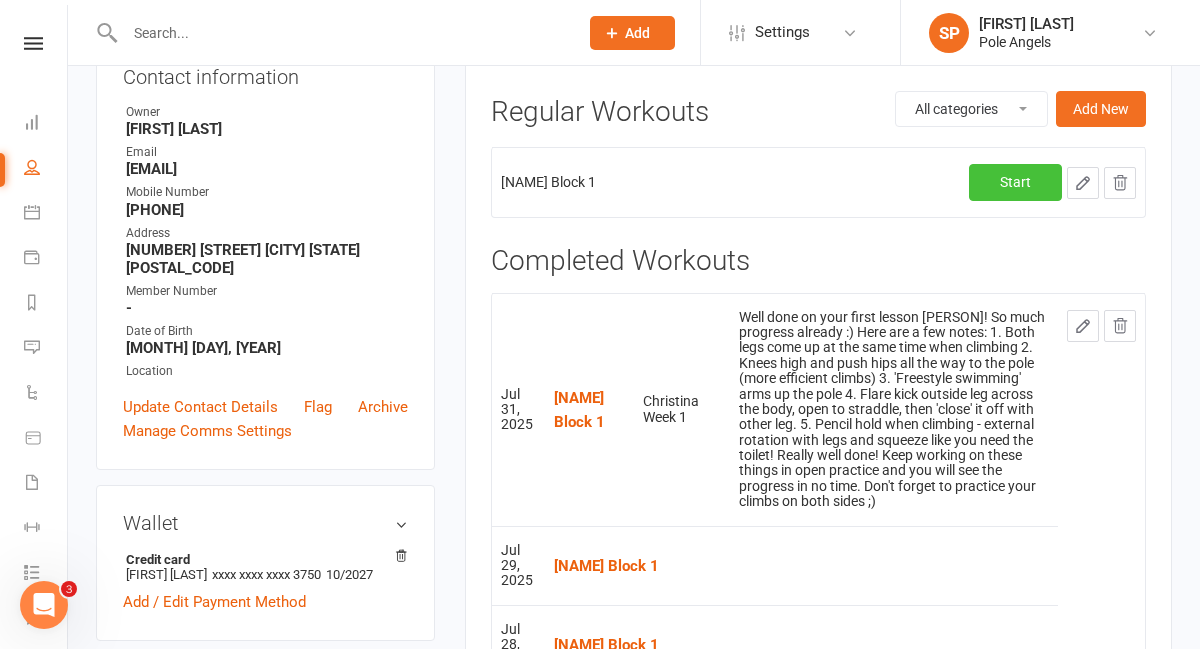 click on "Start" at bounding box center (1015, 182) 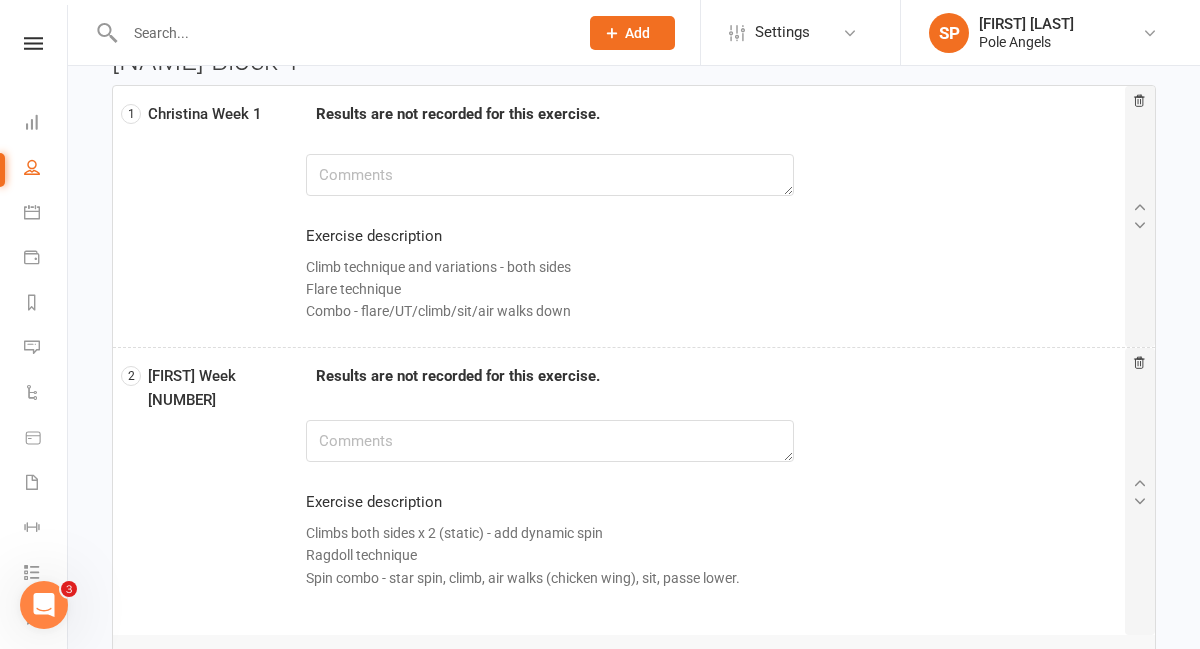 scroll, scrollTop: 80, scrollLeft: 0, axis: vertical 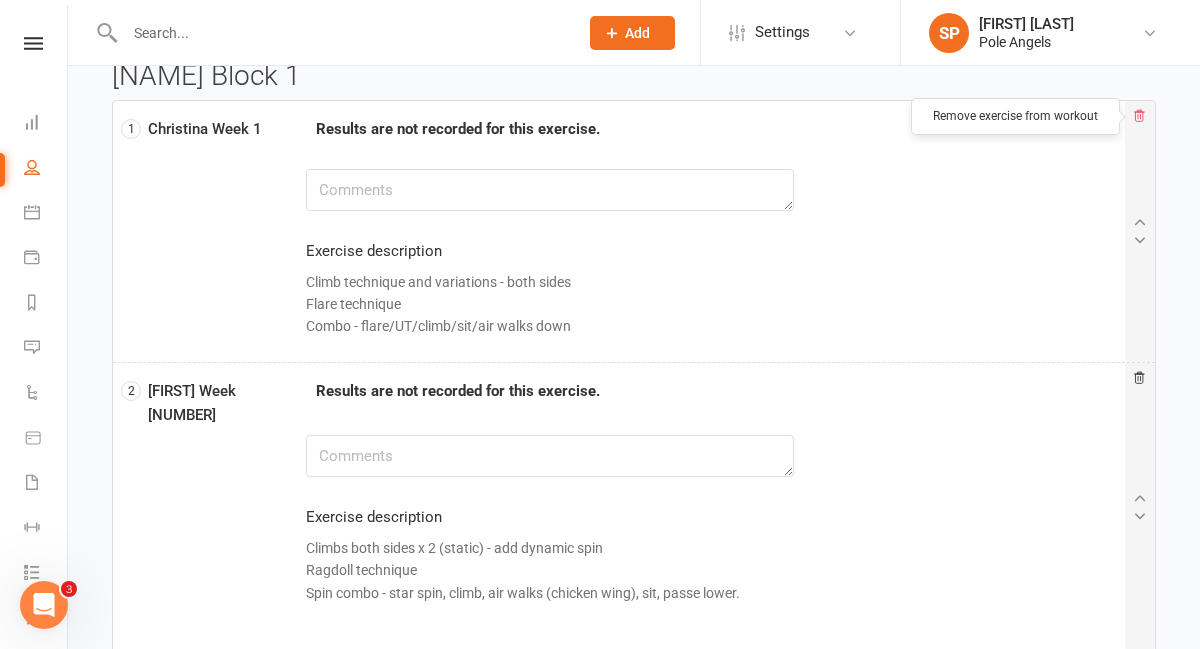 click at bounding box center [1139, 118] 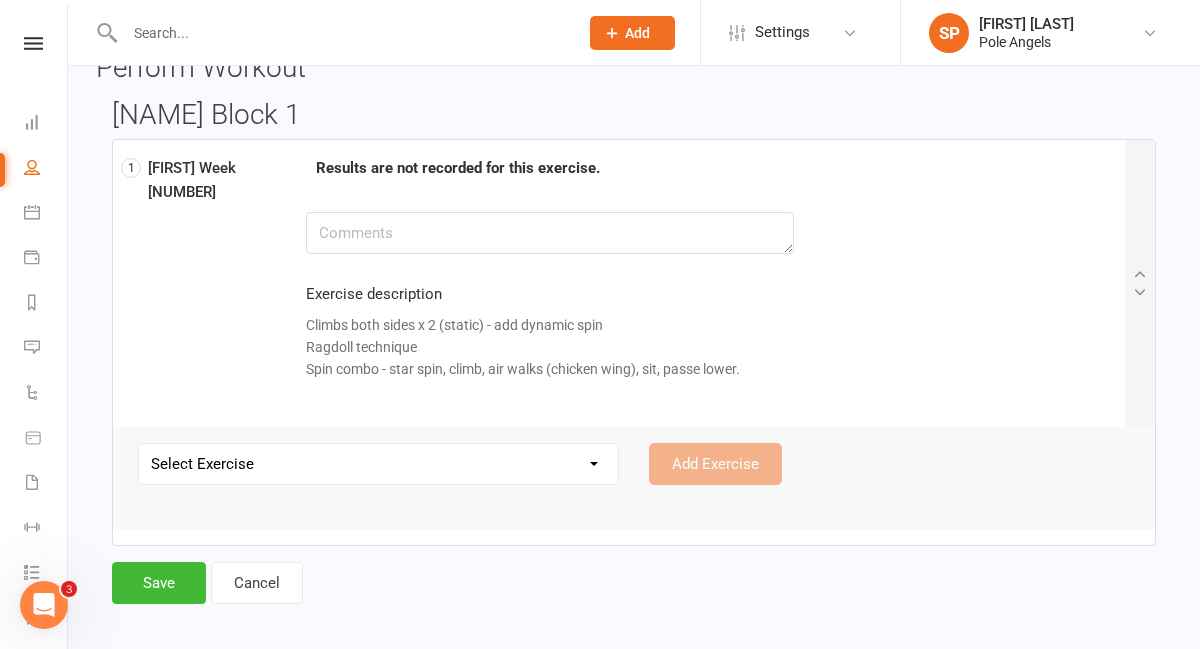 scroll, scrollTop: 37, scrollLeft: 0, axis: vertical 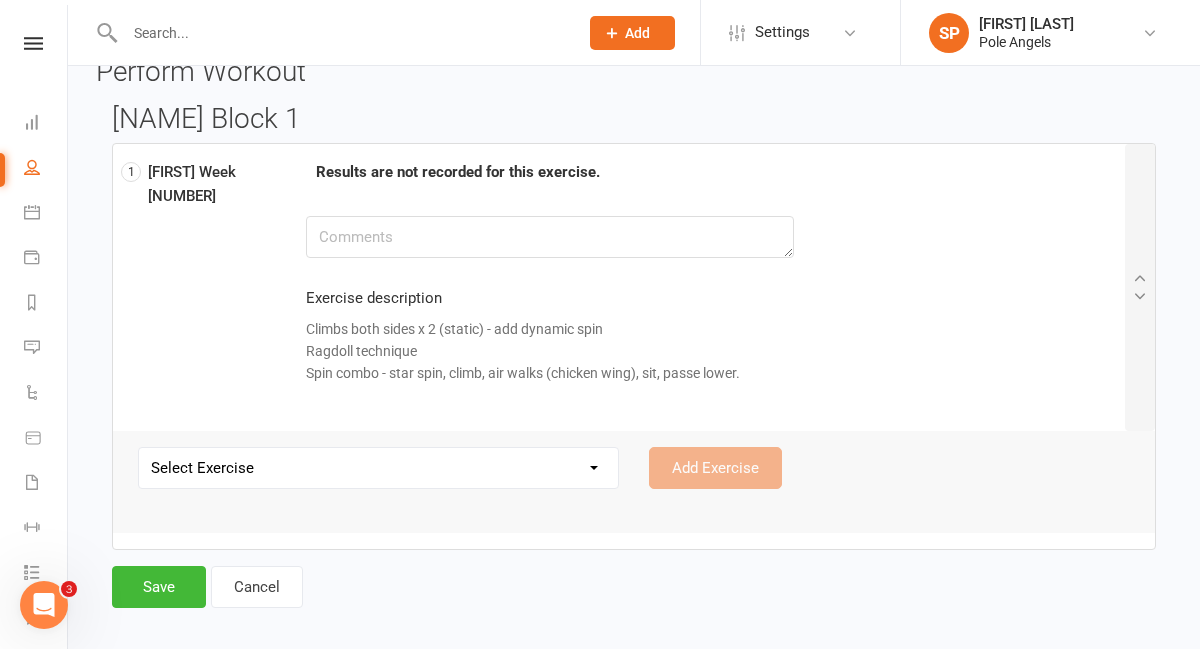 click at bounding box center (341, 33) 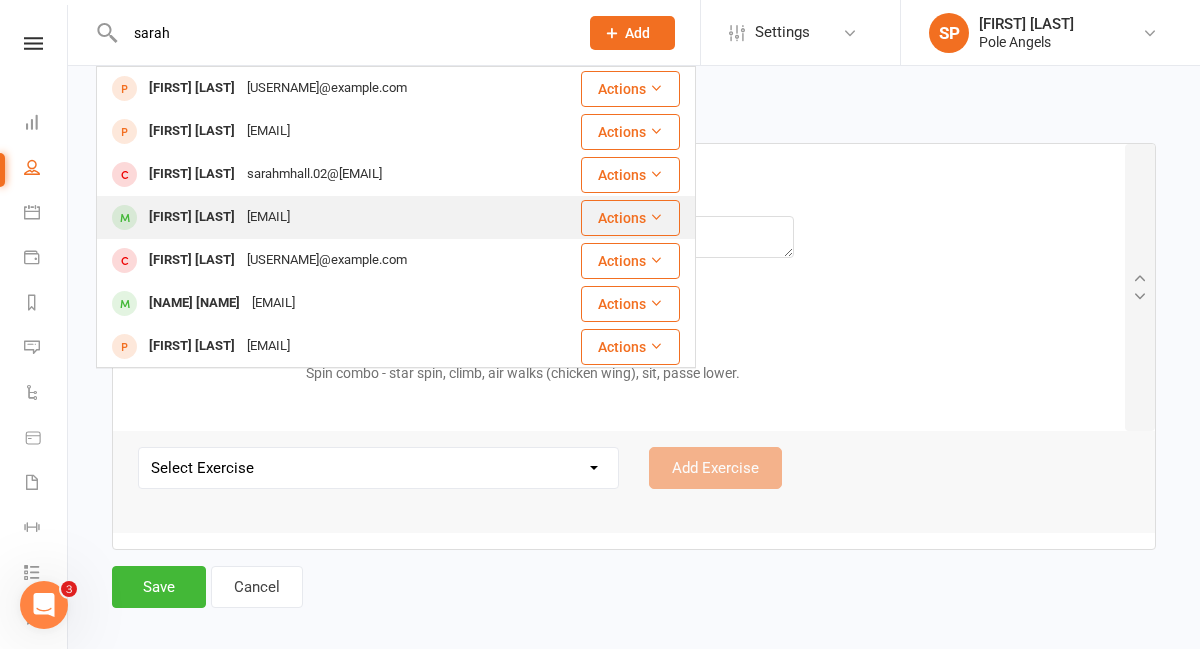 type on "sarah" 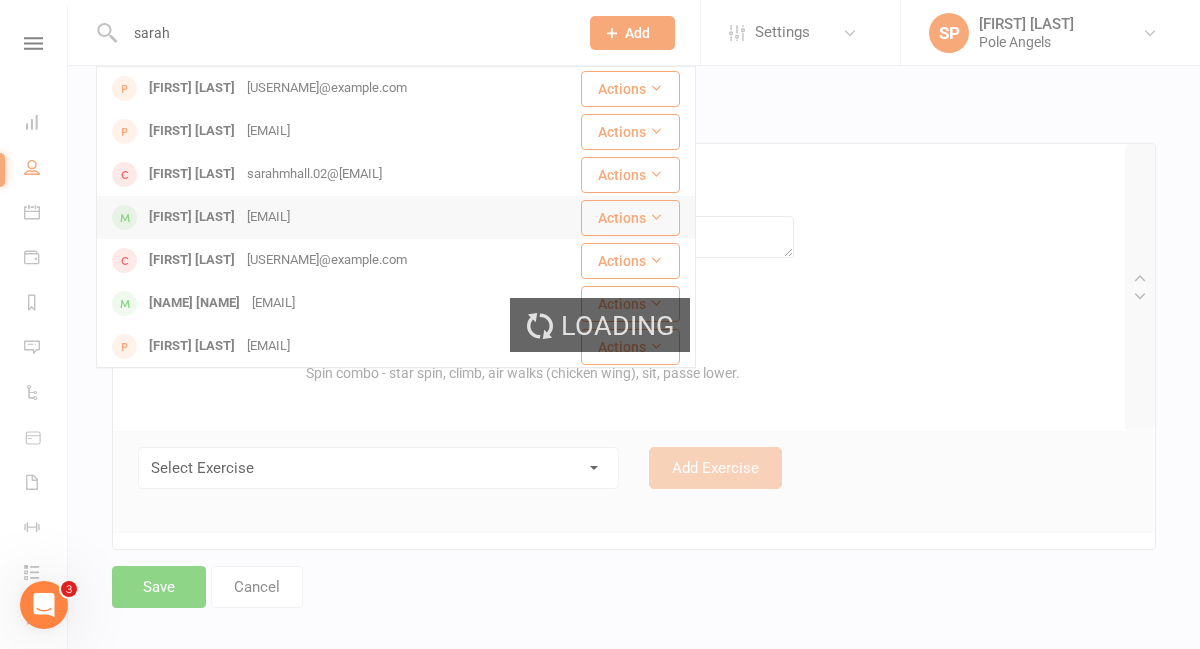 type 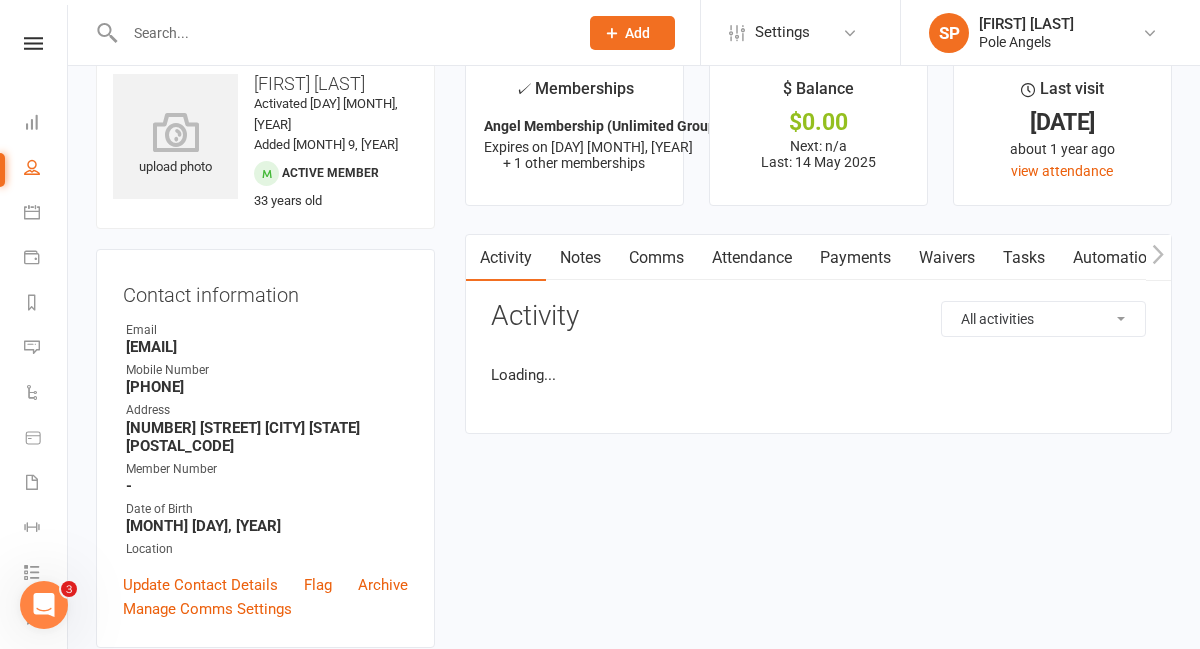 scroll, scrollTop: 0, scrollLeft: 0, axis: both 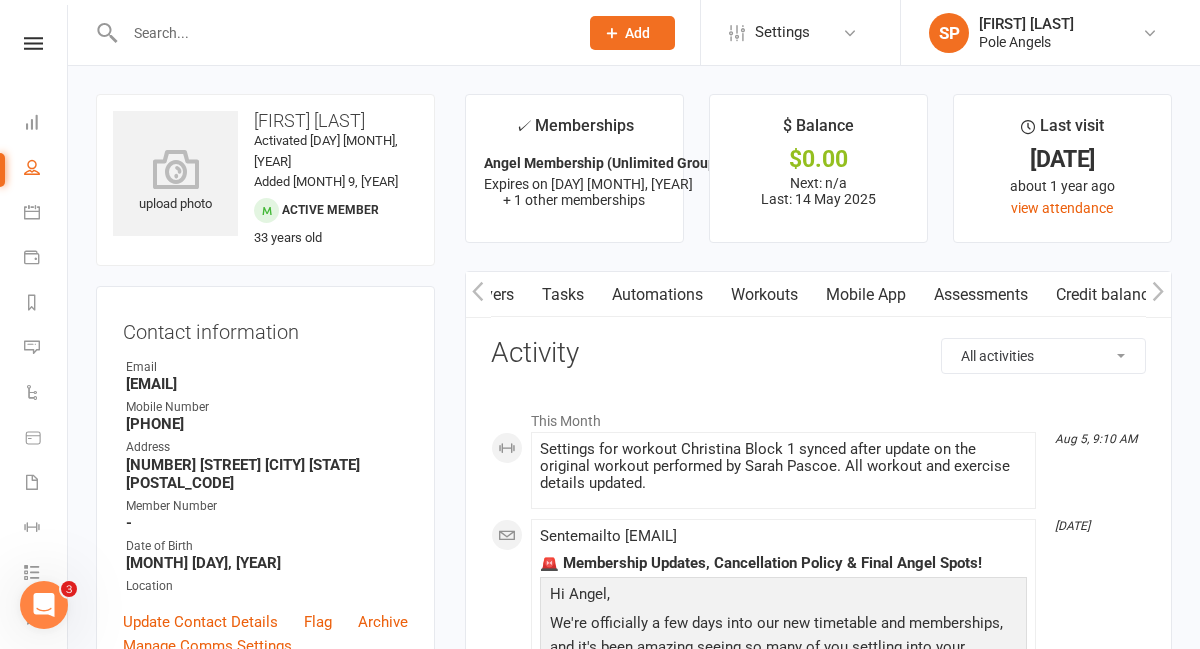 click on "Workouts" at bounding box center (764, 295) 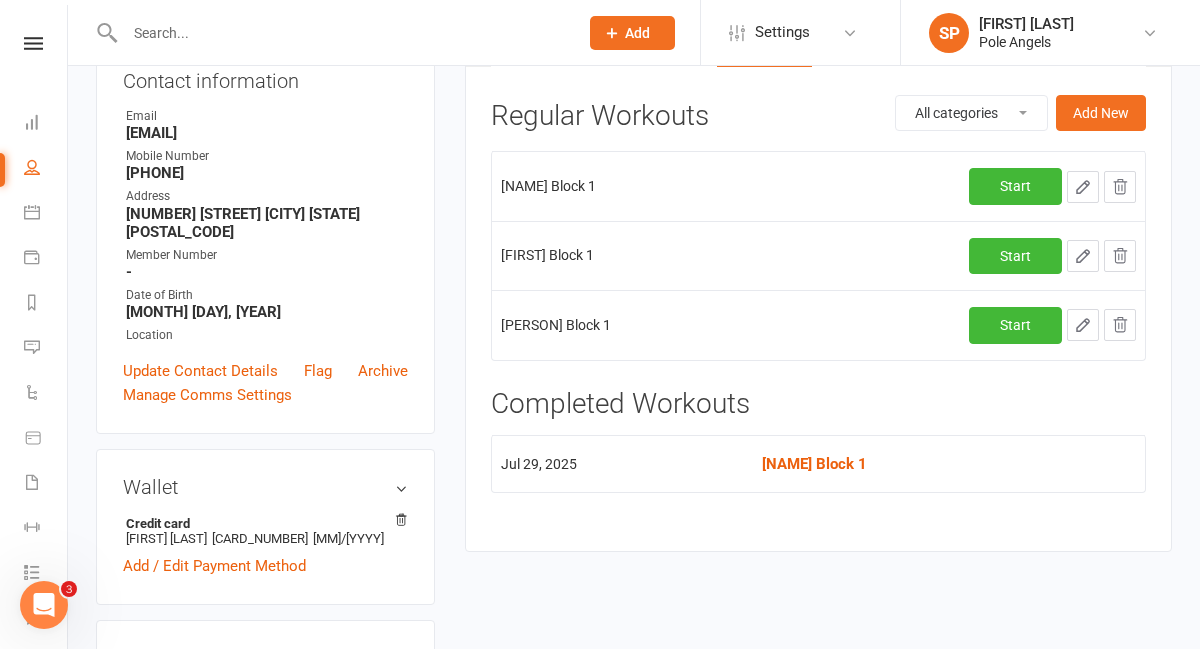 scroll, scrollTop: 249, scrollLeft: 0, axis: vertical 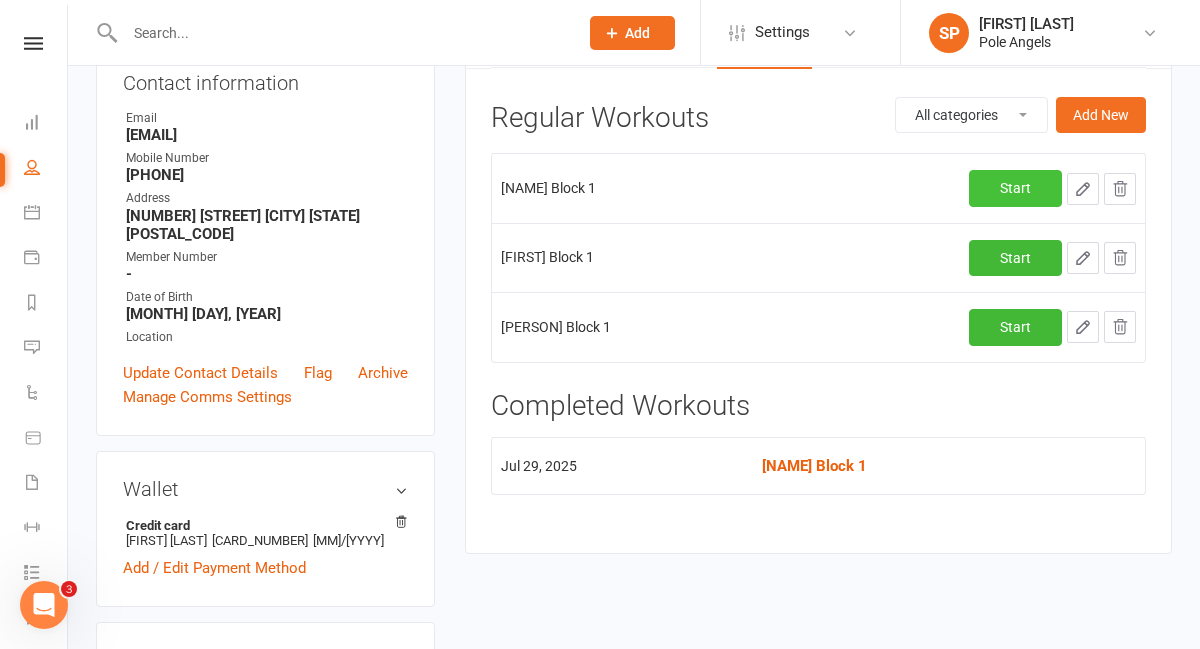click on "Start" at bounding box center [1015, 188] 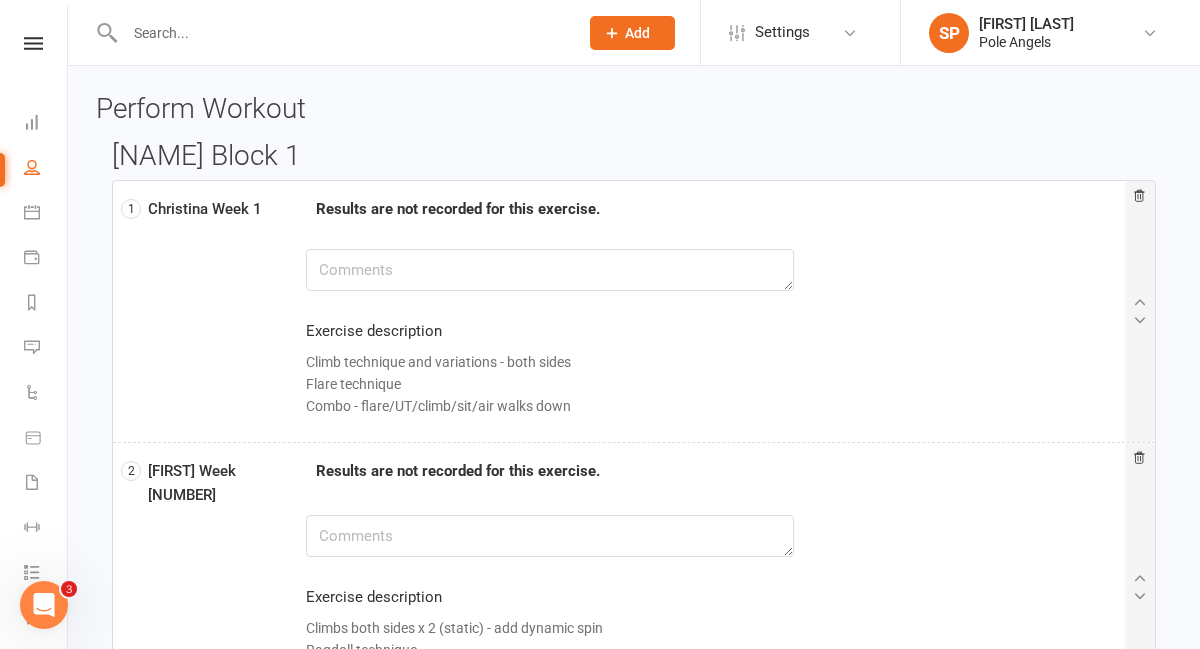 scroll, scrollTop: 202, scrollLeft: 0, axis: vertical 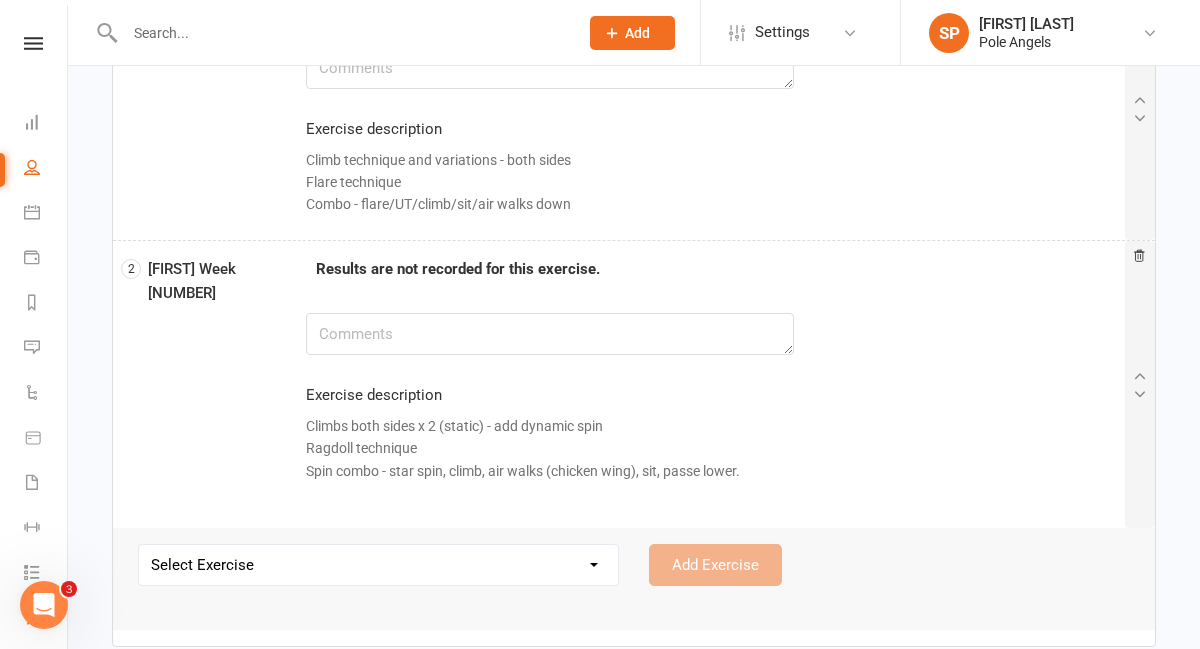 click on "Exercise description Climbs both sides x 2 (static) - add dynamic spin Ragdoll technique Spin combo - star spin, climb, air walks (chicken wing), sit, passe lower." at bounding box center (550, 448) 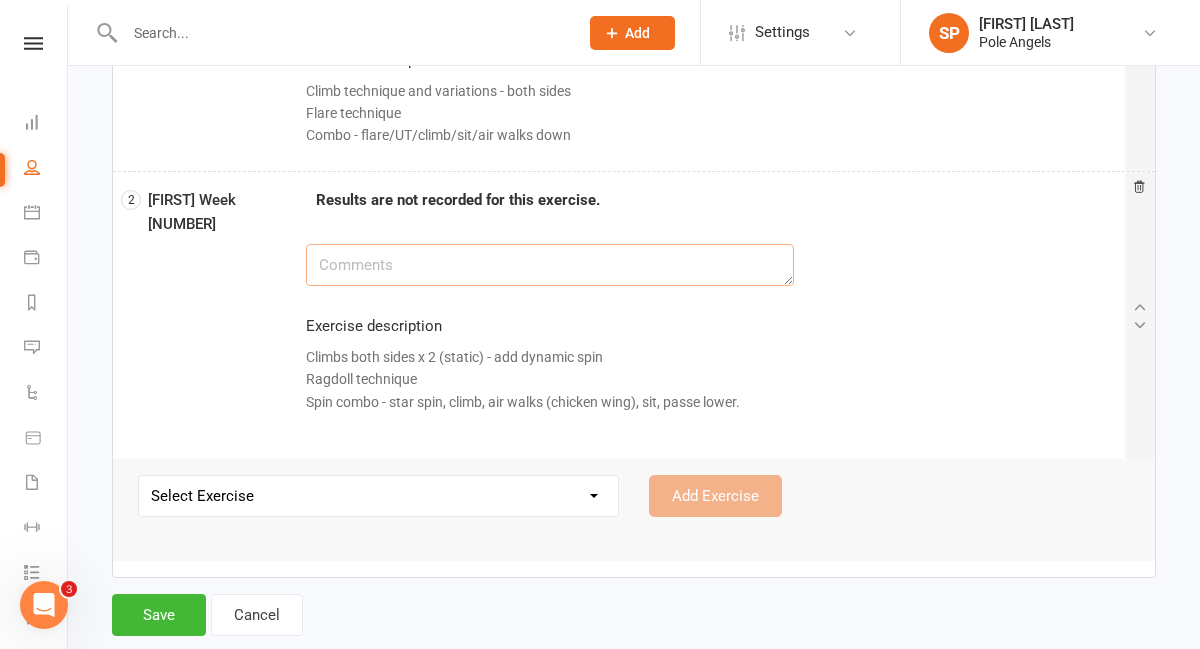 click at bounding box center (550, 265) 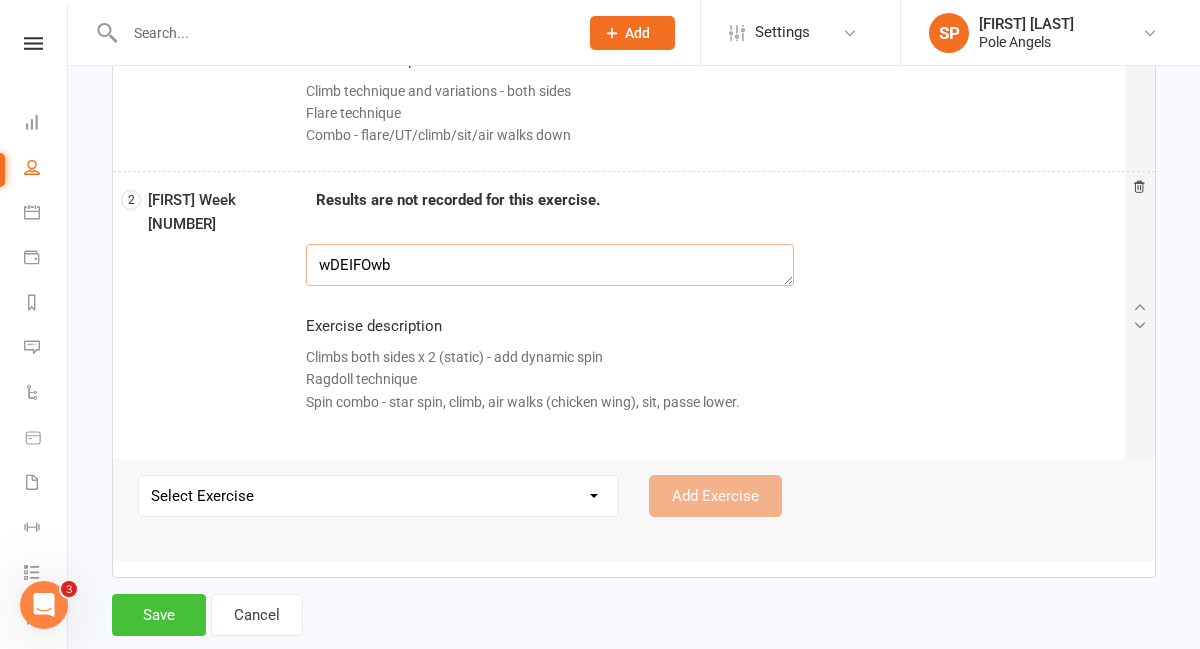 type on "wDEIFOwb" 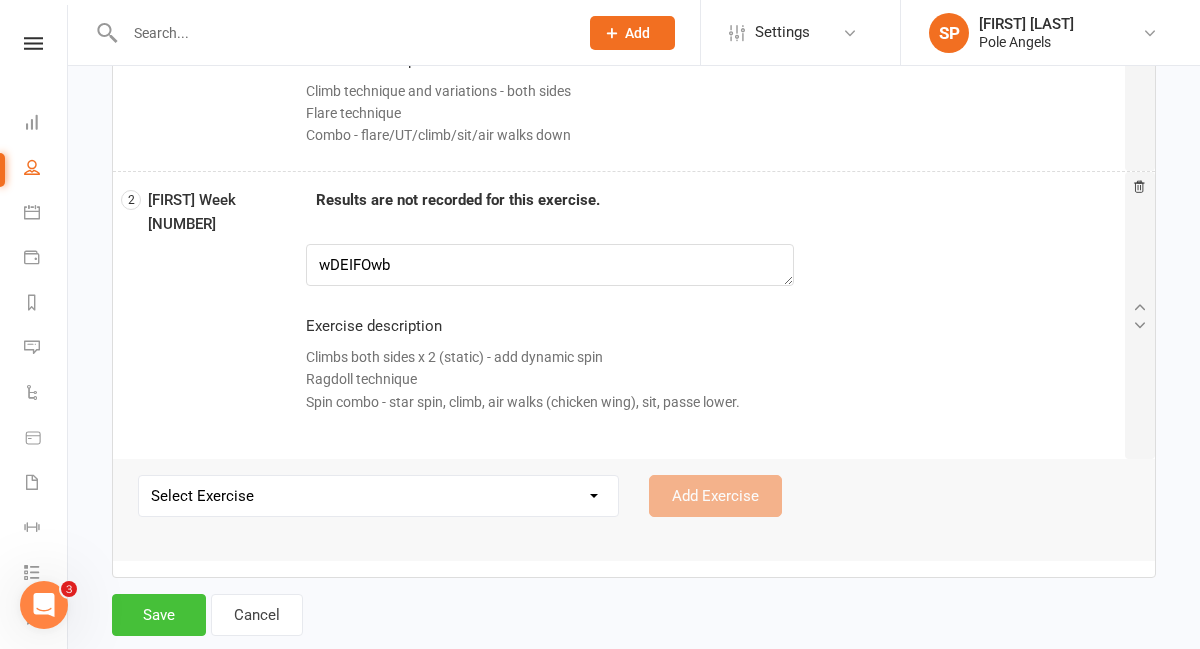 click on "Save" at bounding box center (159, 615) 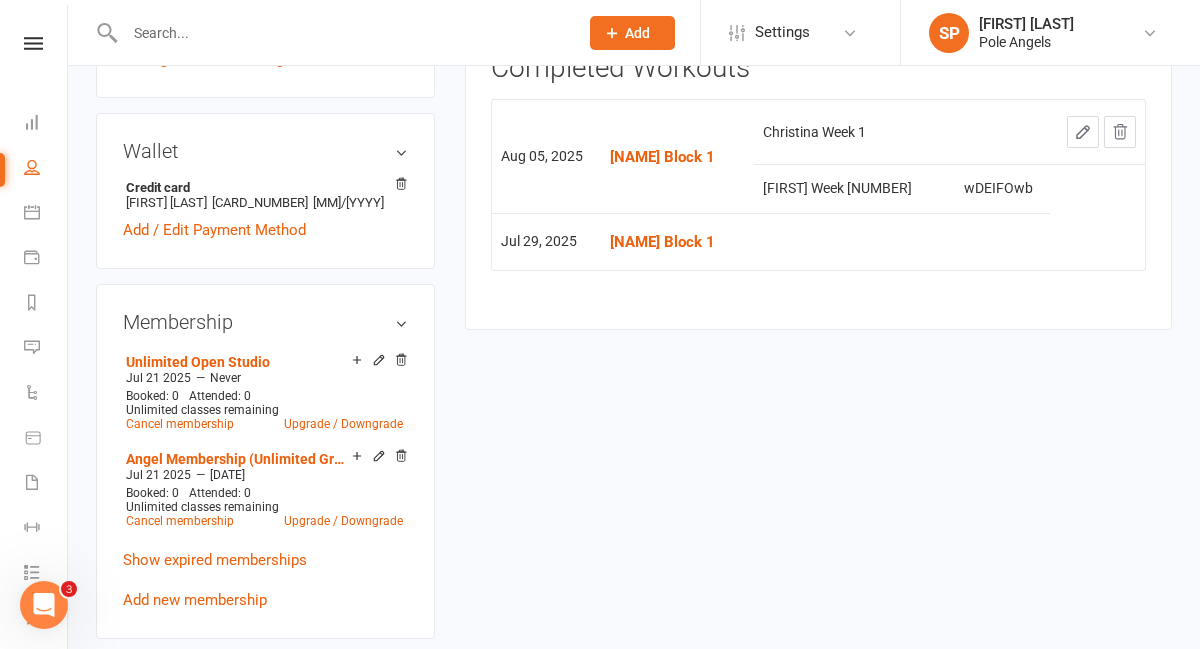 scroll, scrollTop: 585, scrollLeft: 0, axis: vertical 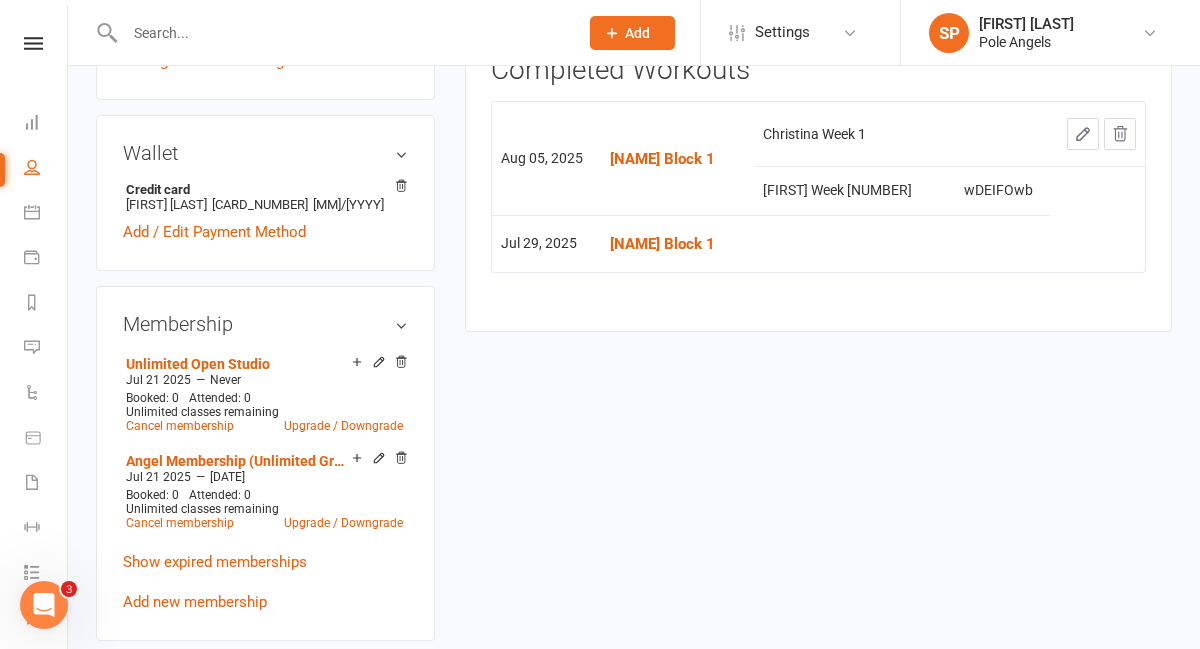 click on "[FIRST] Week [NUMBER]" at bounding box center (845, 190) 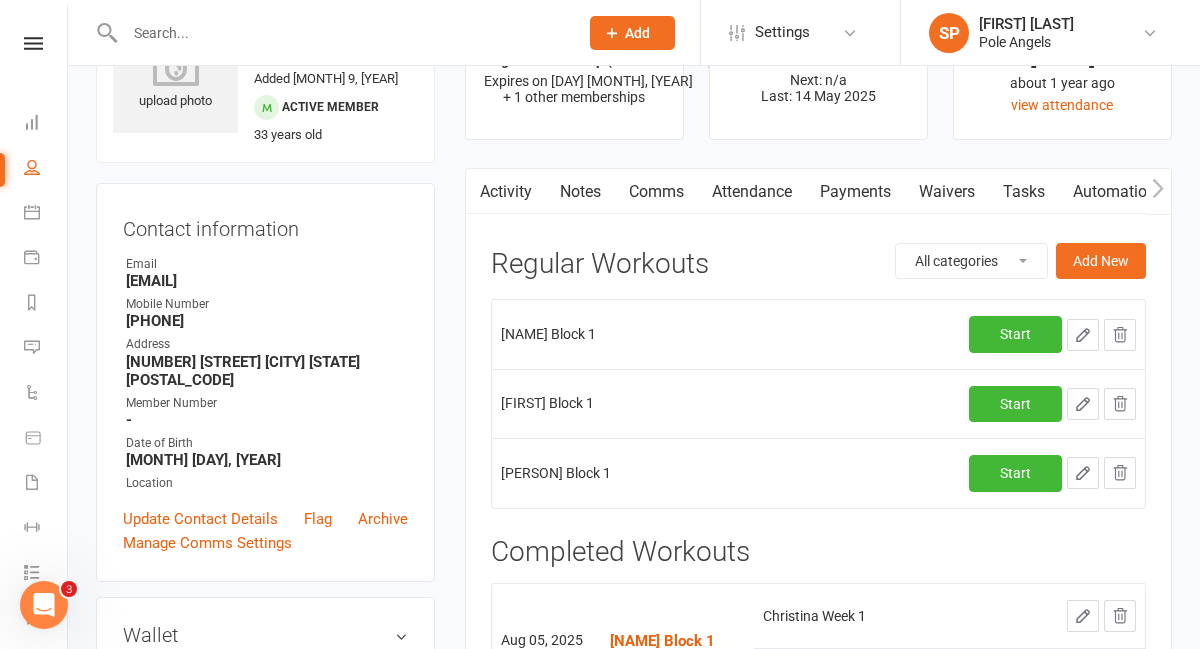 scroll, scrollTop: 0, scrollLeft: 0, axis: both 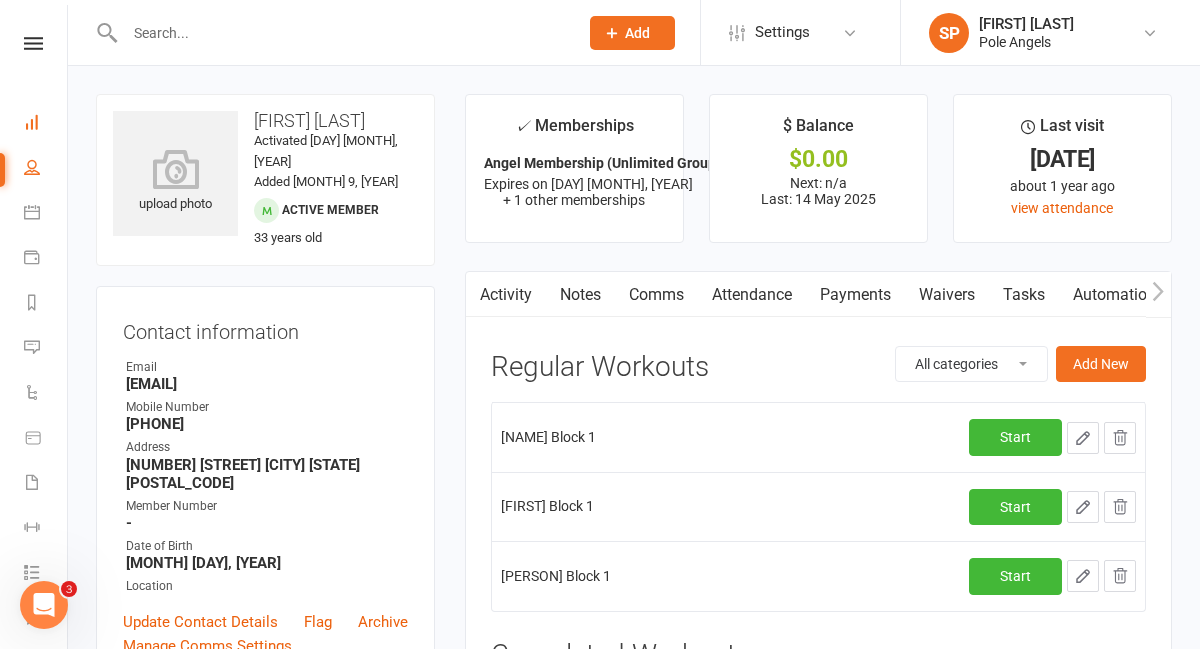 click on "Dashboard" at bounding box center (46, 124) 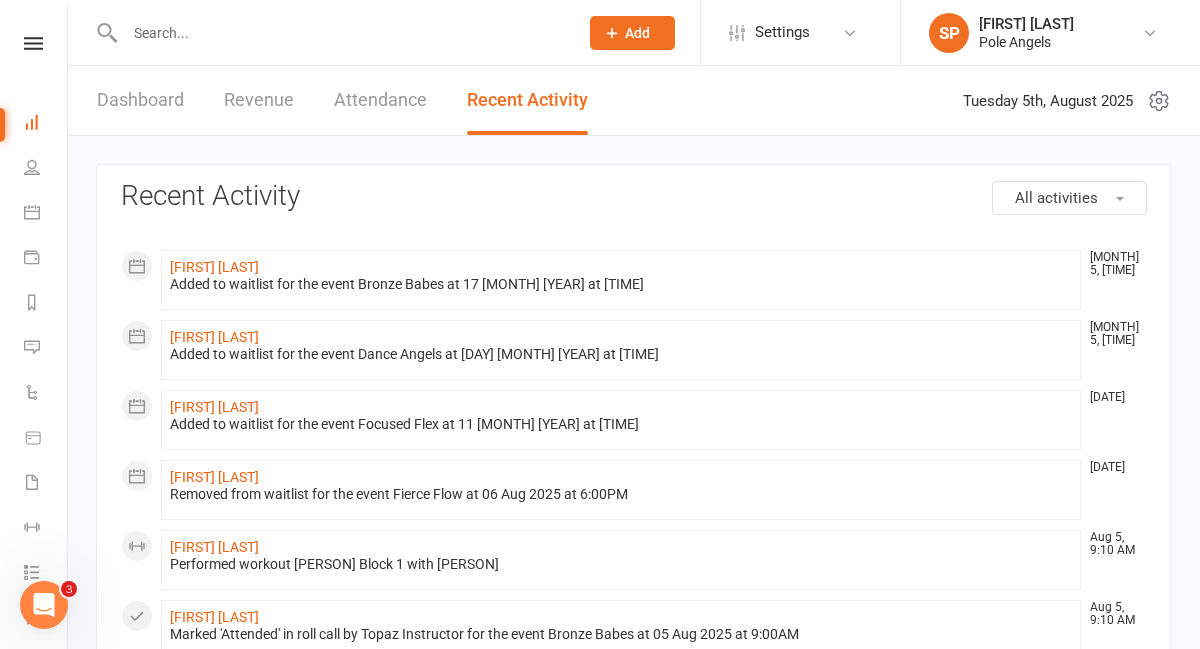 click at bounding box center [341, 33] 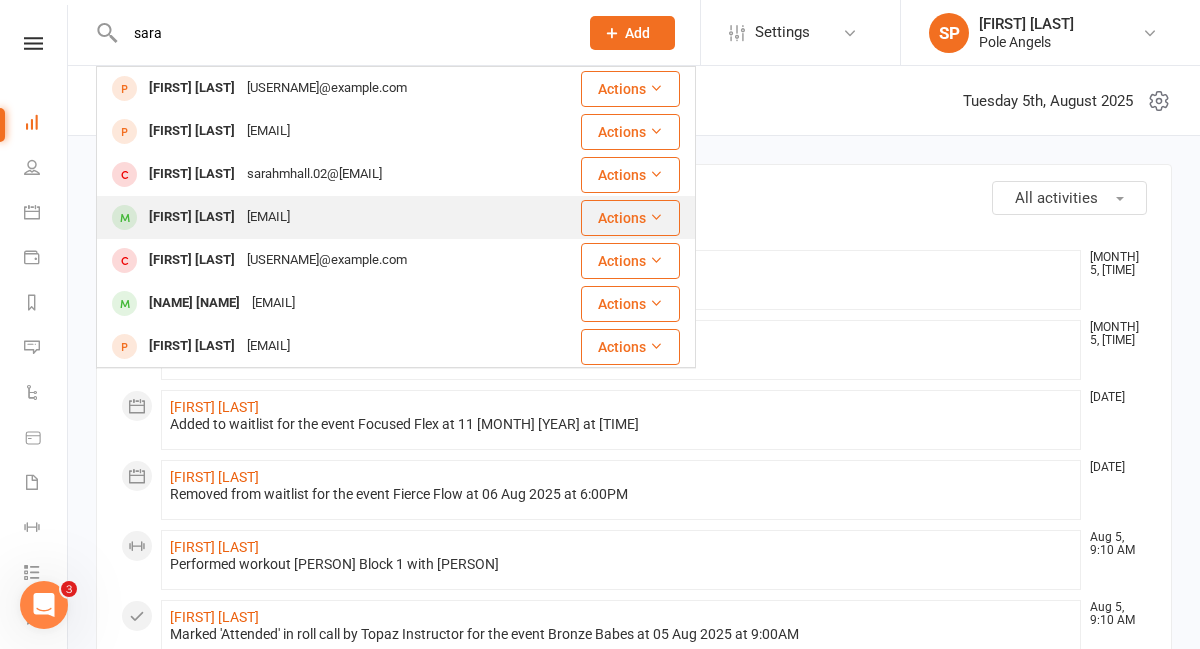 type on "sara" 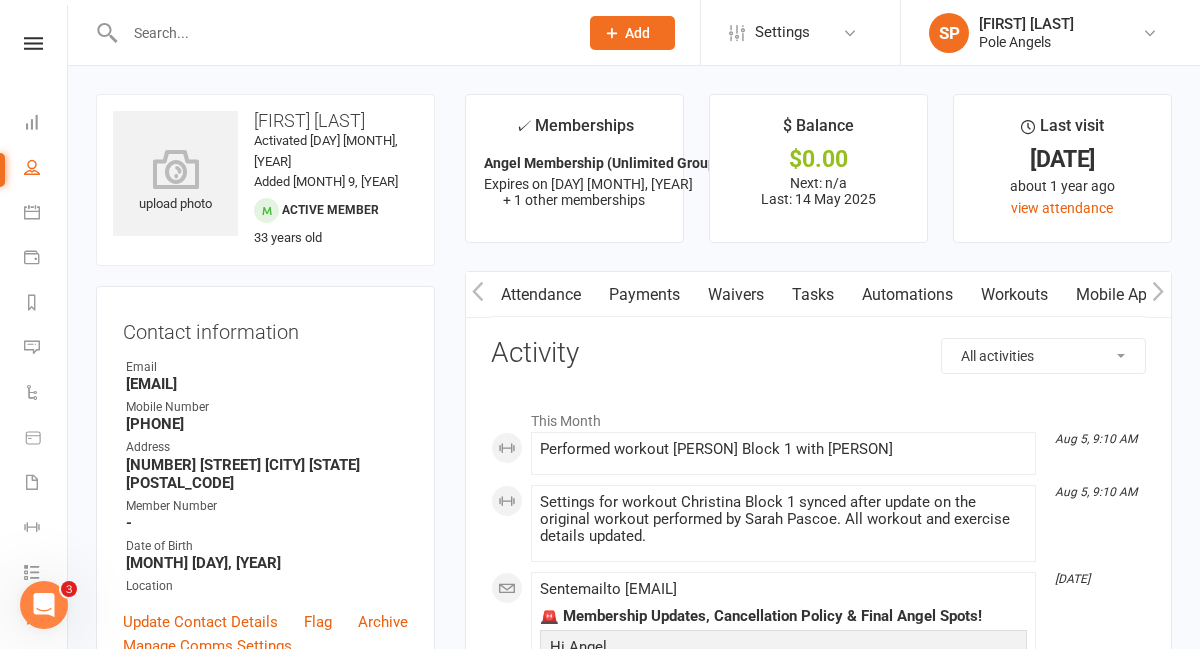 scroll, scrollTop: 0, scrollLeft: 212, axis: horizontal 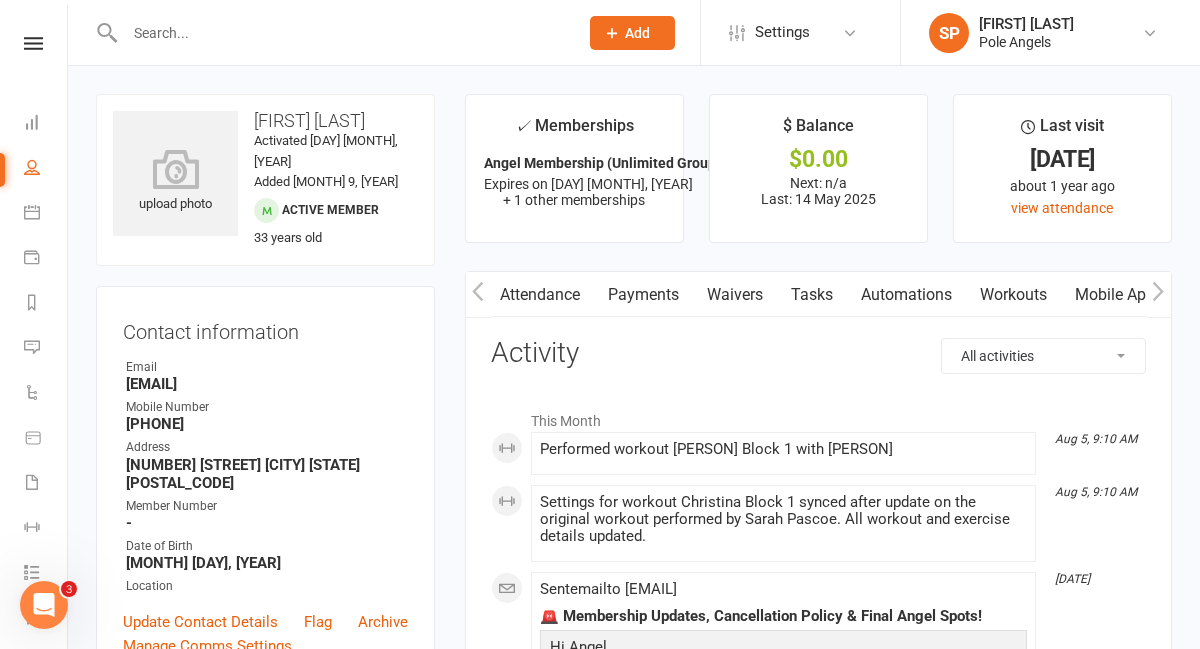 click on "Workouts" at bounding box center (1013, 295) 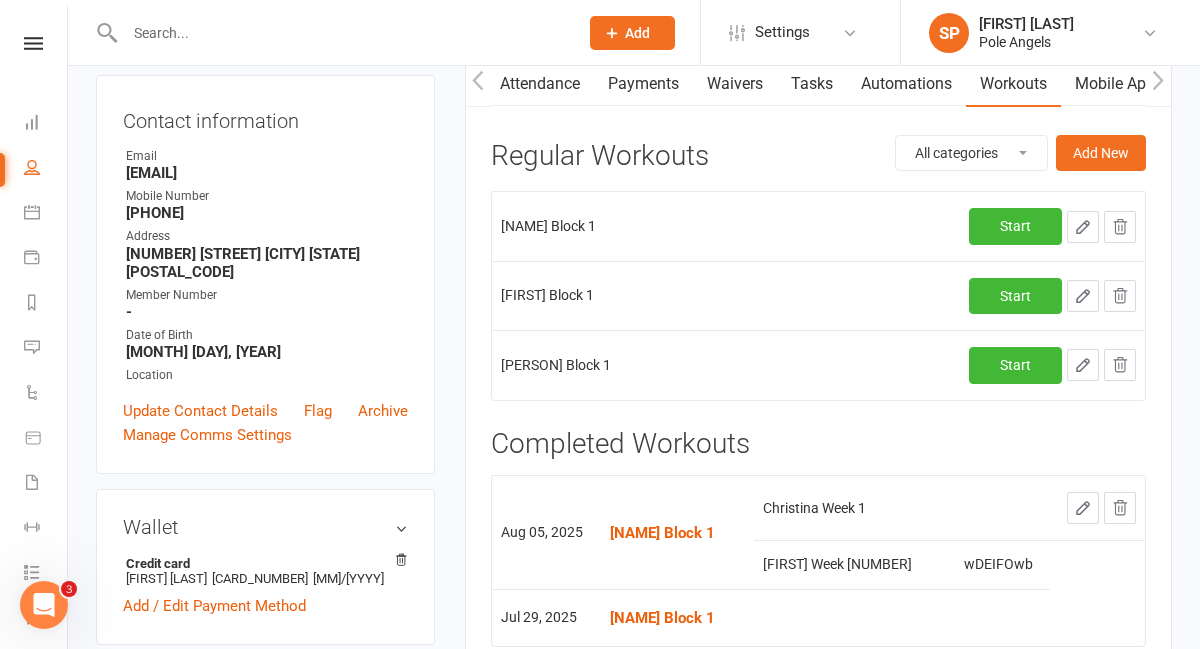 scroll, scrollTop: 245, scrollLeft: 0, axis: vertical 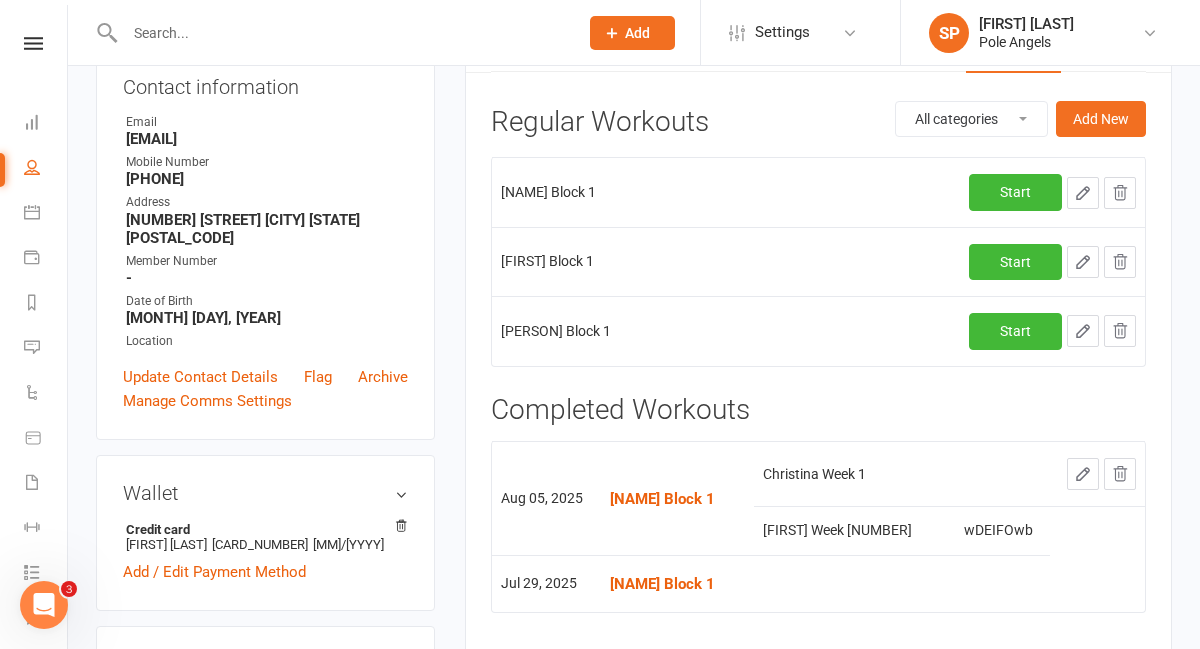 click at bounding box center (1002, 583) 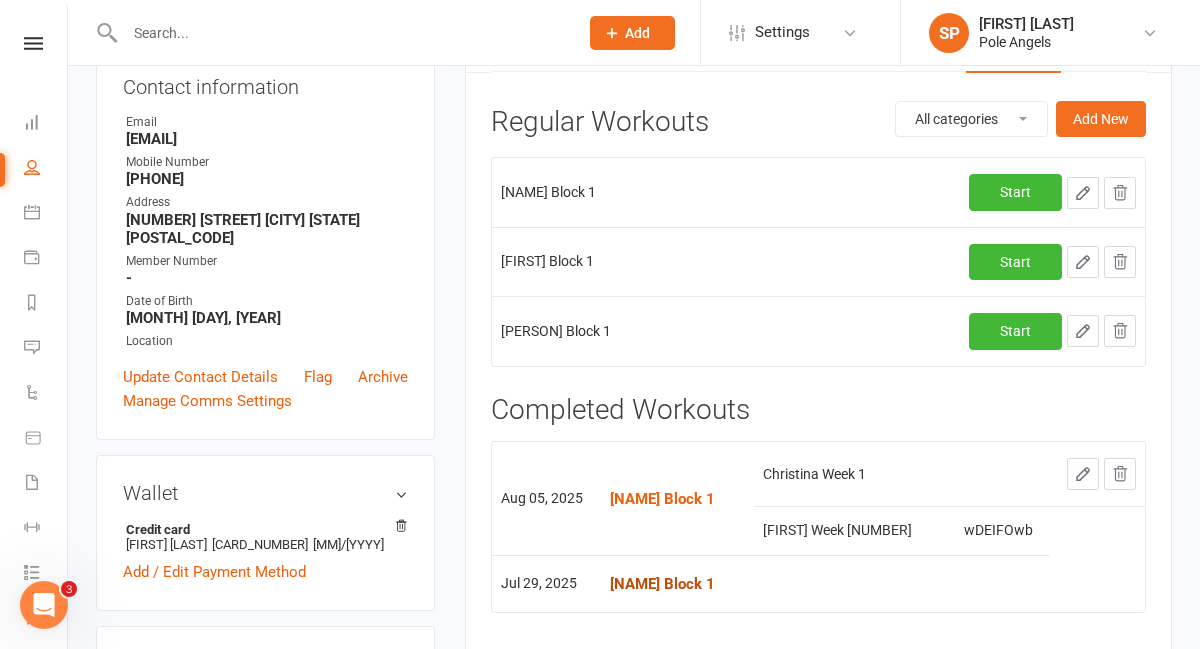 click on "[NAME] Block 1" at bounding box center (662, 584) 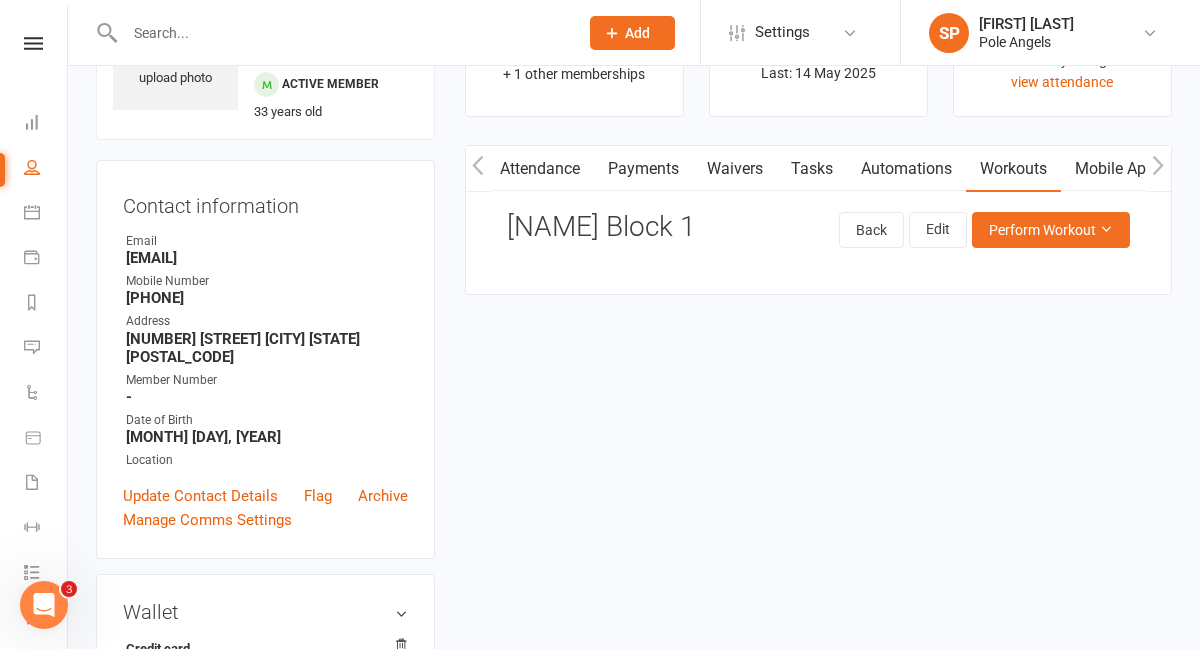 scroll, scrollTop: 122, scrollLeft: 0, axis: vertical 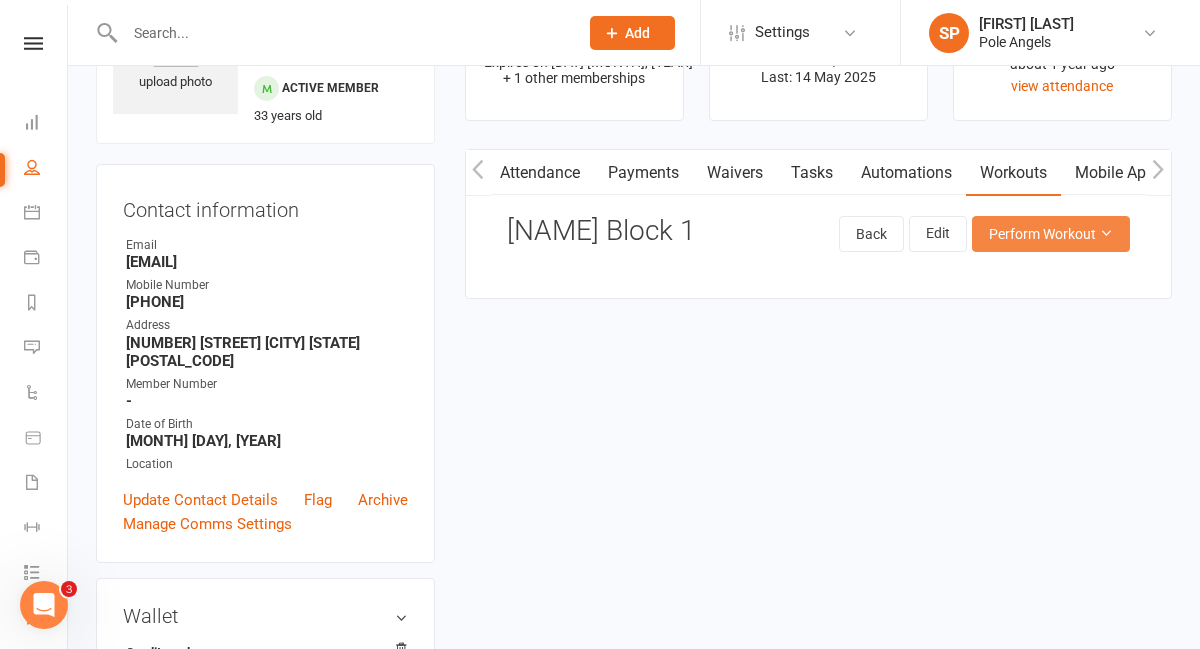 click on "Perform Workout" at bounding box center (1051, 234) 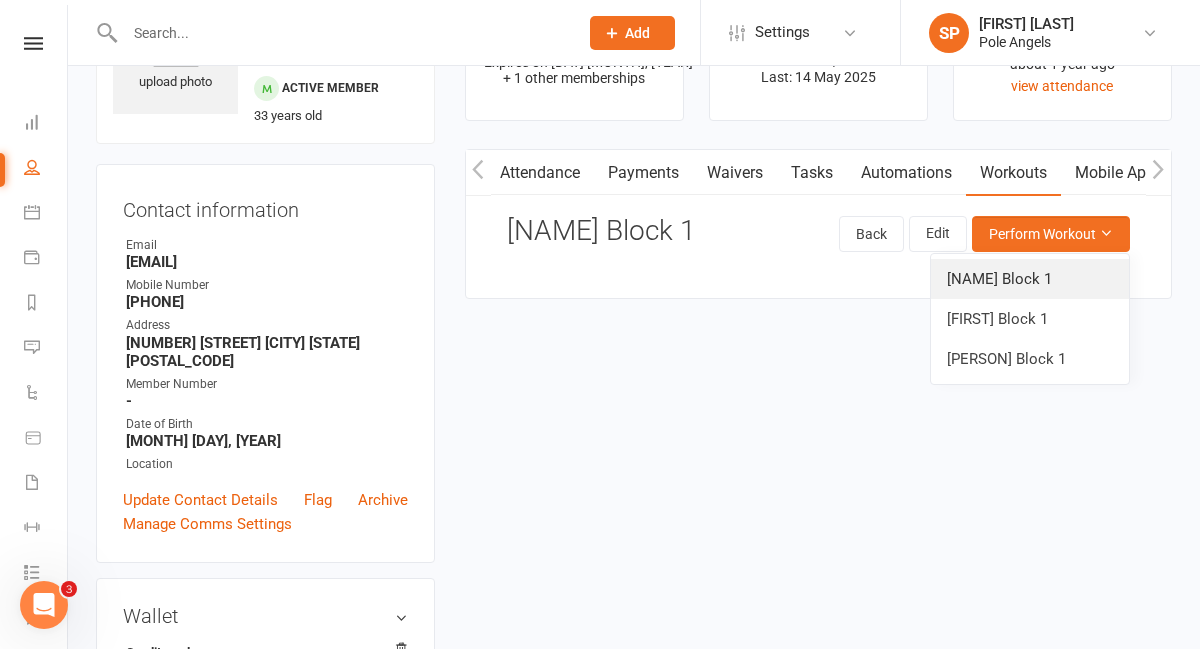click on "[NAME] Block 1" at bounding box center (1030, 279) 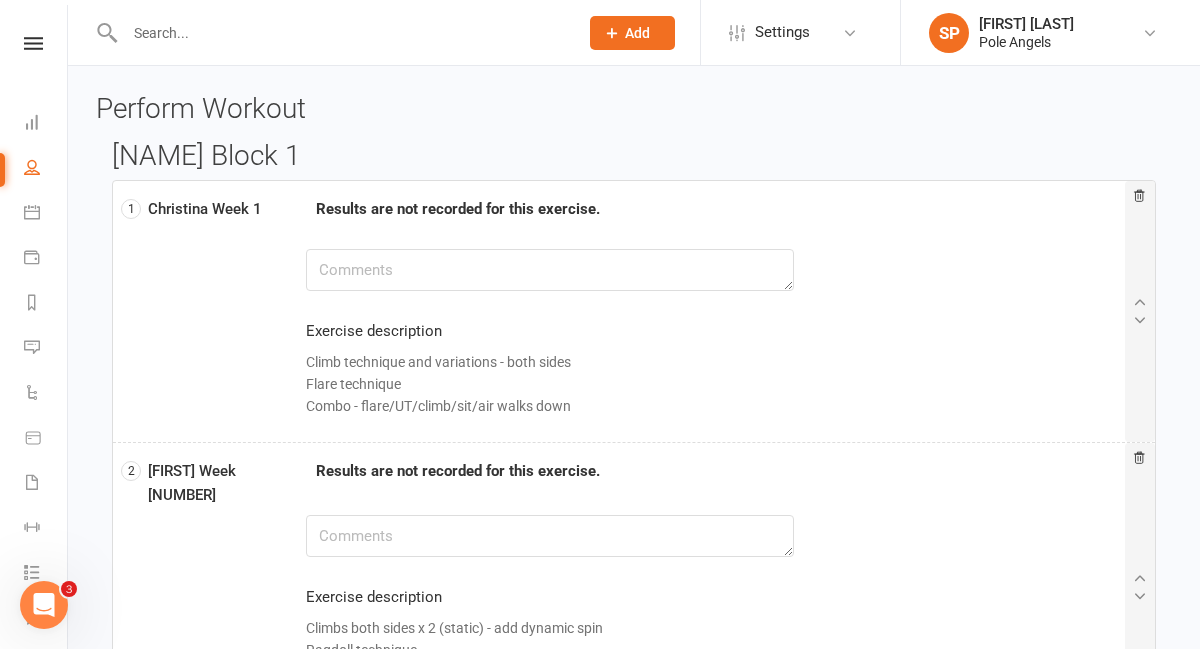 scroll, scrollTop: 299, scrollLeft: 0, axis: vertical 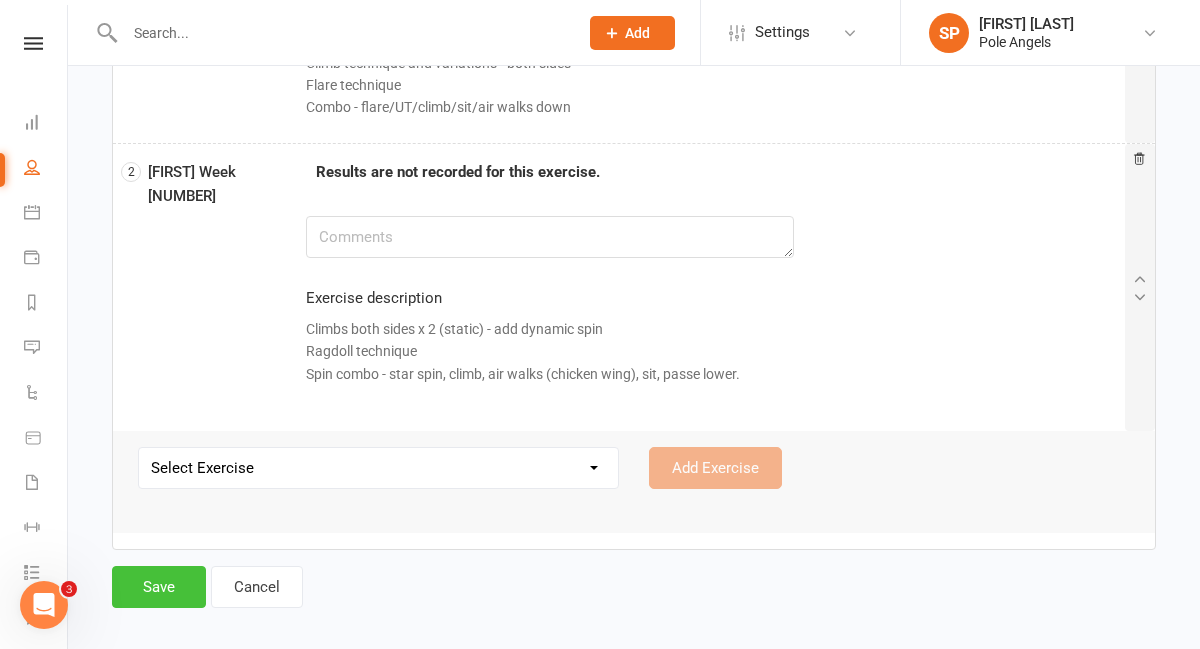 click on "Save" at bounding box center (159, 587) 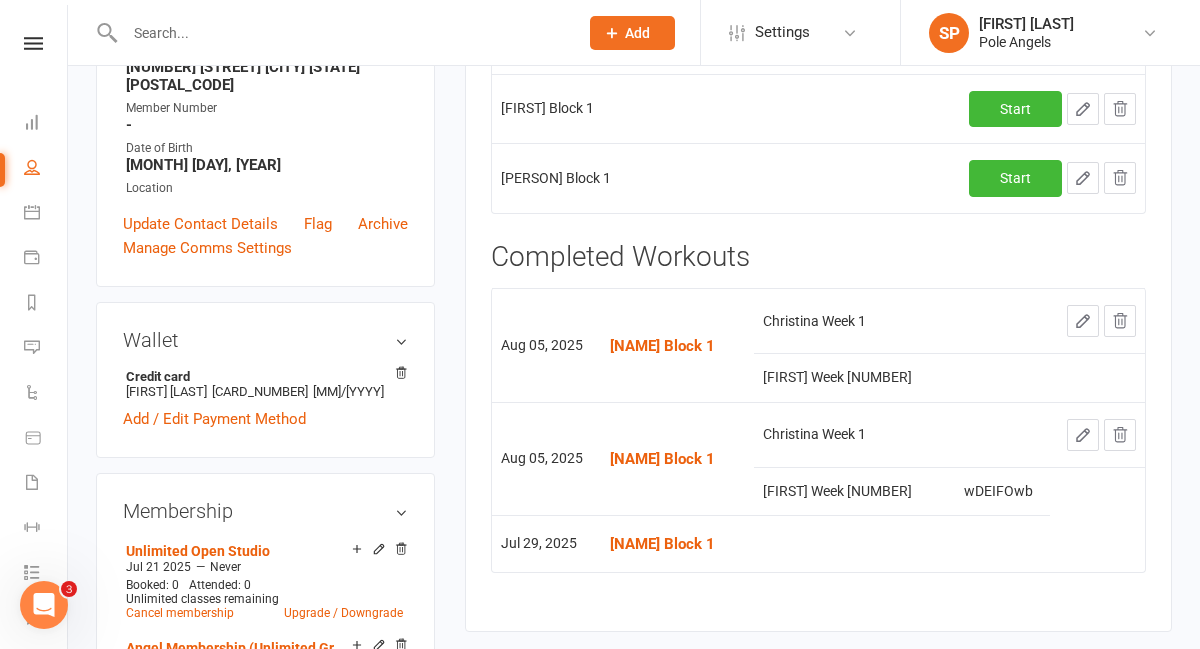 scroll, scrollTop: 396, scrollLeft: 0, axis: vertical 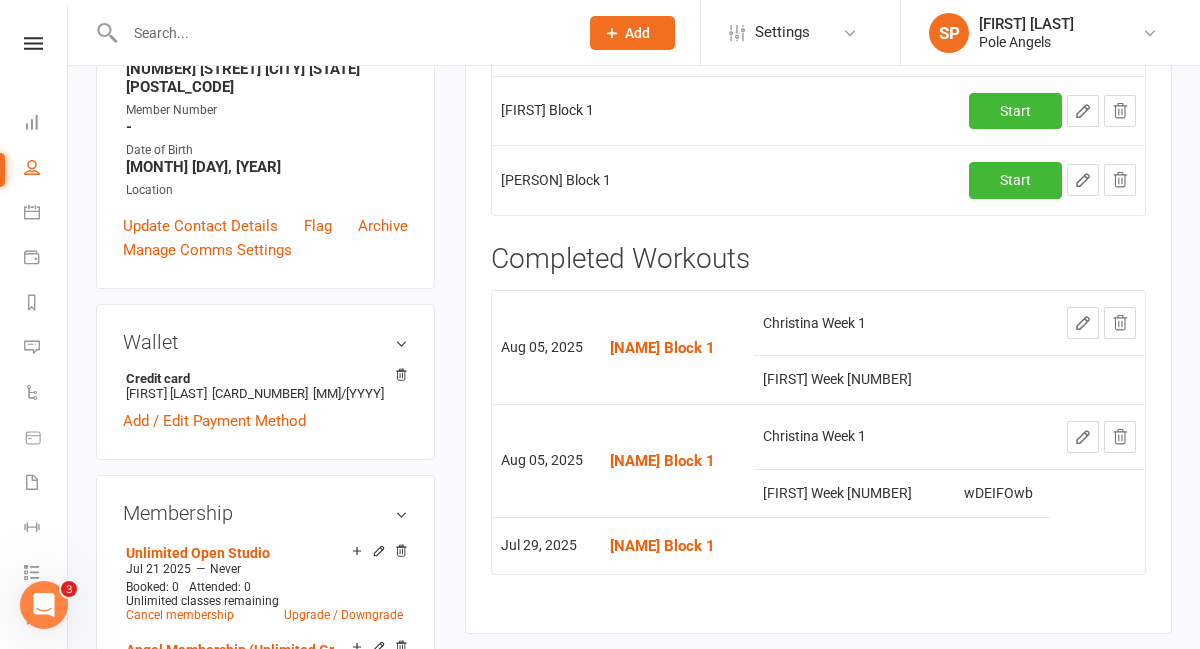 click 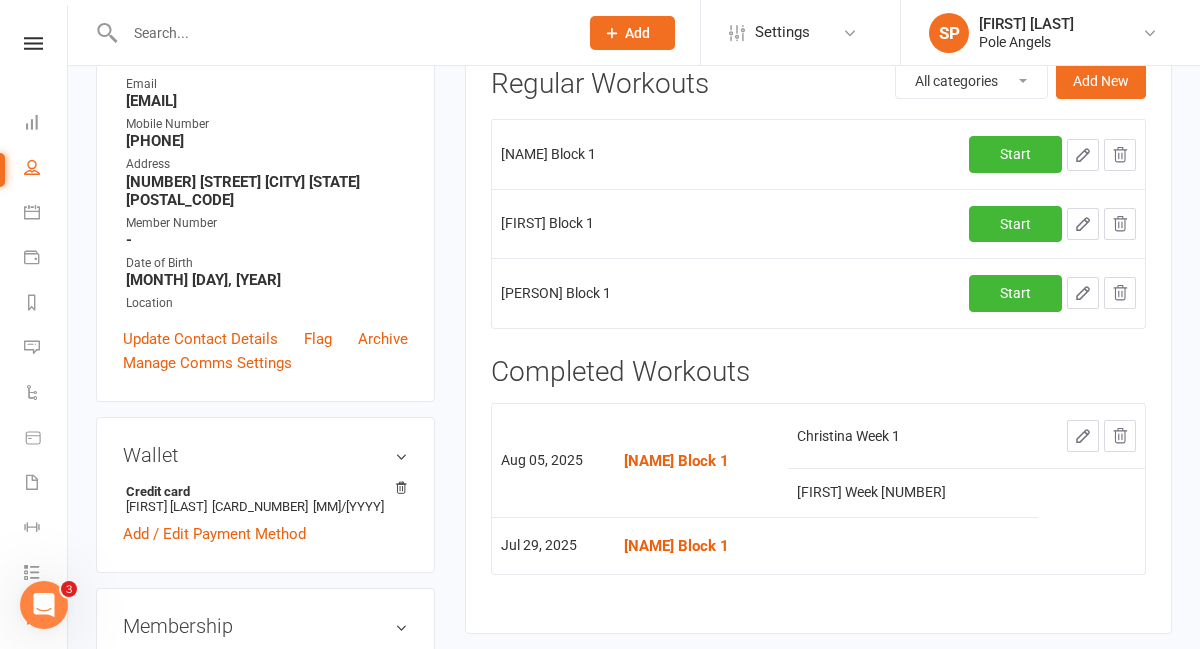 scroll, scrollTop: 0, scrollLeft: 0, axis: both 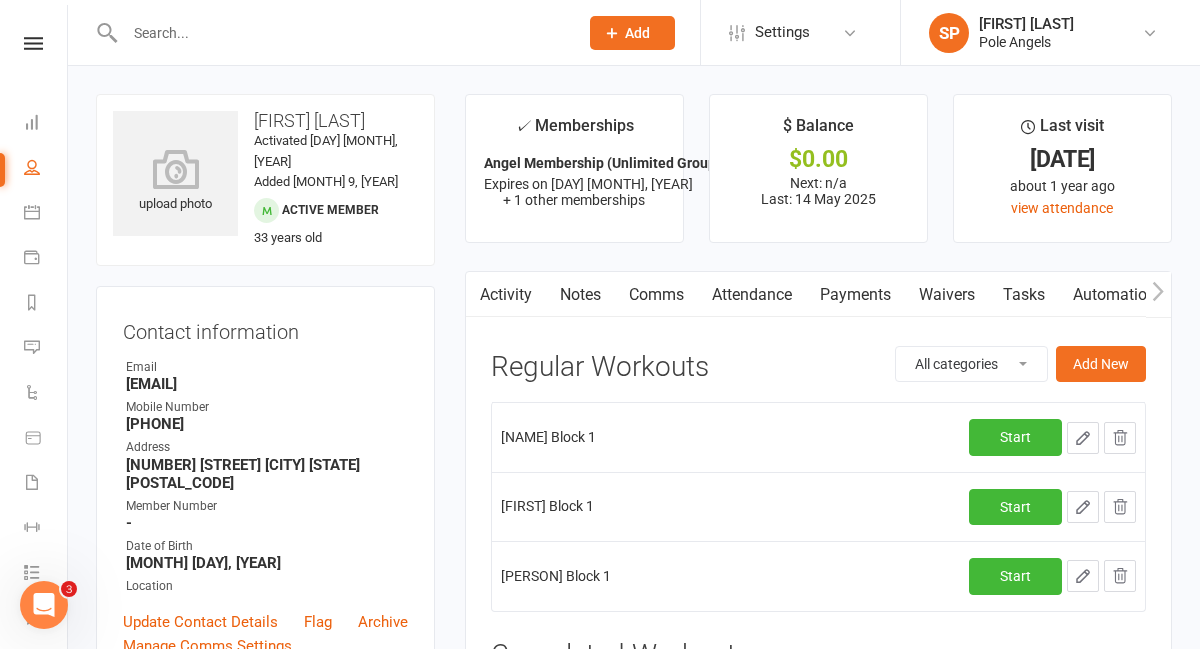 click at bounding box center (341, 33) 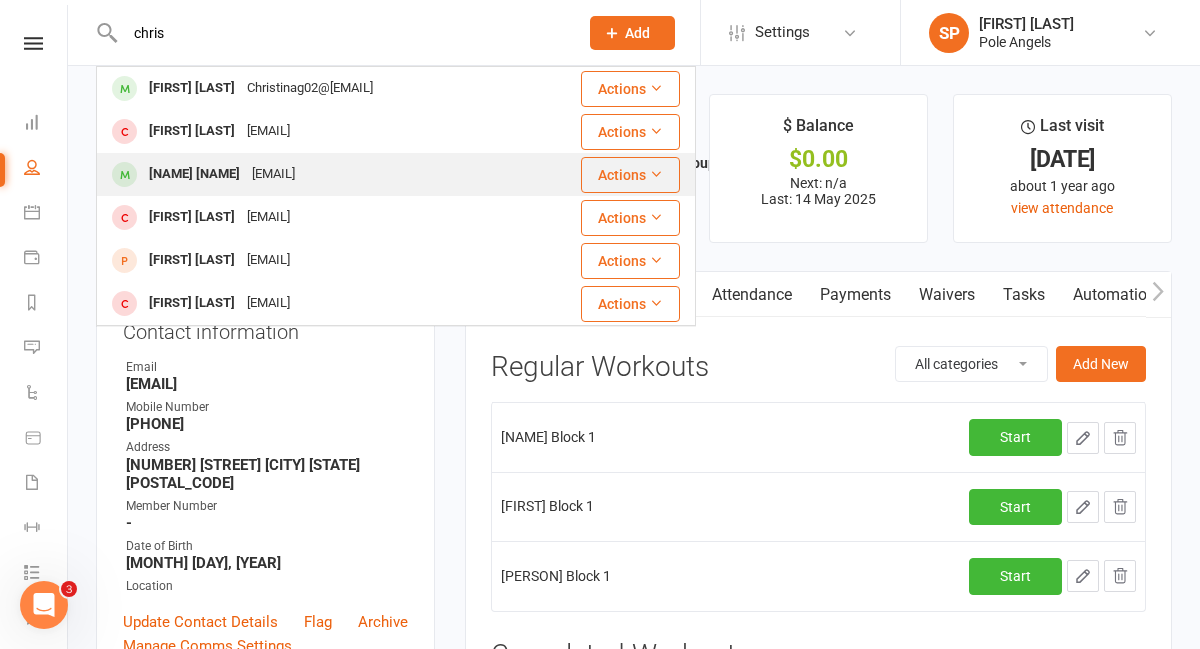type on "chris" 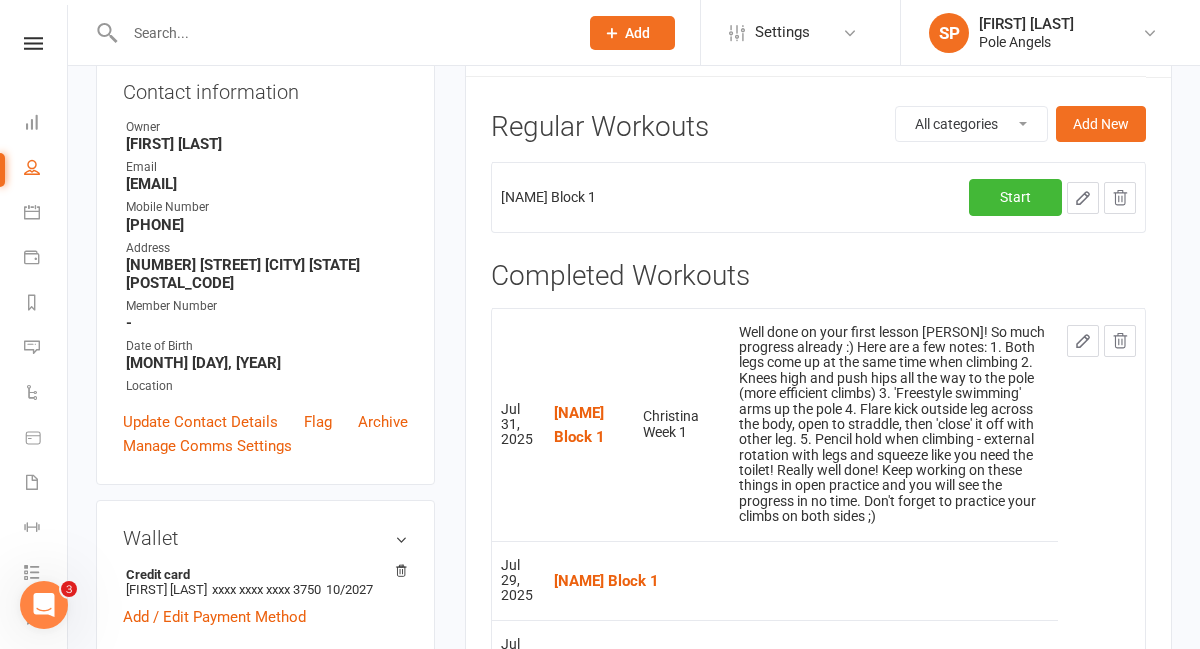 scroll, scrollTop: 242, scrollLeft: 0, axis: vertical 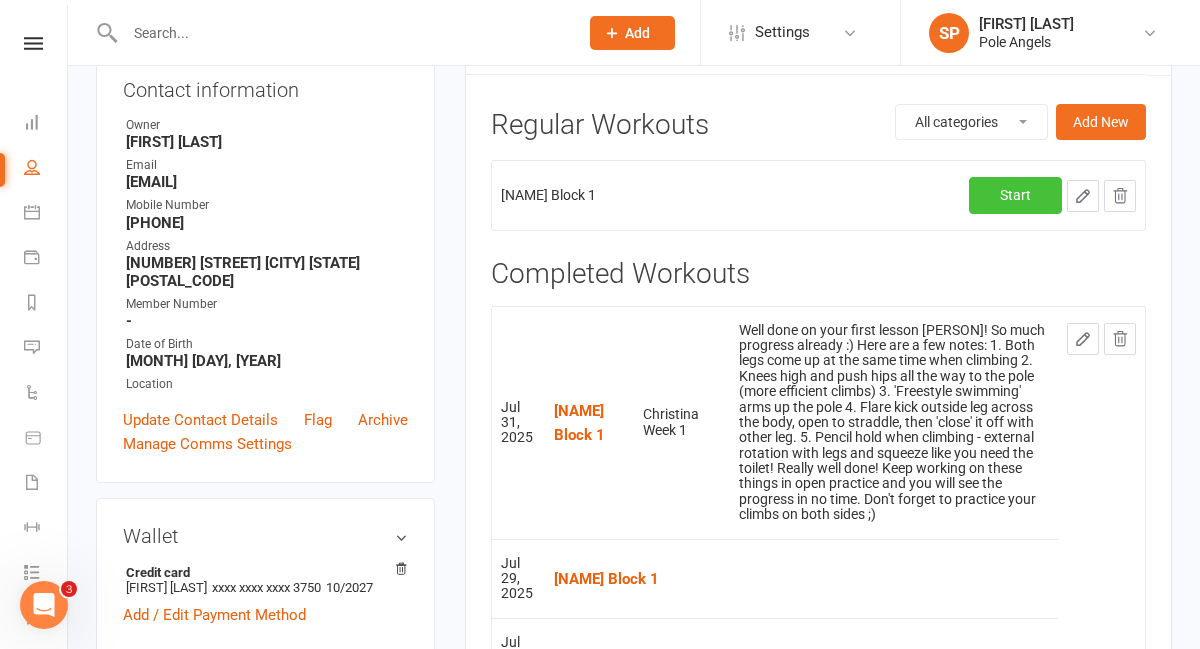 click on "Start" at bounding box center (1015, 195) 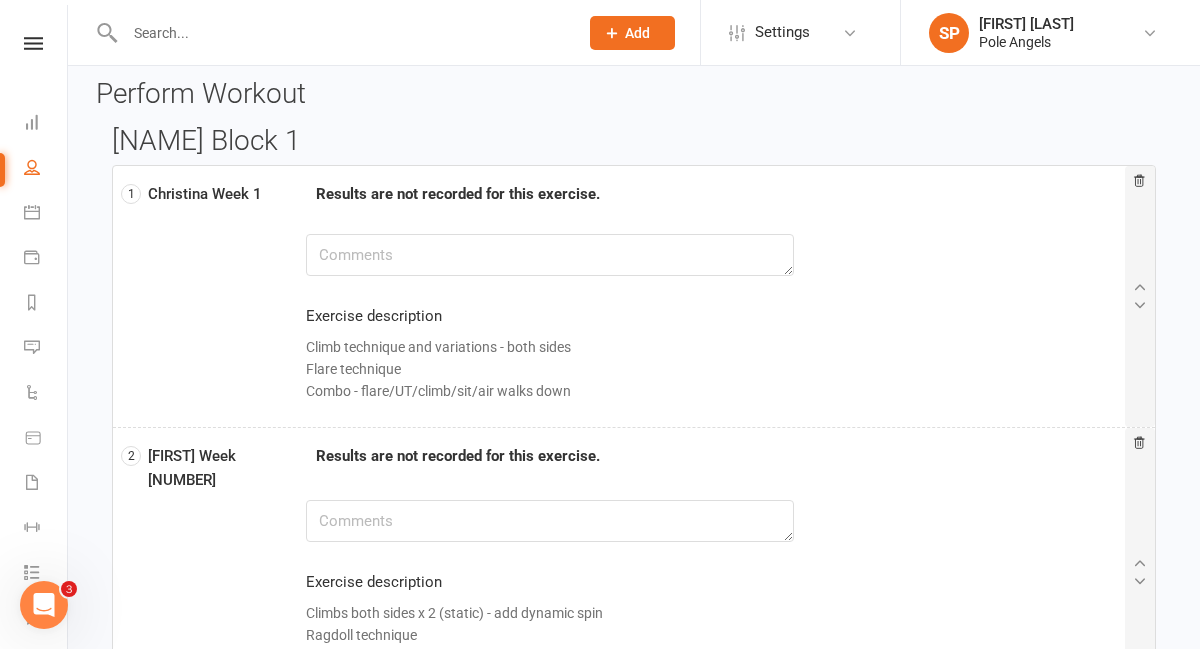 scroll, scrollTop: 13, scrollLeft: 0, axis: vertical 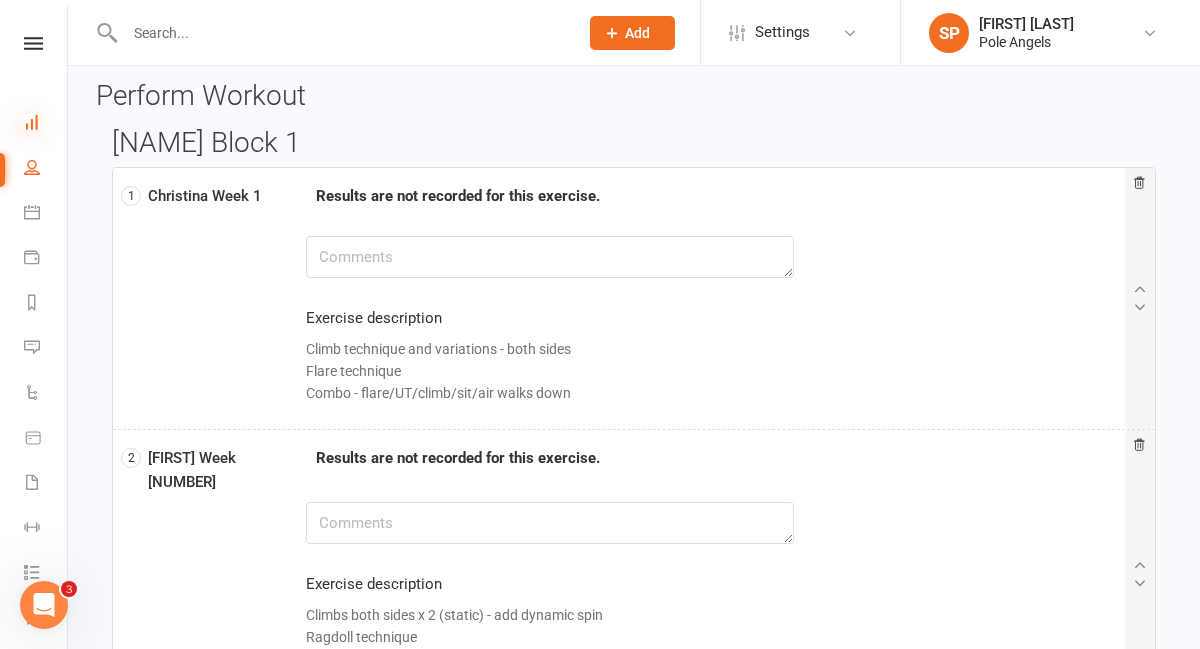 click at bounding box center [32, 122] 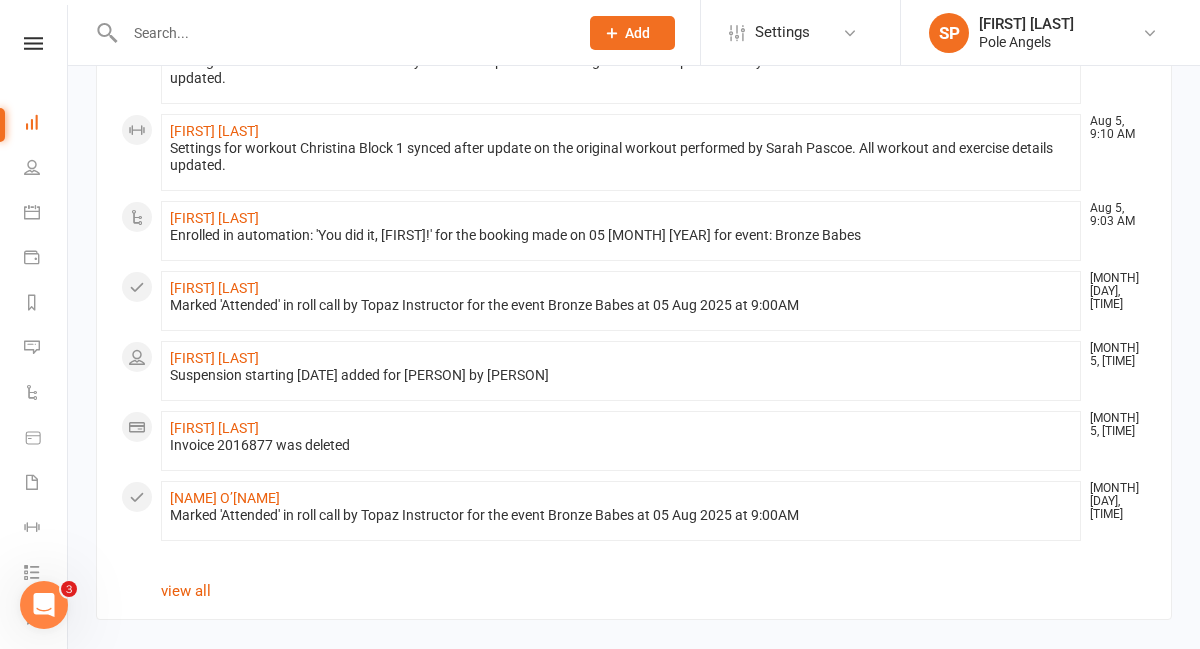 scroll, scrollTop: 1186, scrollLeft: 0, axis: vertical 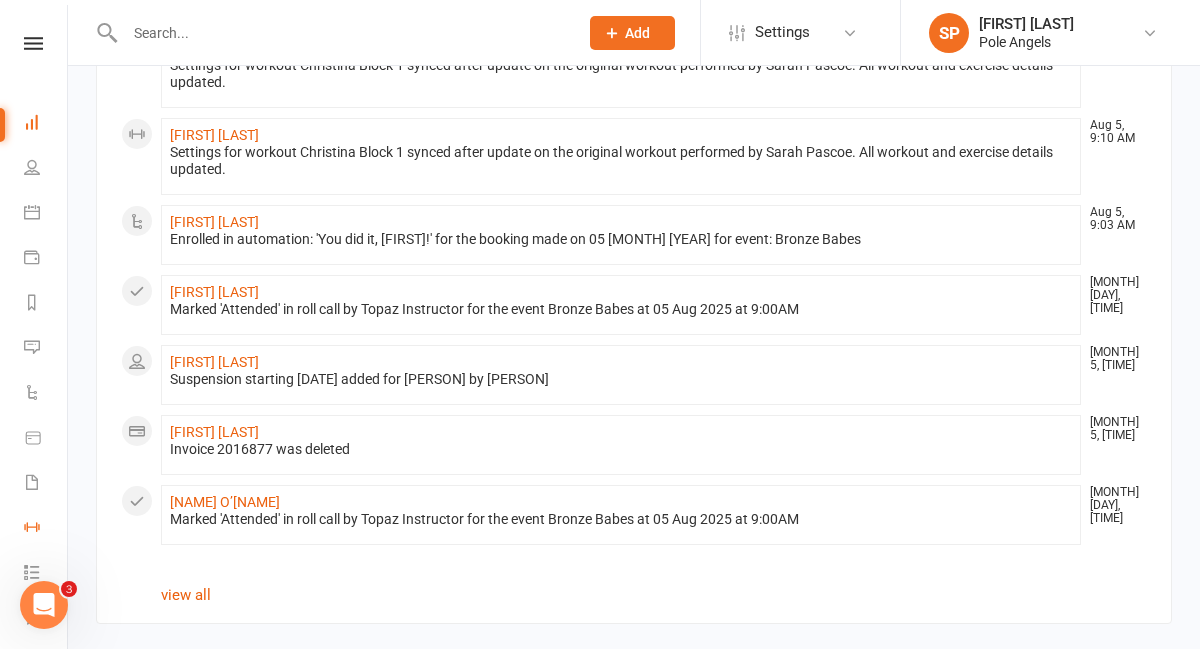 click on "Workouts" at bounding box center [46, 529] 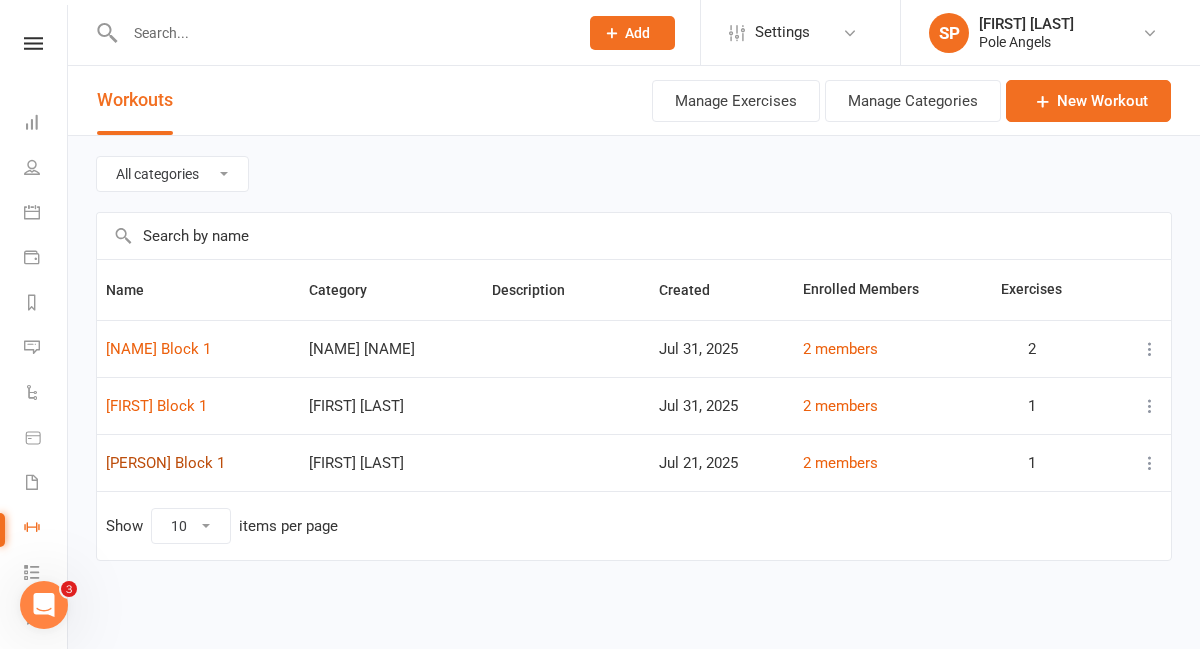 click on "[PERSON] Block 1" at bounding box center (165, 463) 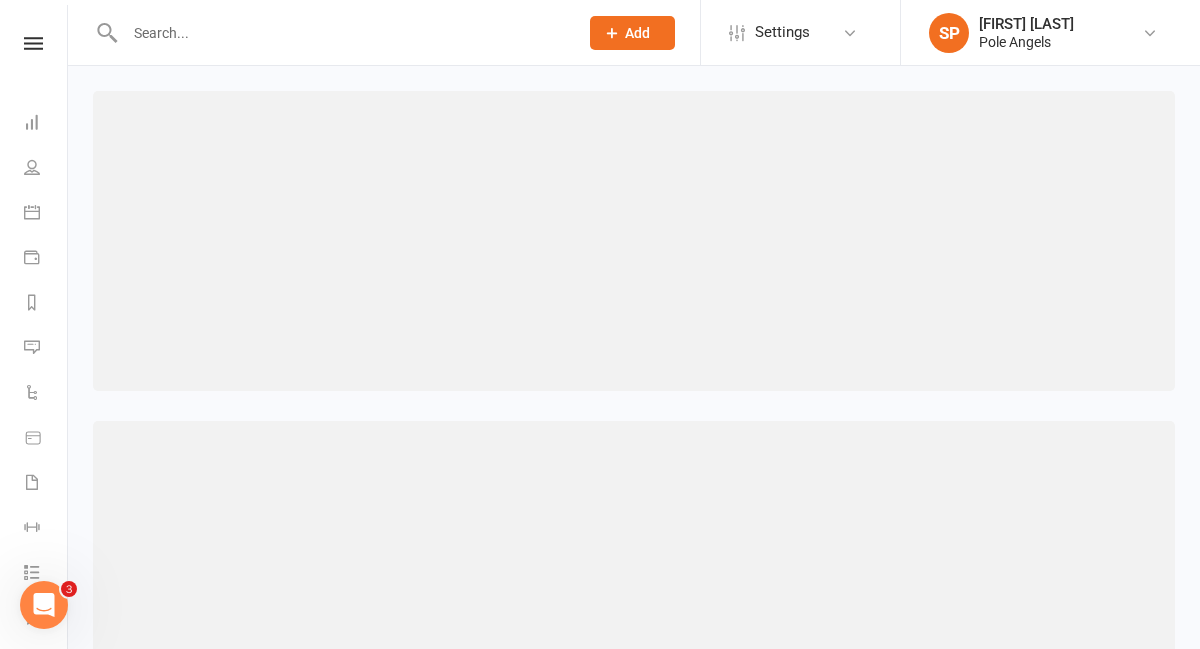 select on "461" 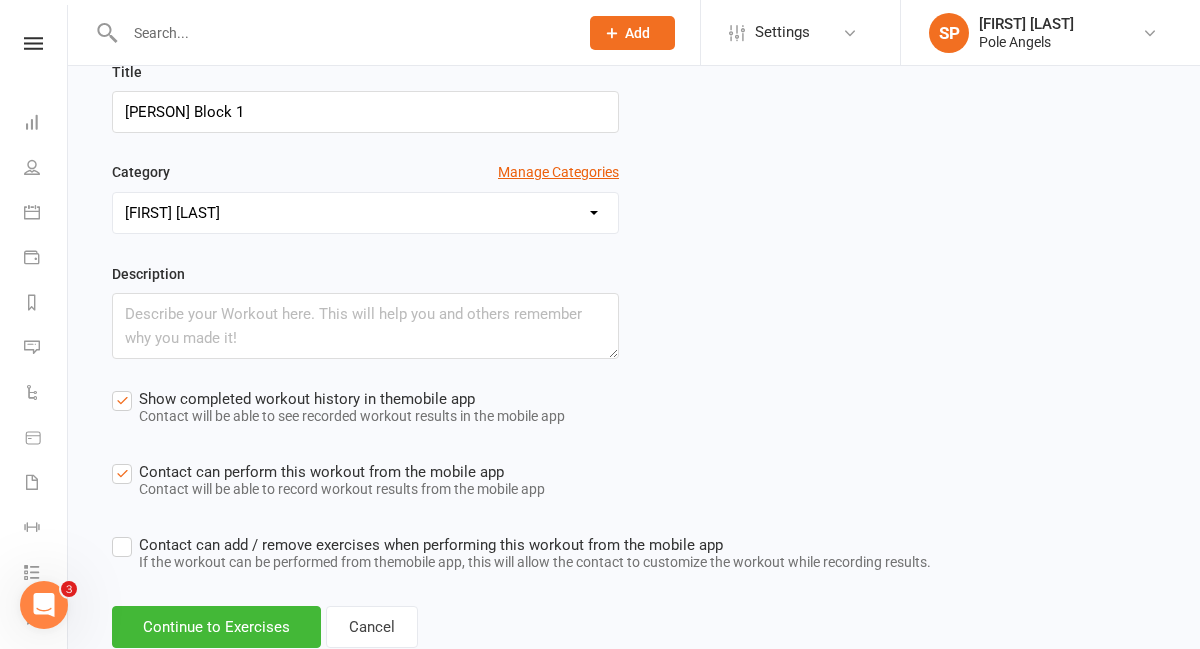 scroll, scrollTop: 281, scrollLeft: 0, axis: vertical 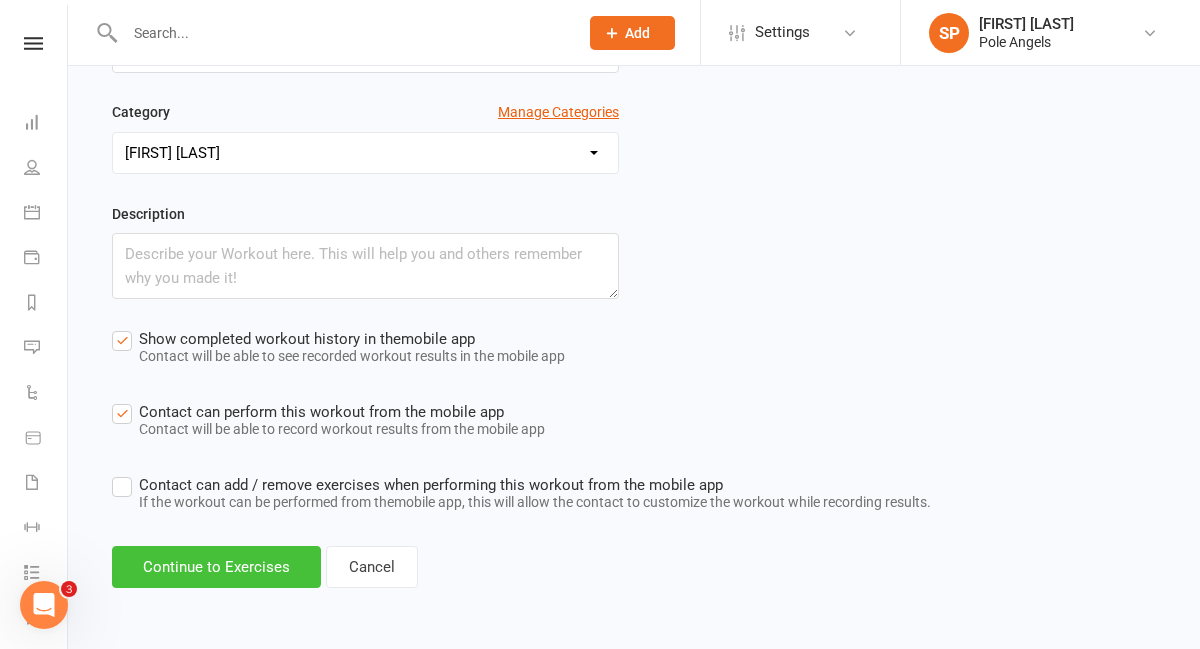 click on "Continue to Exercises" at bounding box center [216, 567] 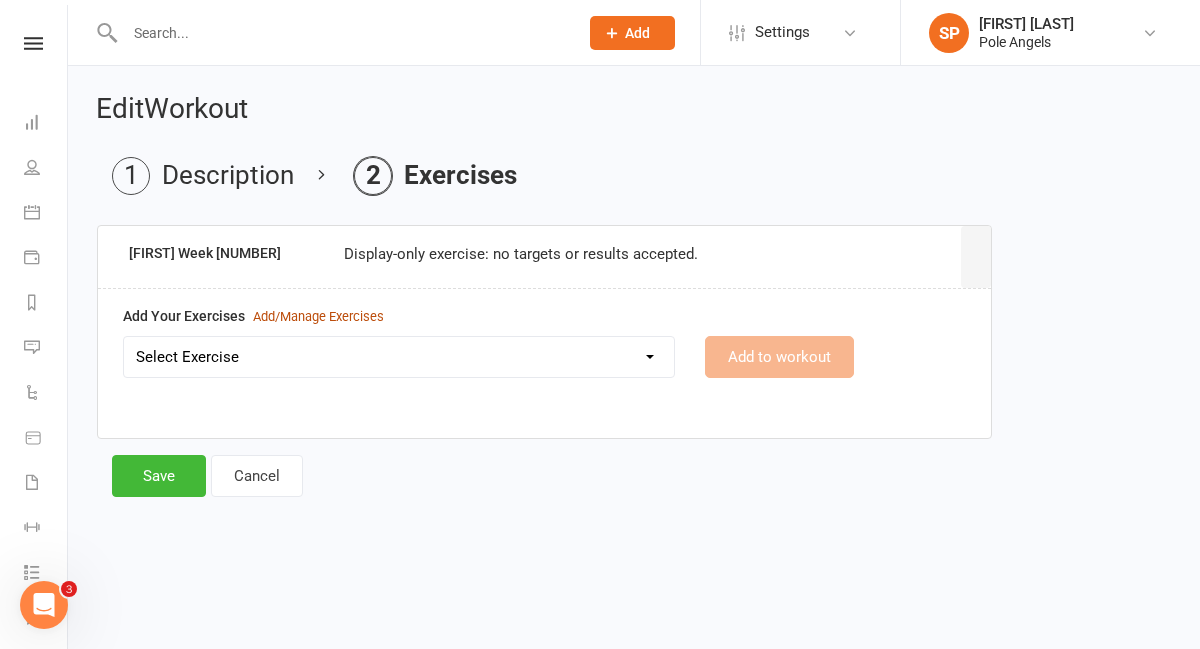 click on "Add/Manage Exercises" at bounding box center (318, 317) 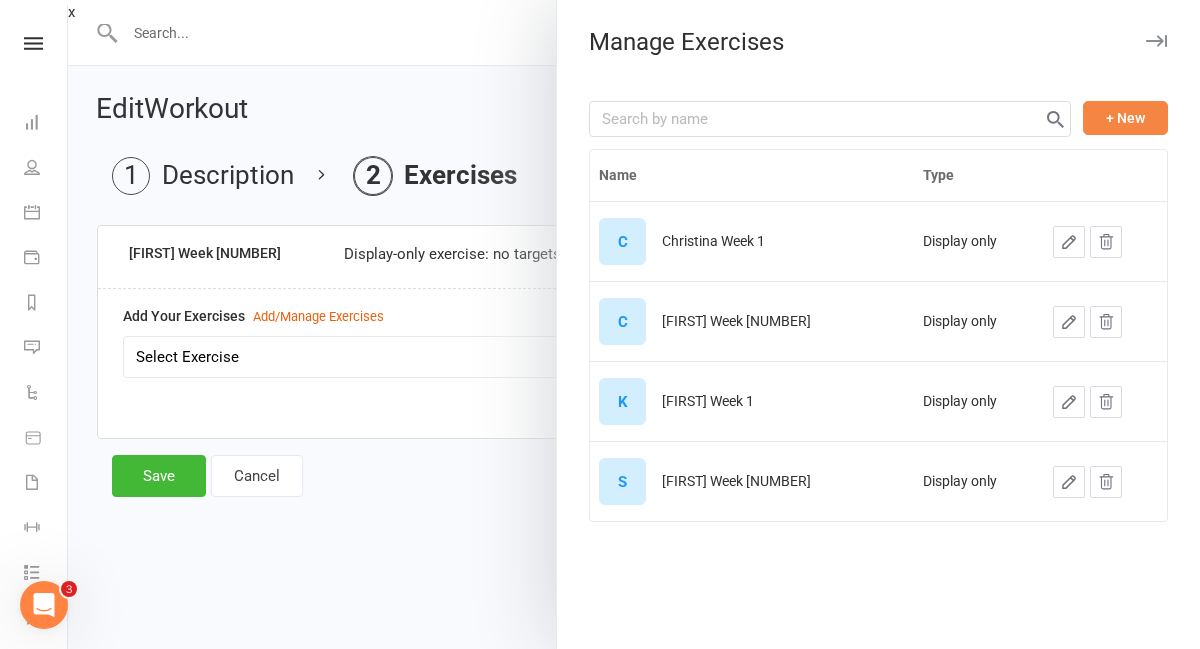 click on "+ New" at bounding box center [1125, 118] 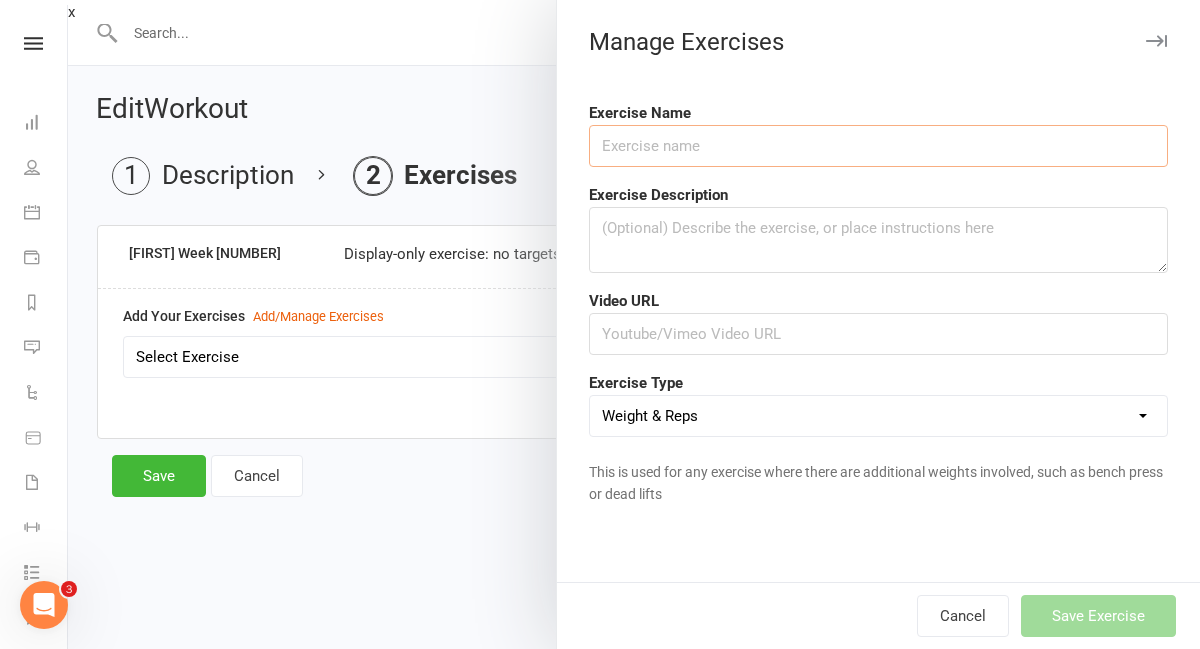 click at bounding box center [878, 146] 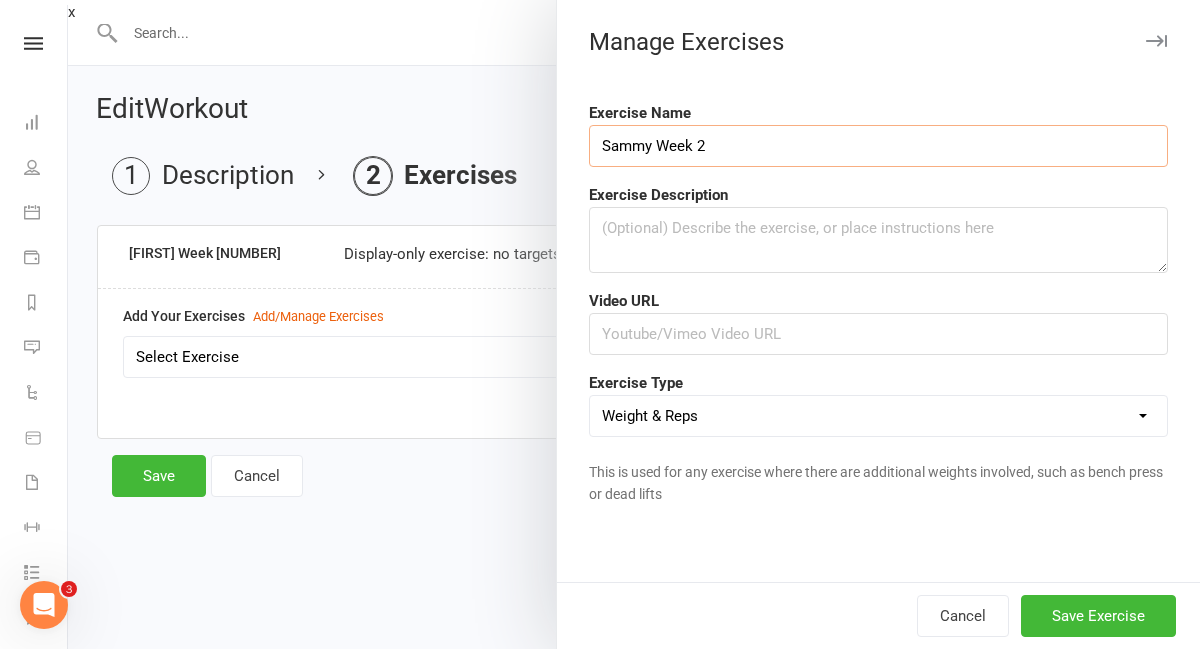 type on "Sammy Week 2" 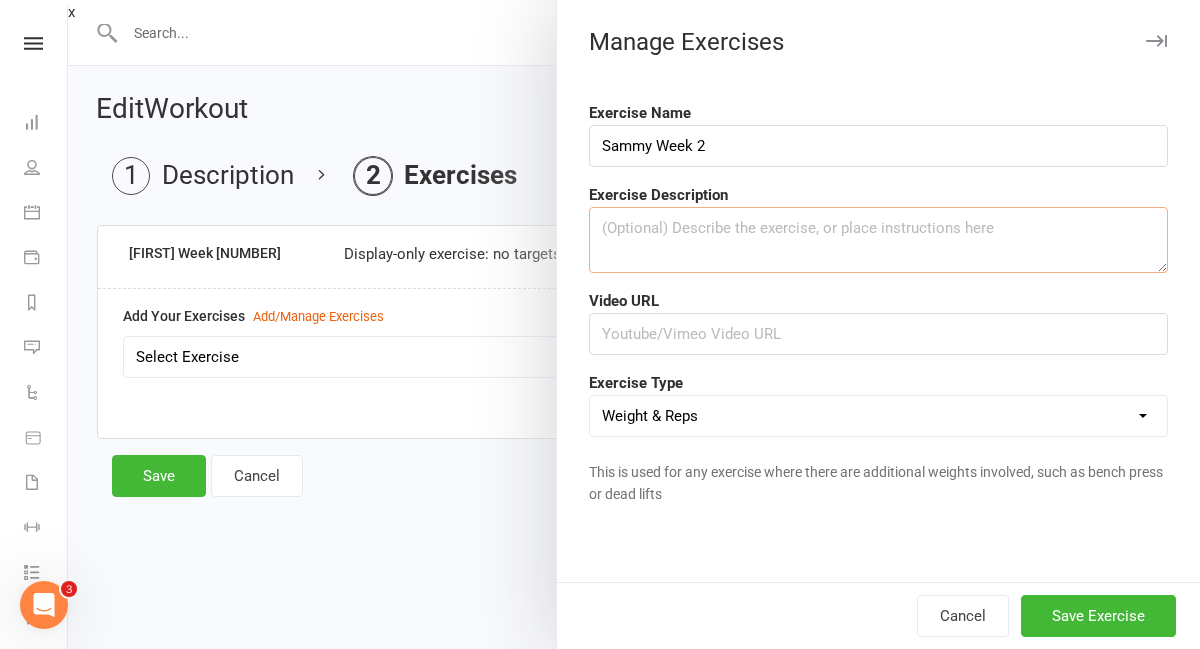 click at bounding box center (878, 240) 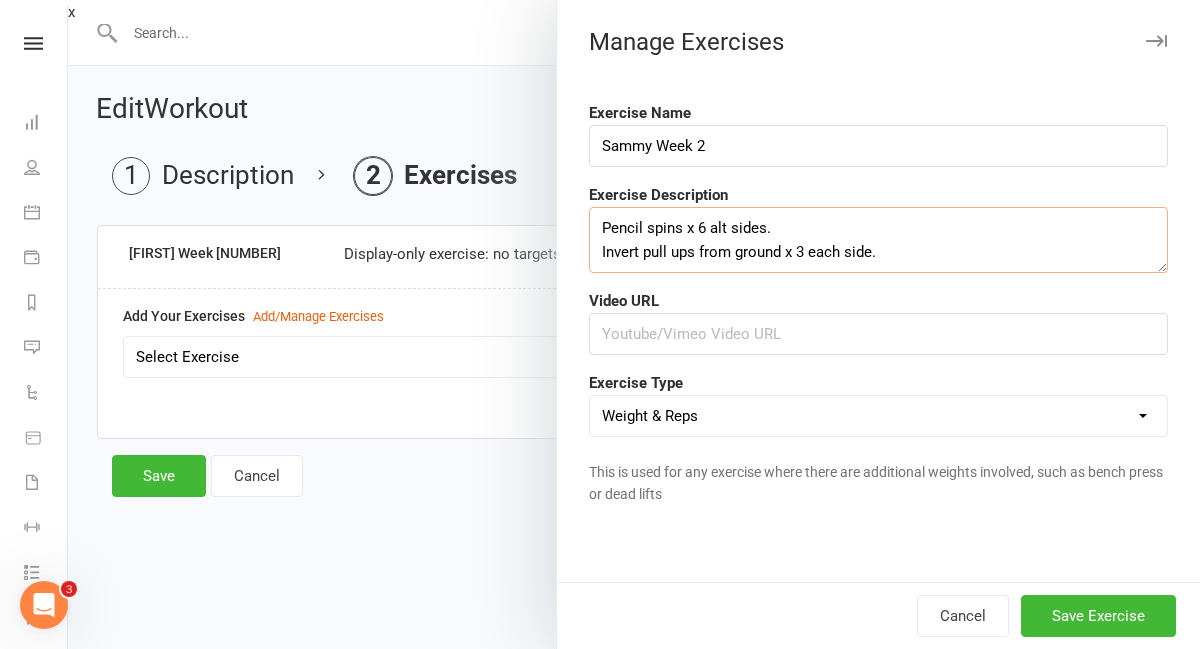 scroll, scrollTop: 12, scrollLeft: 0, axis: vertical 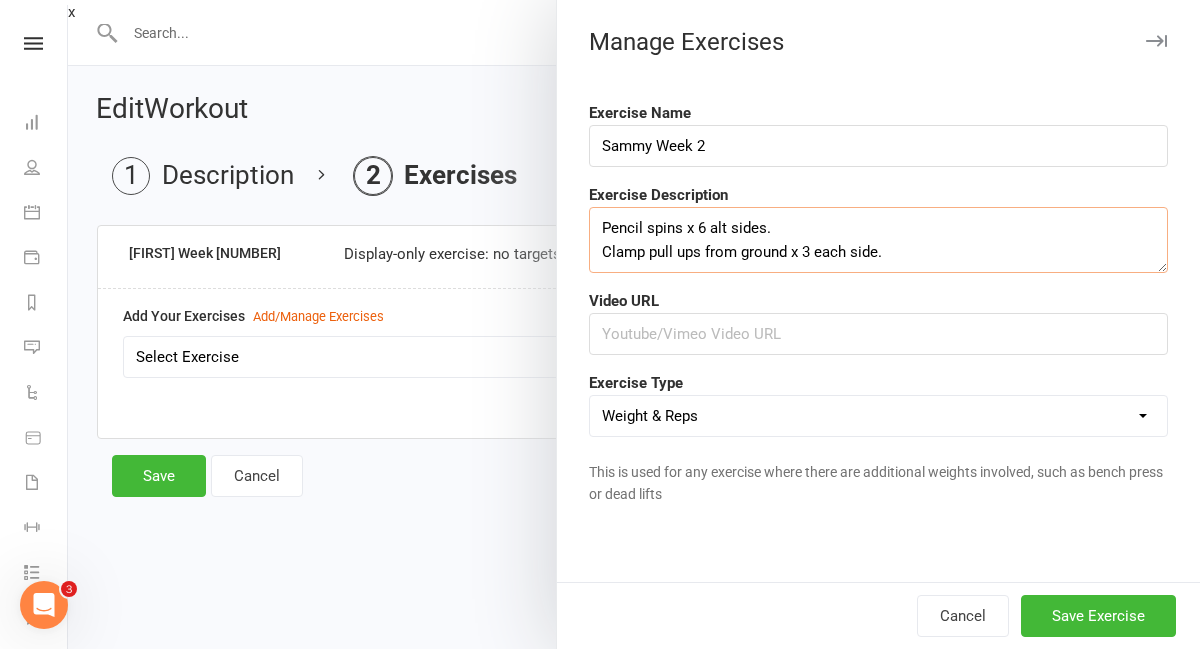 click on "Pencil spins x 6 alt sides.
Clamp pull ups from ground x 3 each side." at bounding box center [878, 240] 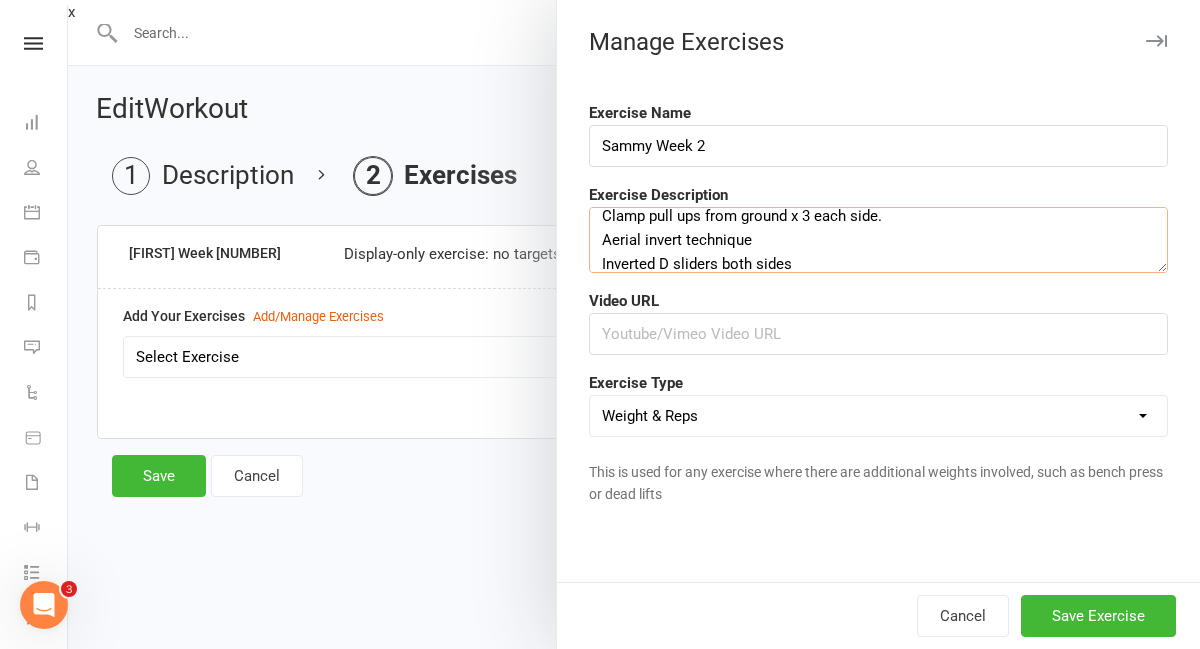 scroll, scrollTop: 60, scrollLeft: 0, axis: vertical 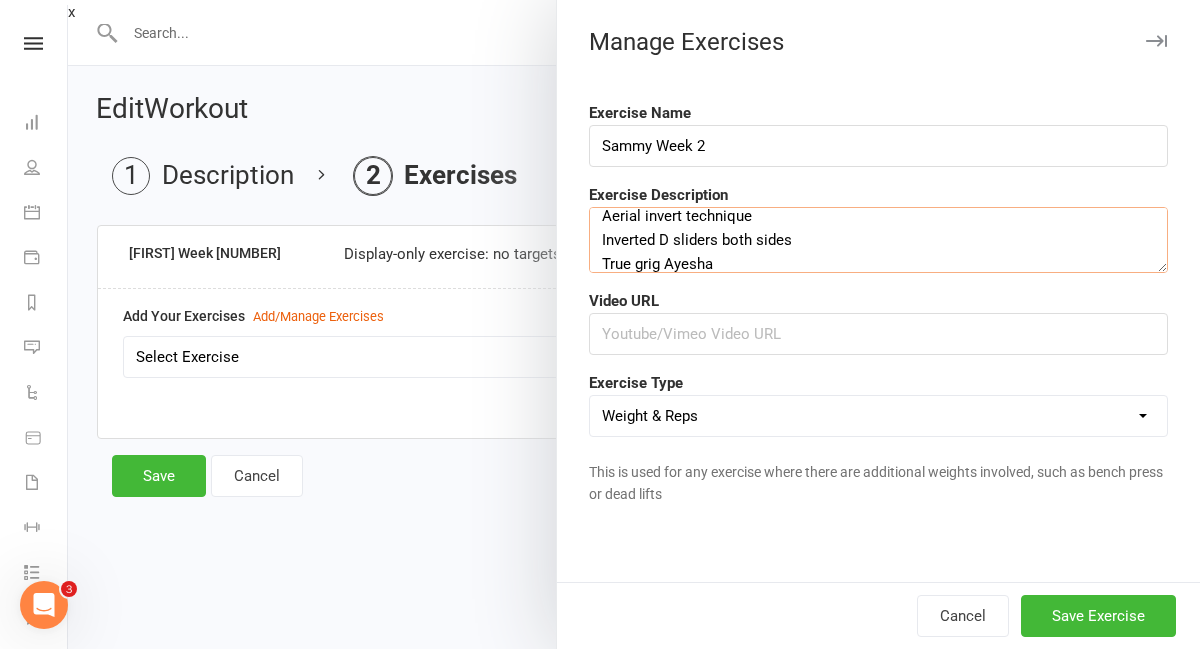 click on "Pencil spins x 6 alt sides.
Clamp pull ups from ground x 3 each side.
Aerial invert technique
Inverted D sliders both sides
True grig Ayesha" at bounding box center [878, 240] 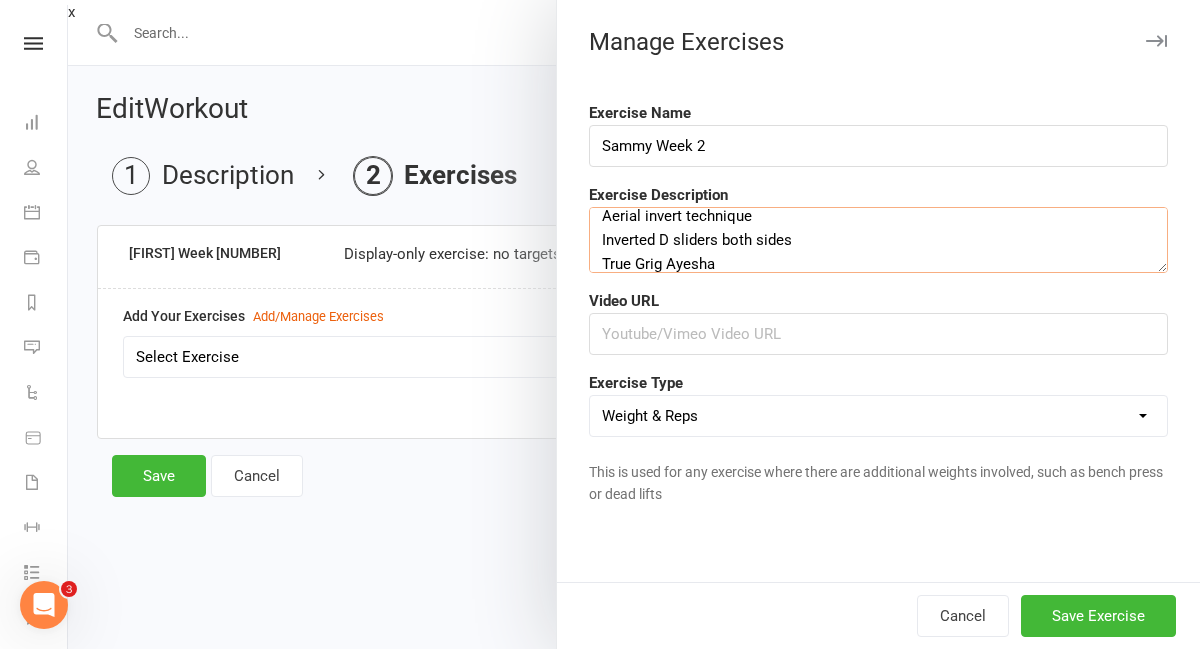 click on "Pencil spins x 6 alt sides.
Clamp pull ups from ground x 3 each side.
Aerial invert technique
Inverted D sliders both sides
True Grig Ayesha" at bounding box center (878, 240) 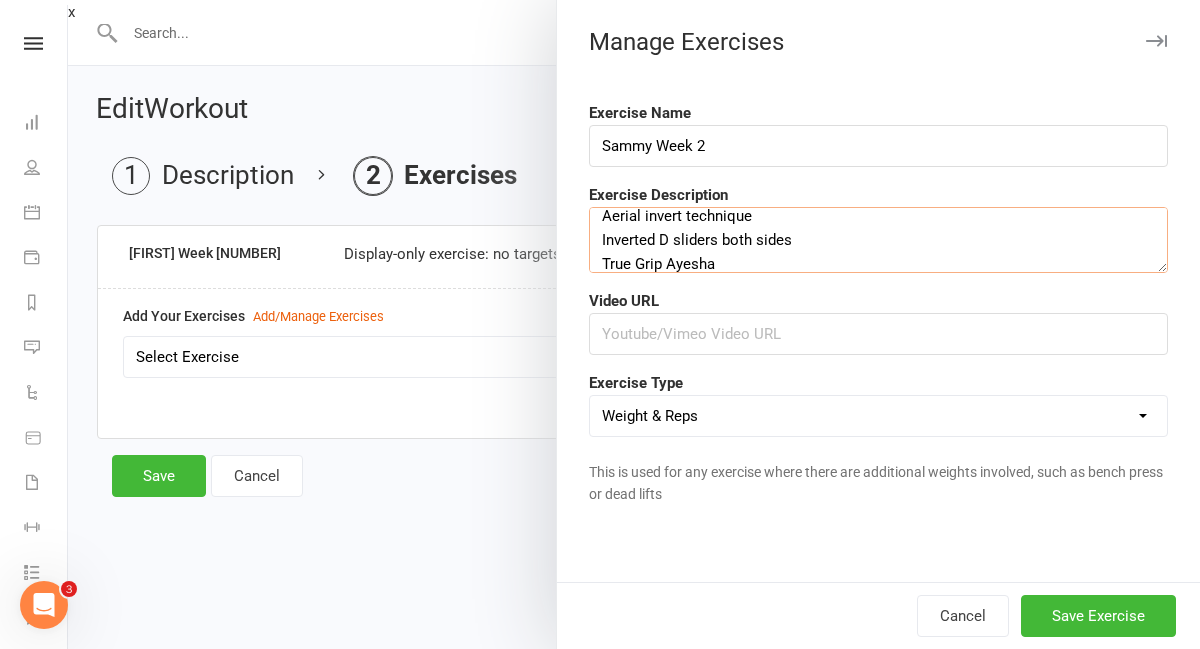 click on "Pencil spins x 6 alt sides.
Clamp pull ups from ground x 3 each side.
Aerial invert technique
Inverted D sliders both sides
True Grip Ayesha" at bounding box center [878, 240] 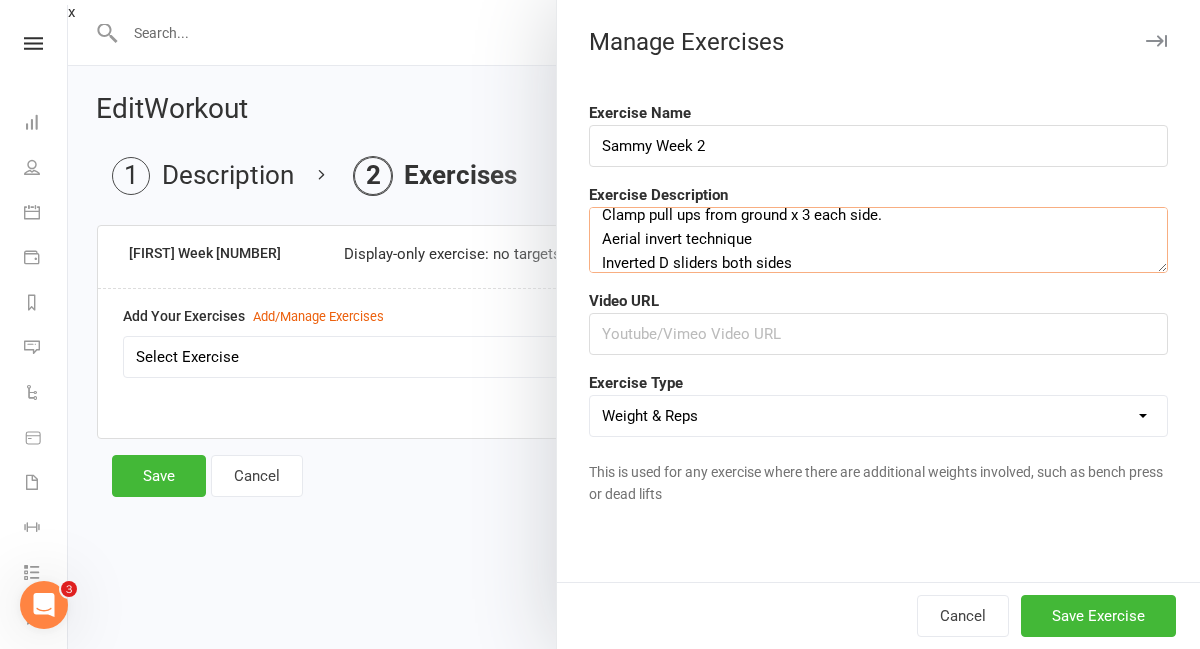 scroll, scrollTop: 96, scrollLeft: 0, axis: vertical 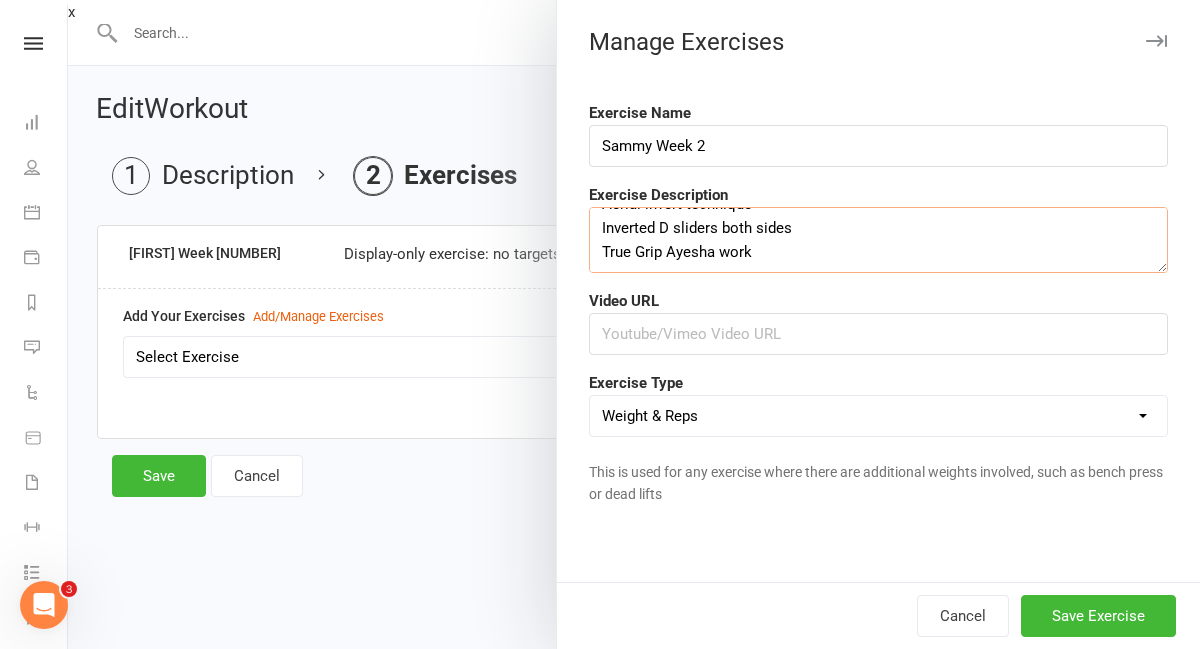 type on "Pencil spins x 6 alt sides.
Clamp pull ups from ground x 3 each side.
Aerial invert technique
Inverted D sliders both sides
True Grip Ayesha work" 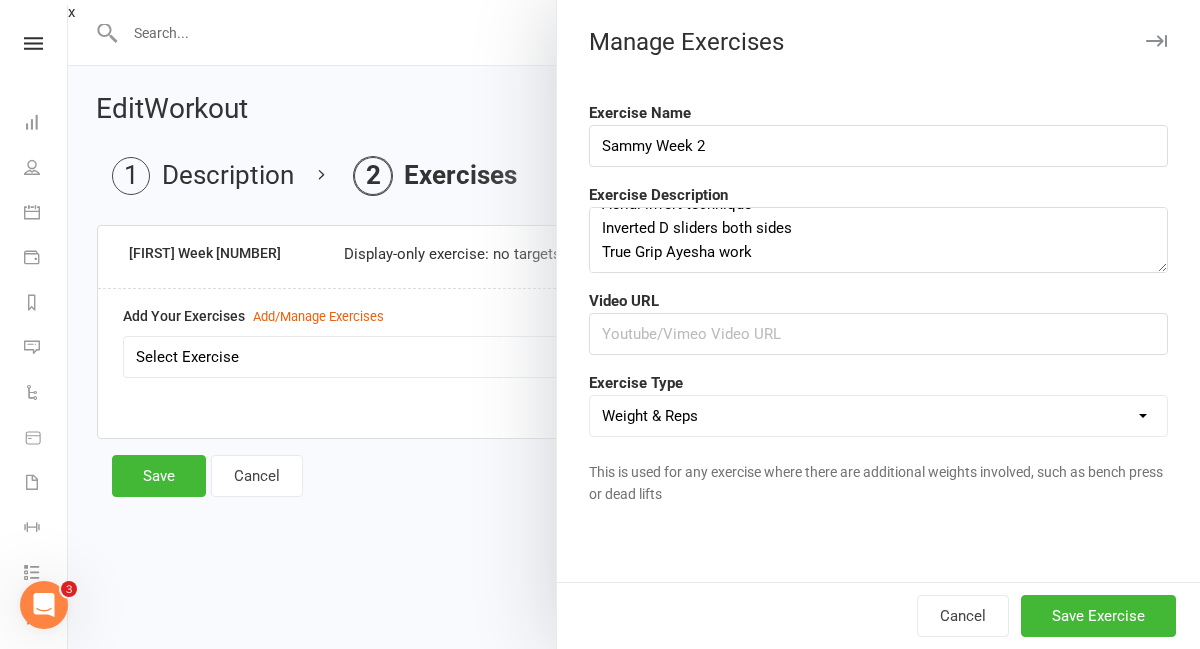 click on "Weight & Reps Time / Distance Weights, Reps, Time & Distance Just Reps Display only" at bounding box center [878, 416] 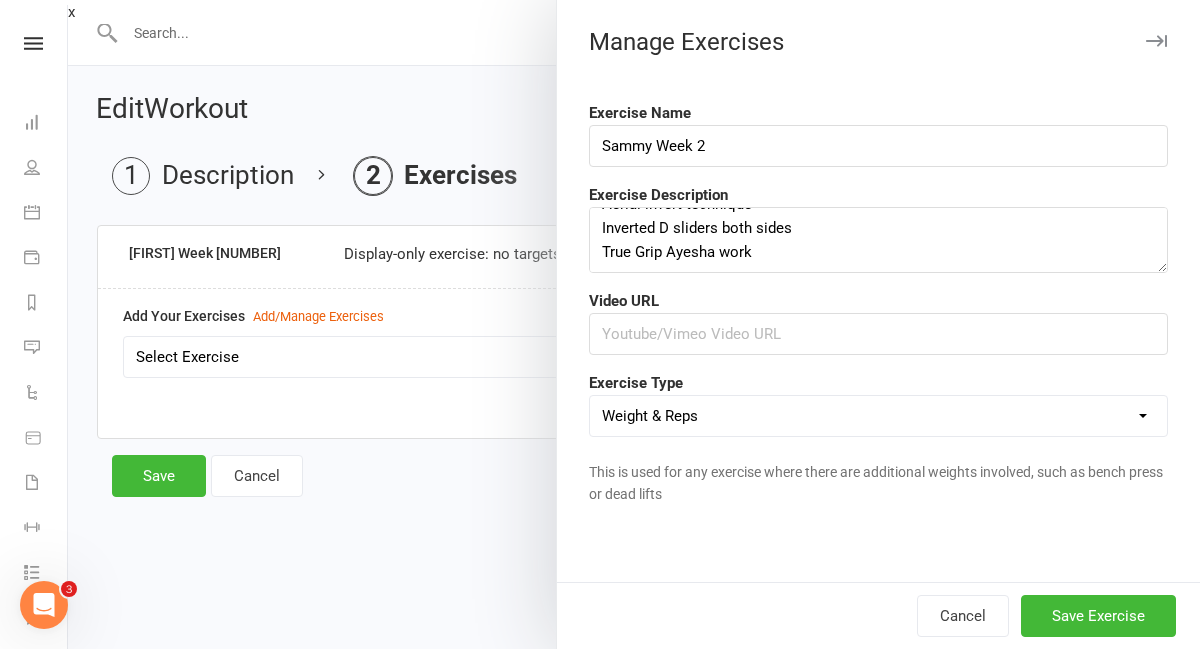 select on "display_only" 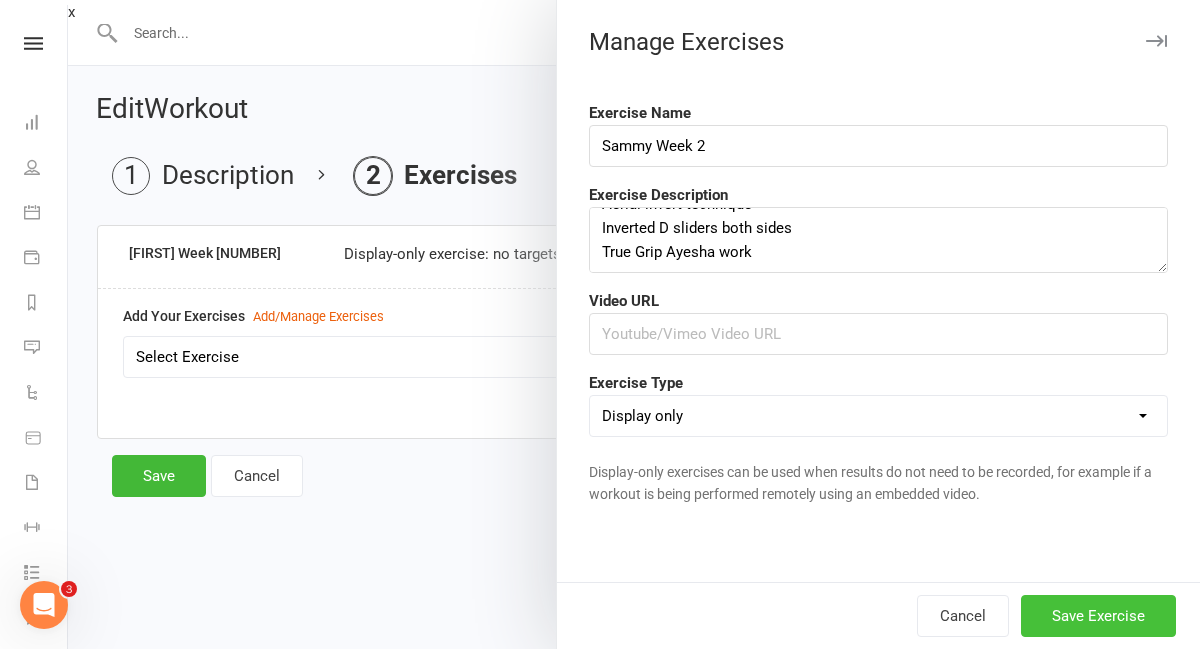 click on "Save Exercise" at bounding box center [1098, 616] 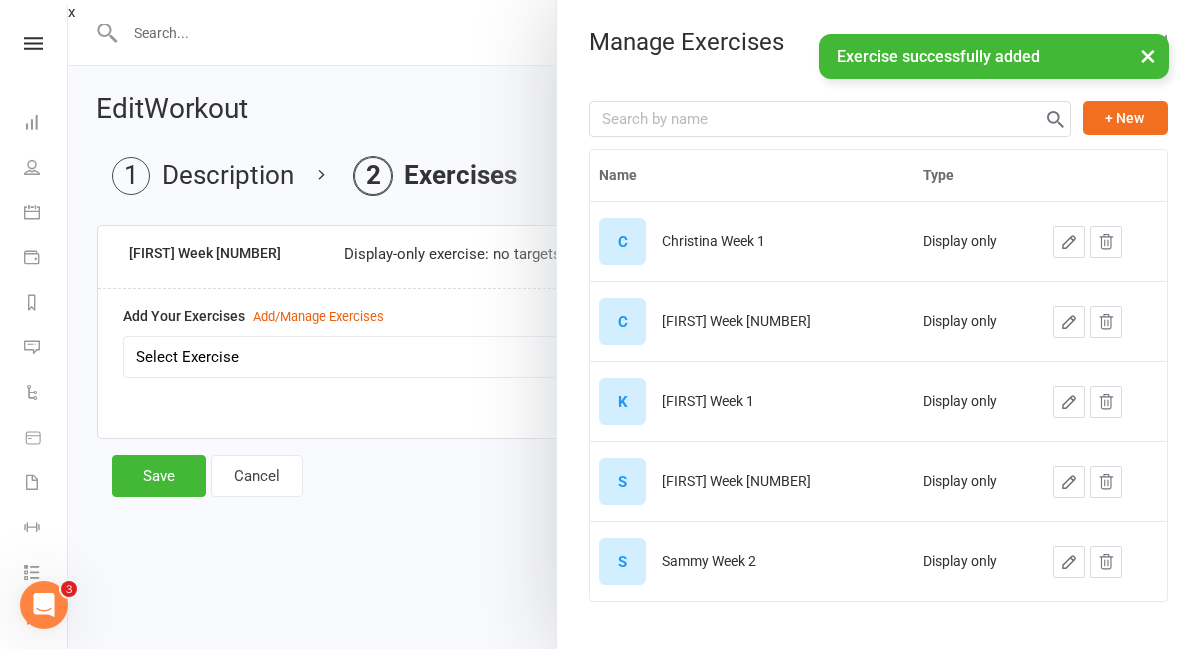 click at bounding box center (634, 324) 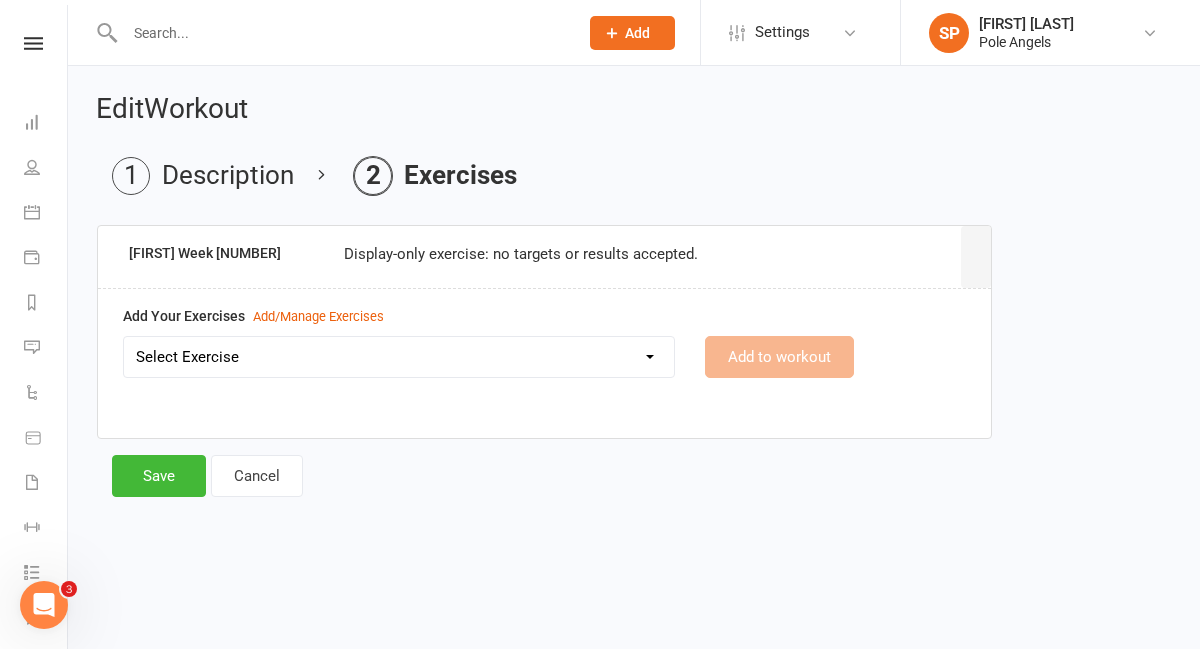 click on "Select Exercise [NAME] Week 1 [NAME] Week 2 [NAME] Week 1 [NAME] Week 1 [NAME] Week 2" at bounding box center [399, 357] 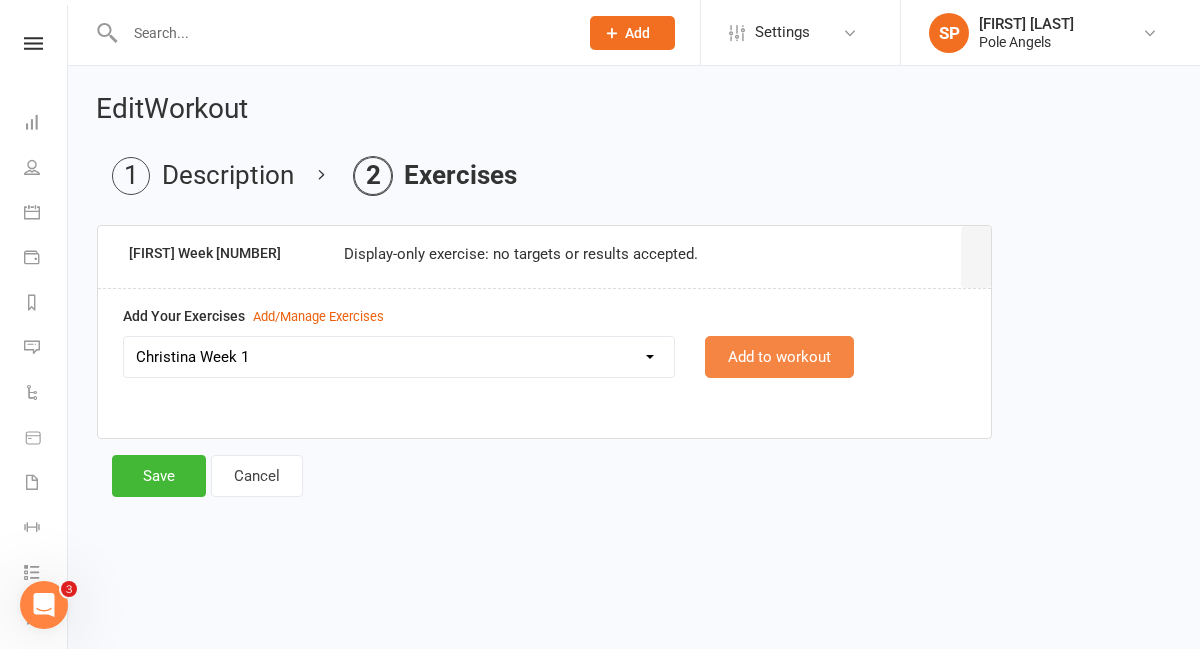 click on "Add to workout" at bounding box center (779, 357) 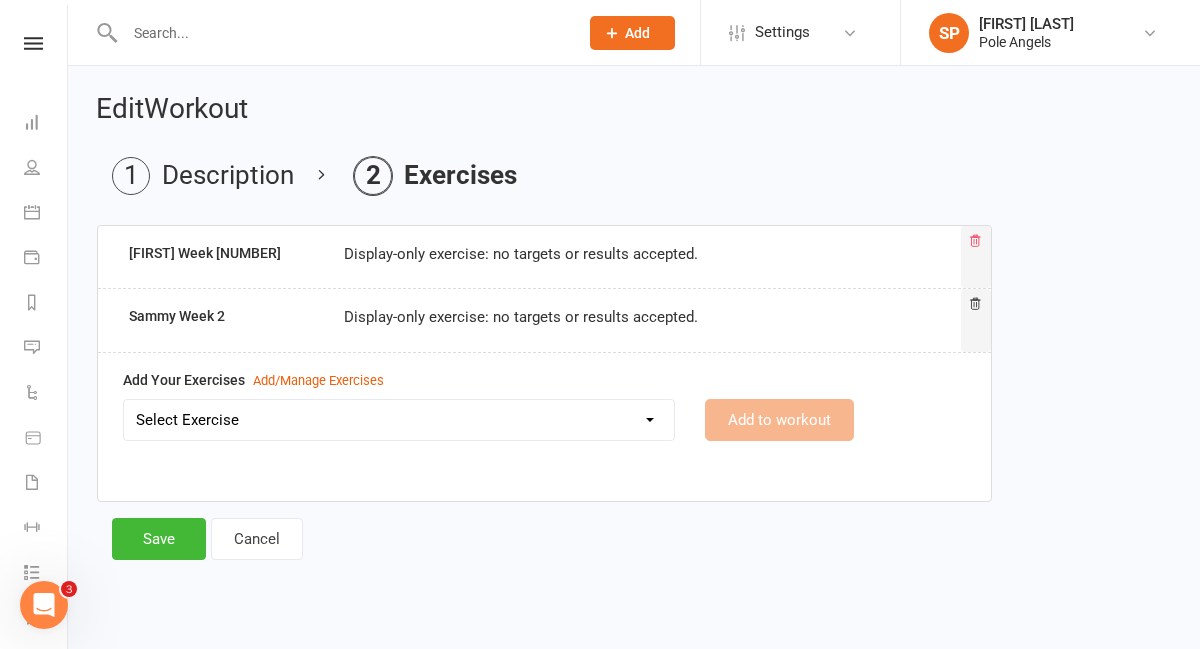 click at bounding box center (975, 243) 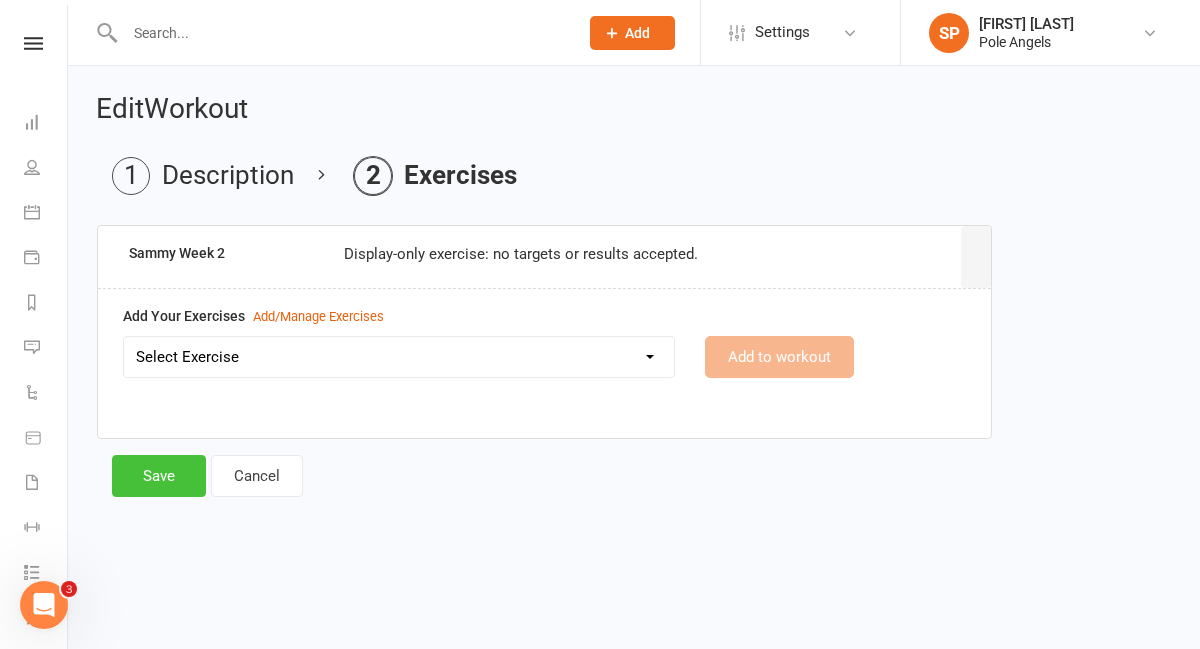 click on "Save" at bounding box center [159, 476] 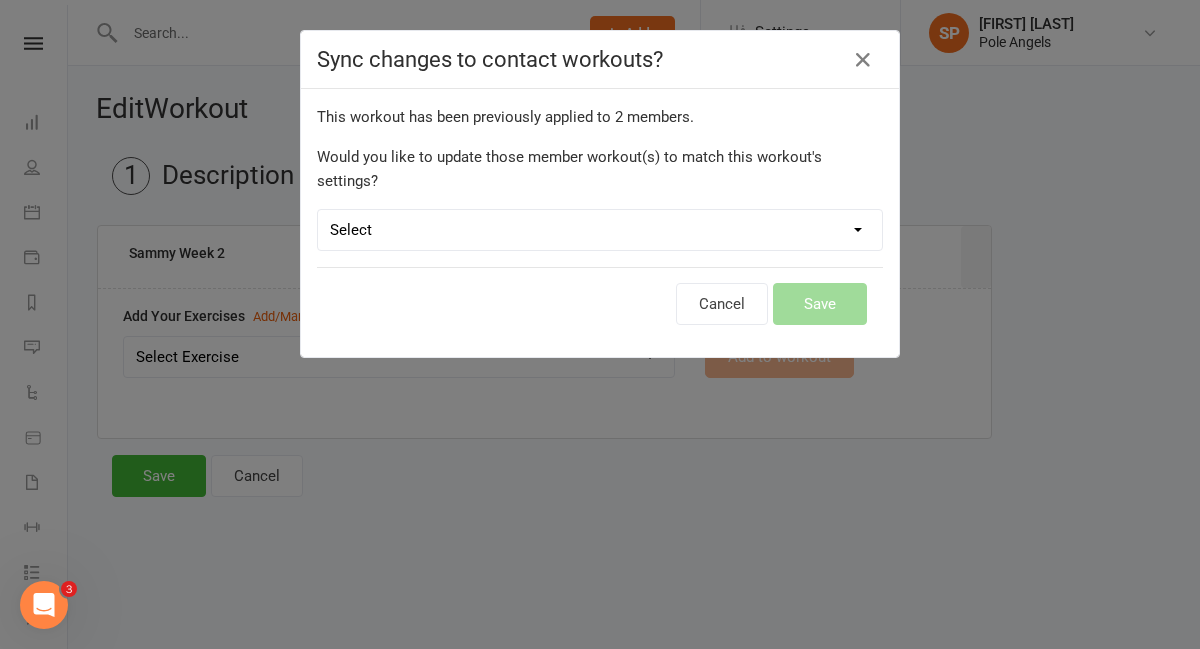 click on "Select Leave member workouts unchanged Sync workout + exercise settings to member workouts Sync workout changes only to member workouts" at bounding box center [600, 230] 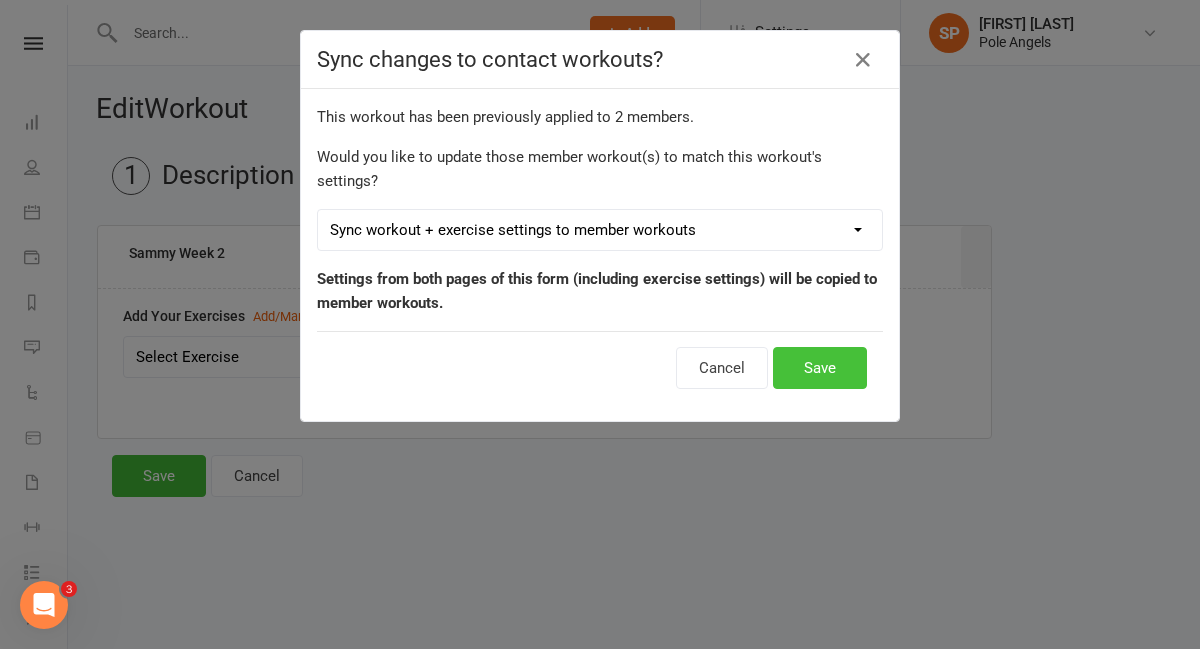 click on "Save" at bounding box center [820, 368] 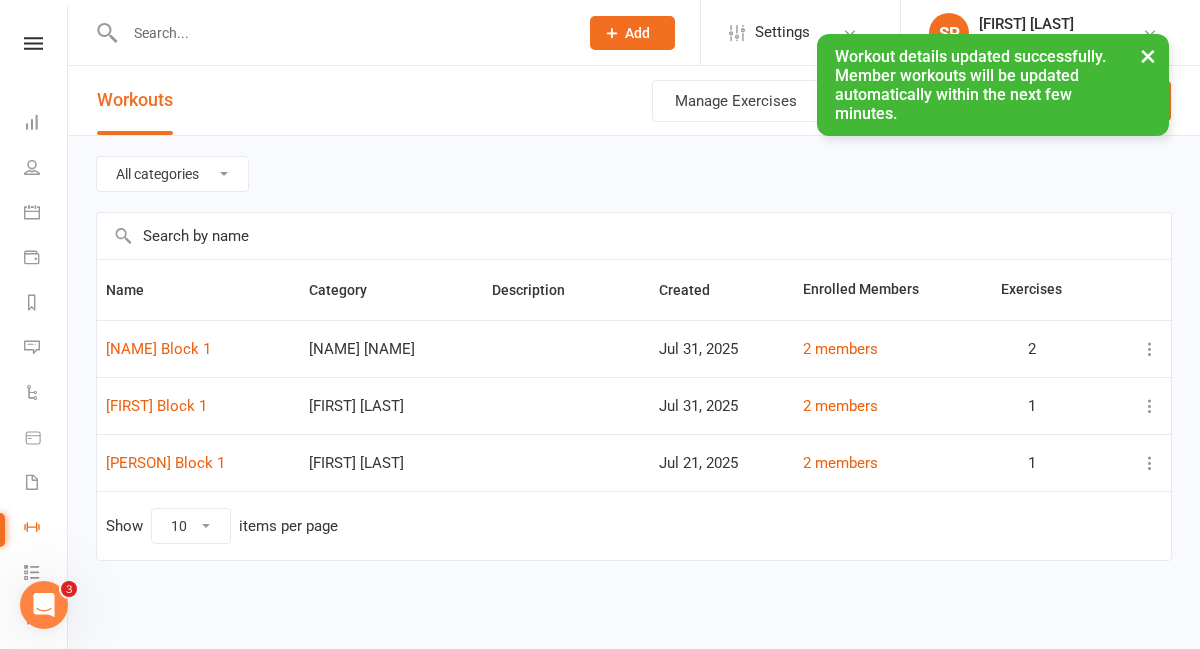 click on "× Workout details updated successfully. Member workouts will be updated automatically within the next few minutes." at bounding box center [587, 34] 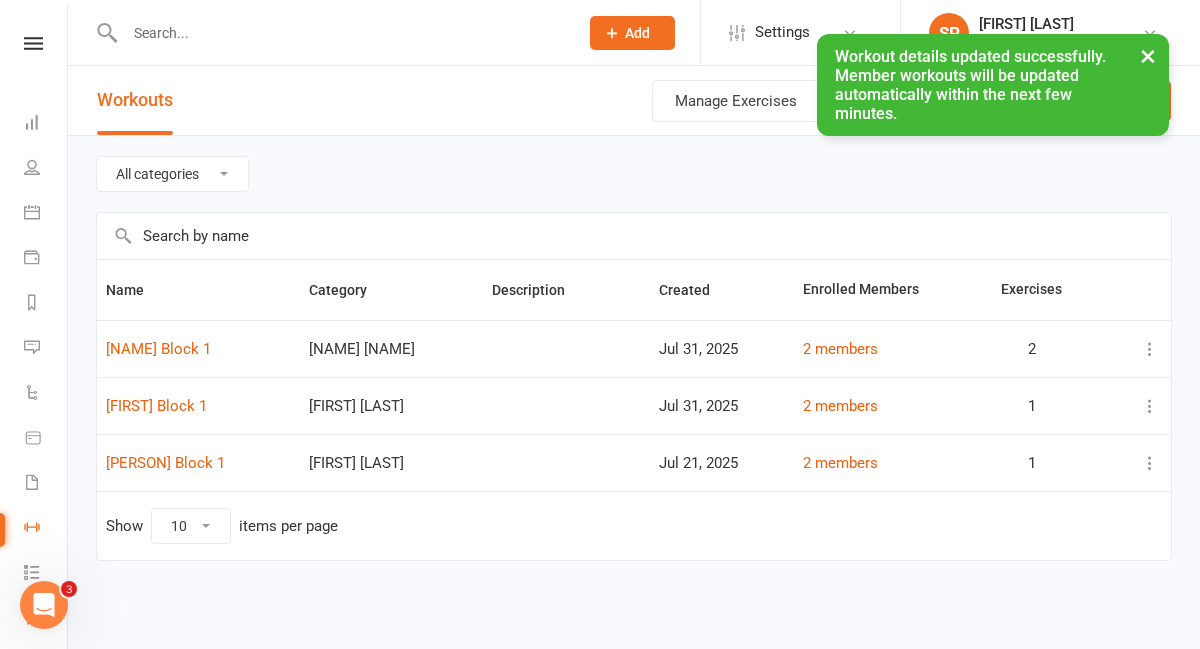 click at bounding box center [341, 33] 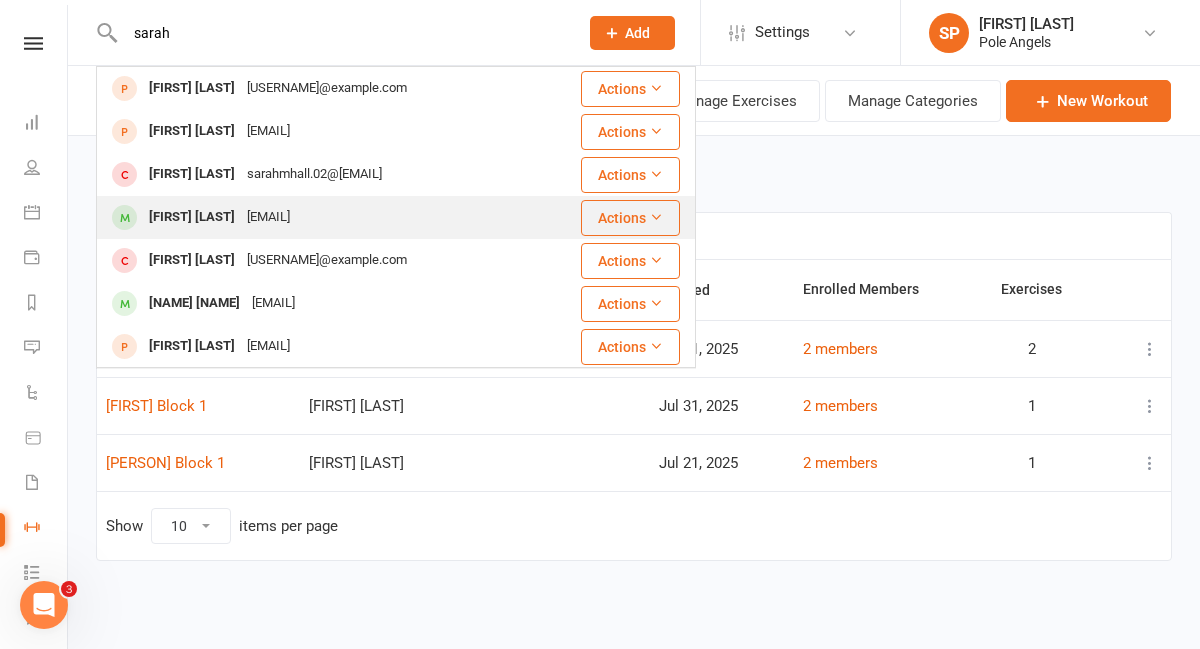 type on "sarah" 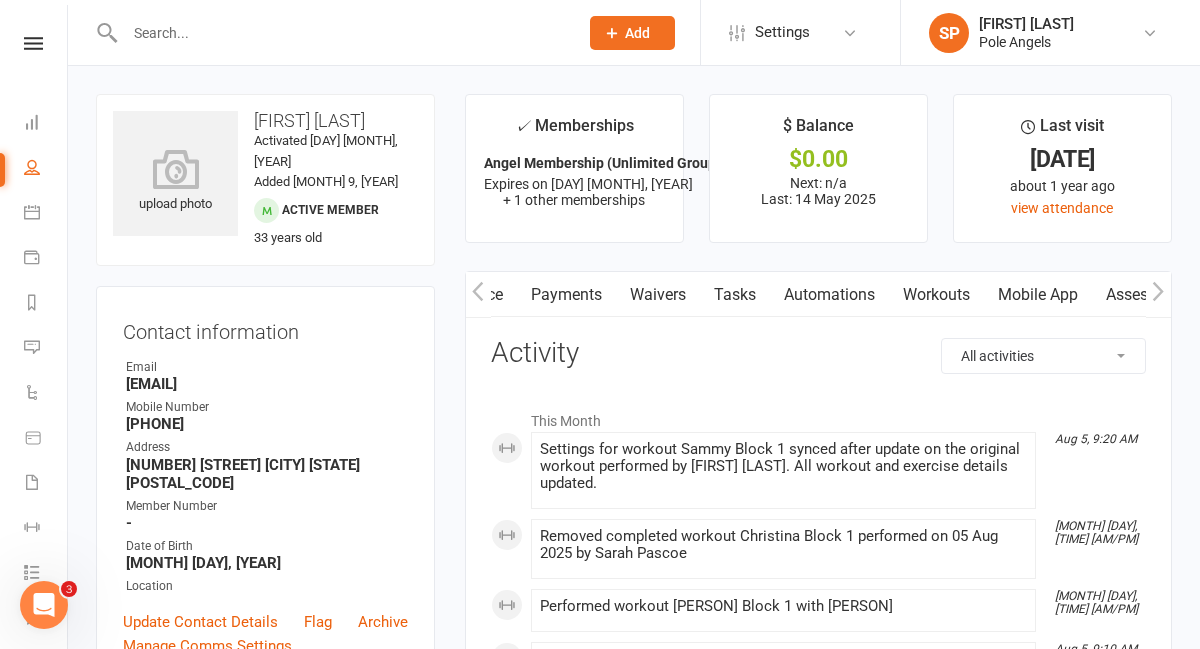 scroll, scrollTop: 0, scrollLeft: 293, axis: horizontal 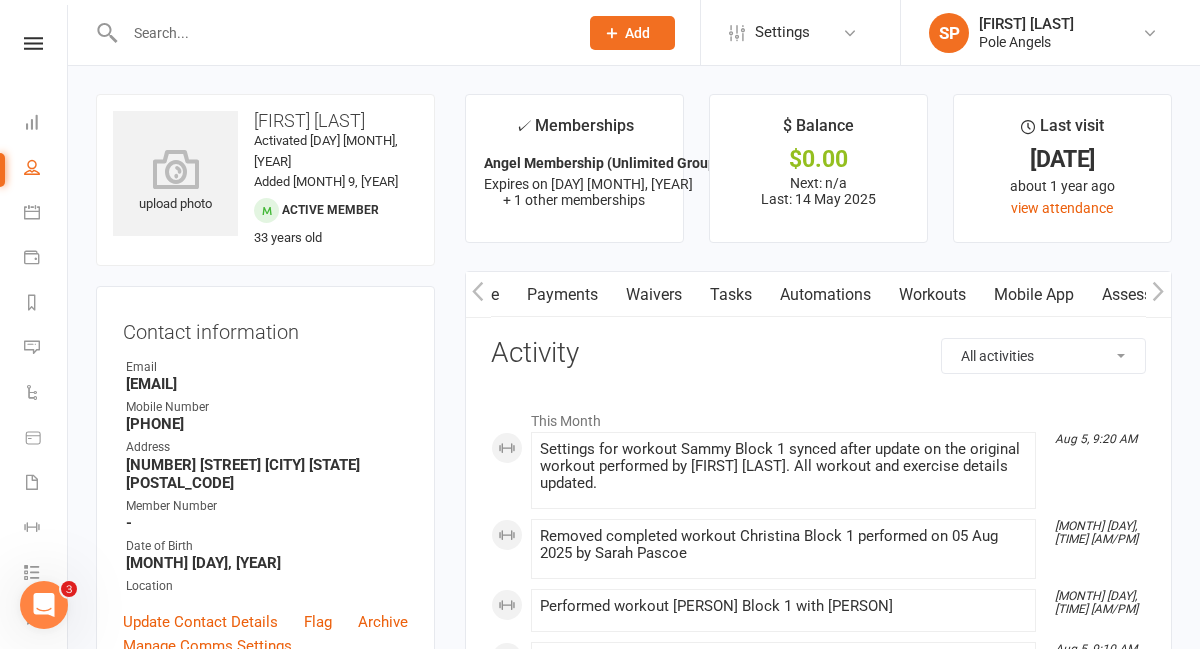 click on "Workouts" at bounding box center (932, 295) 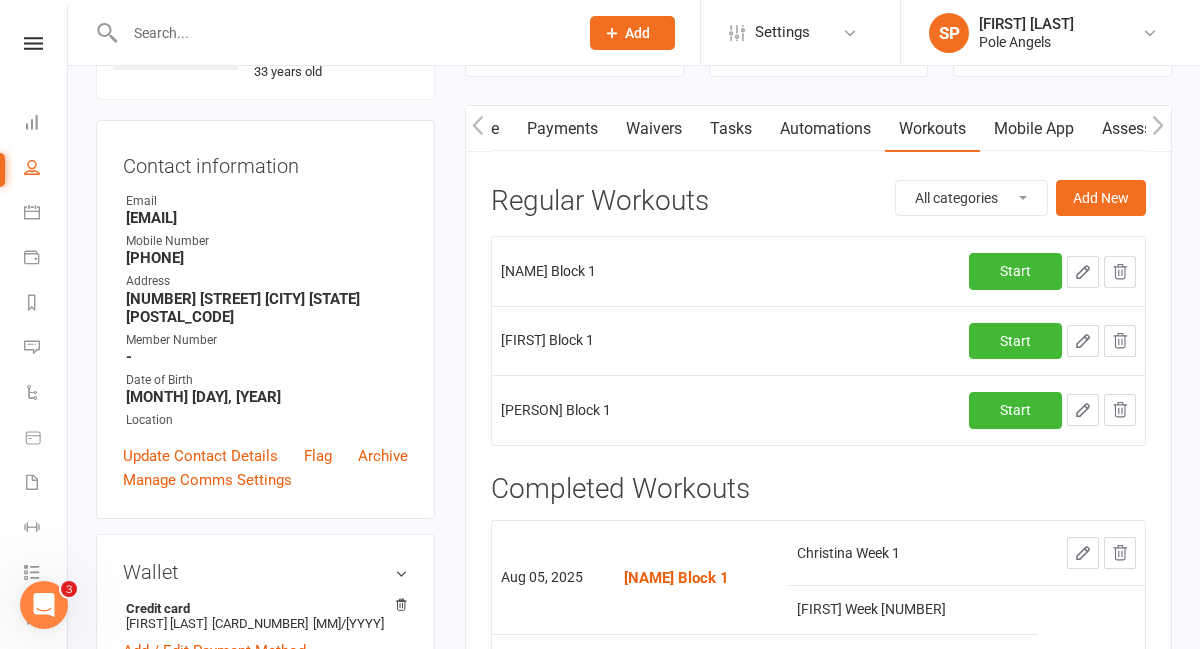 scroll, scrollTop: 170, scrollLeft: 0, axis: vertical 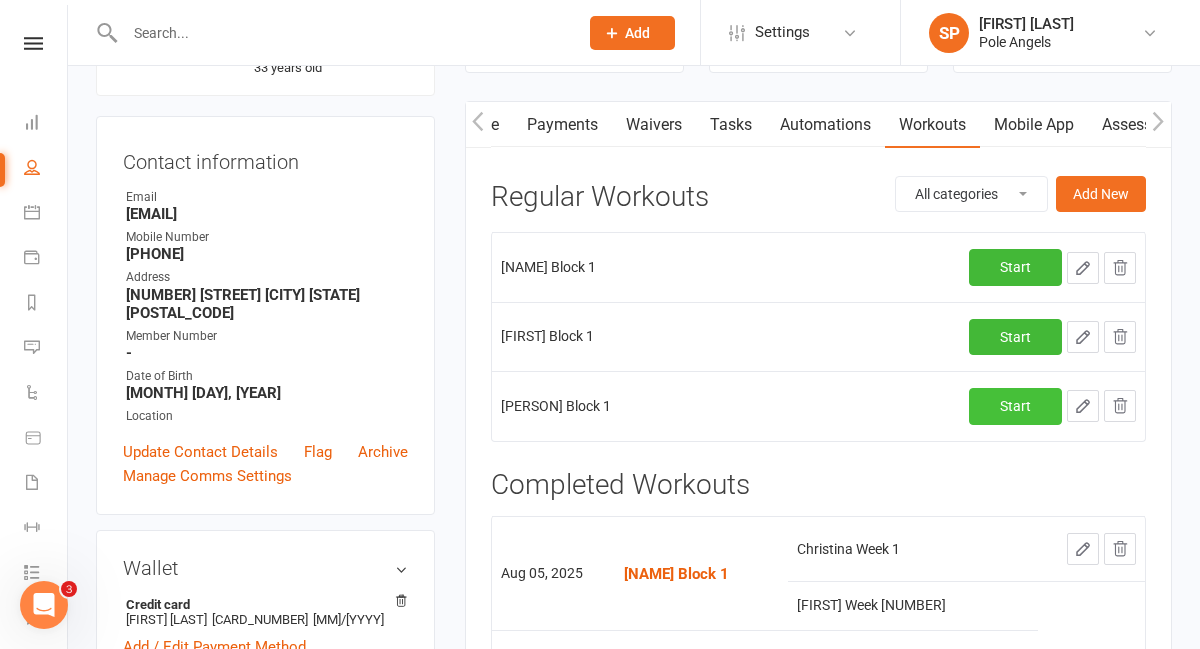 click on "Start" at bounding box center (1015, 406) 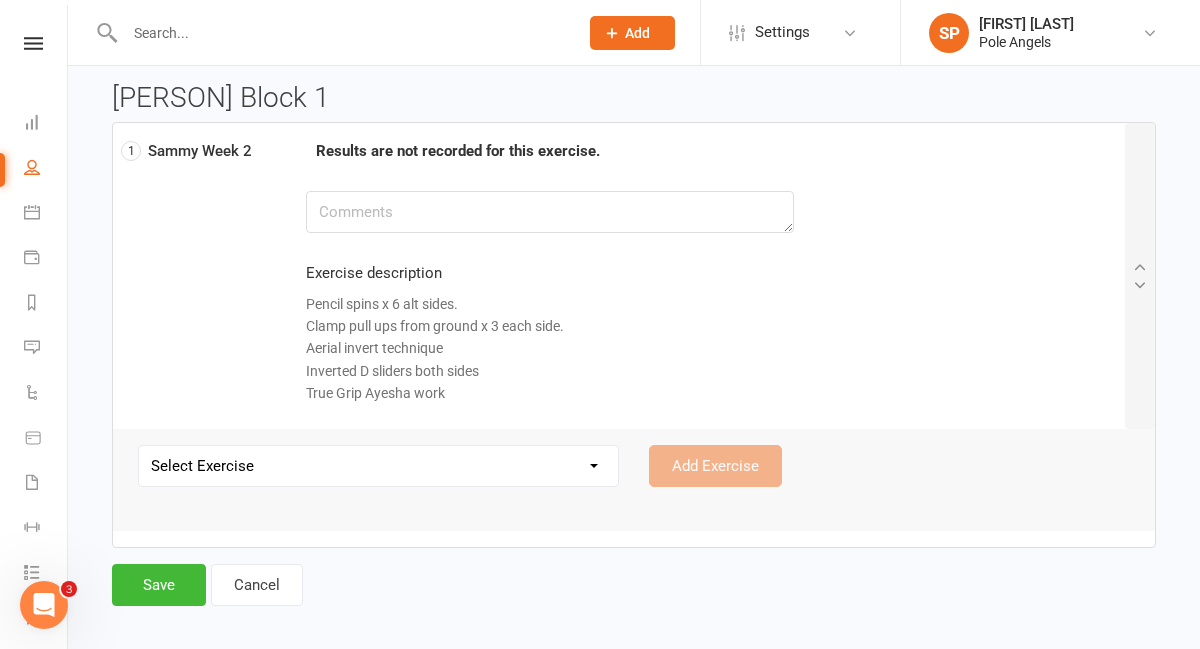 scroll, scrollTop: 59, scrollLeft: 0, axis: vertical 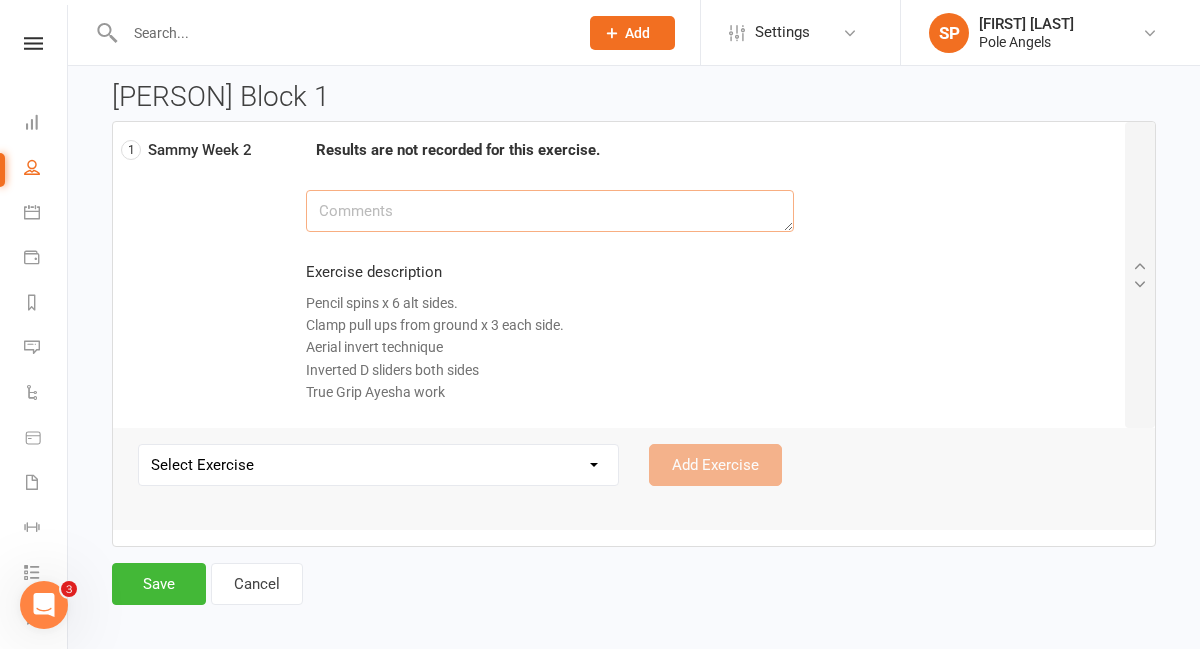 click at bounding box center [550, 211] 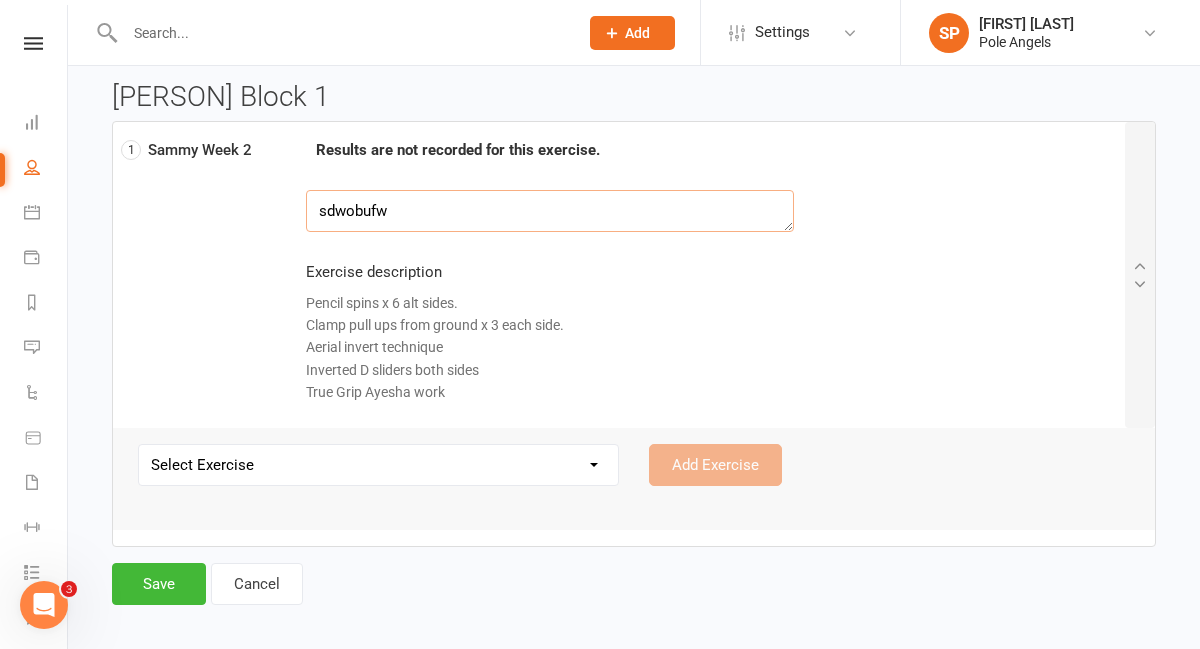 type on "sdwobufw" 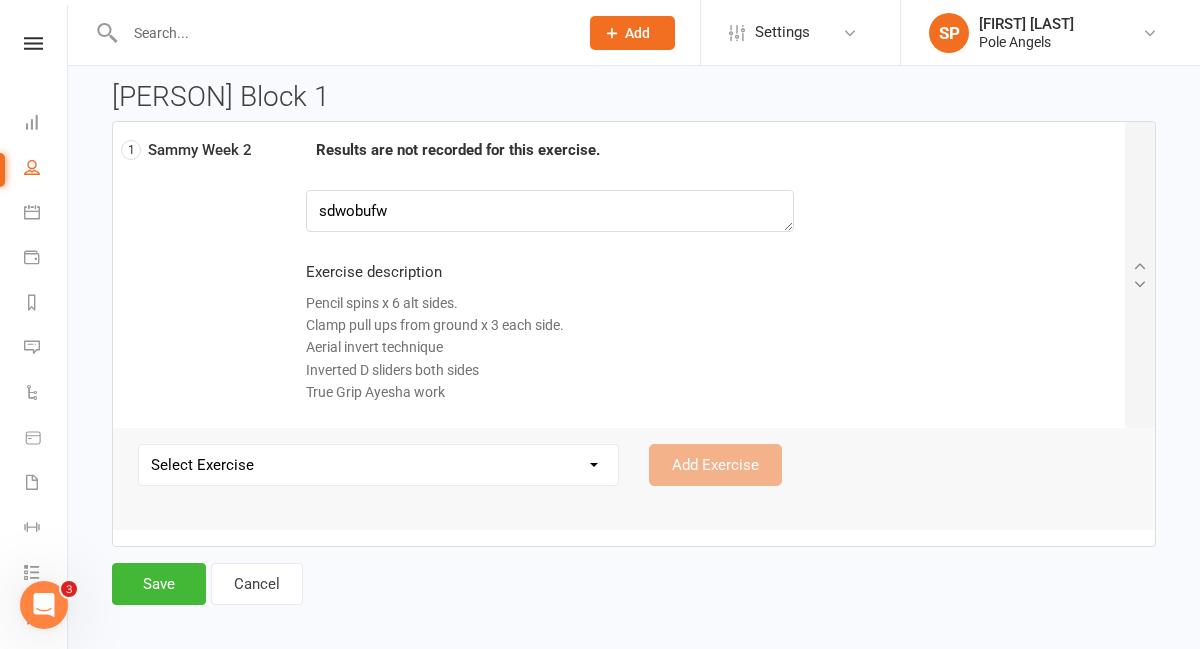 click on "Select Exercise [NAME] Week 1 [NAME] Week 2 [NAME] Week 1 [NAME] Week 1 [NAME] Week 2" at bounding box center [378, 465] 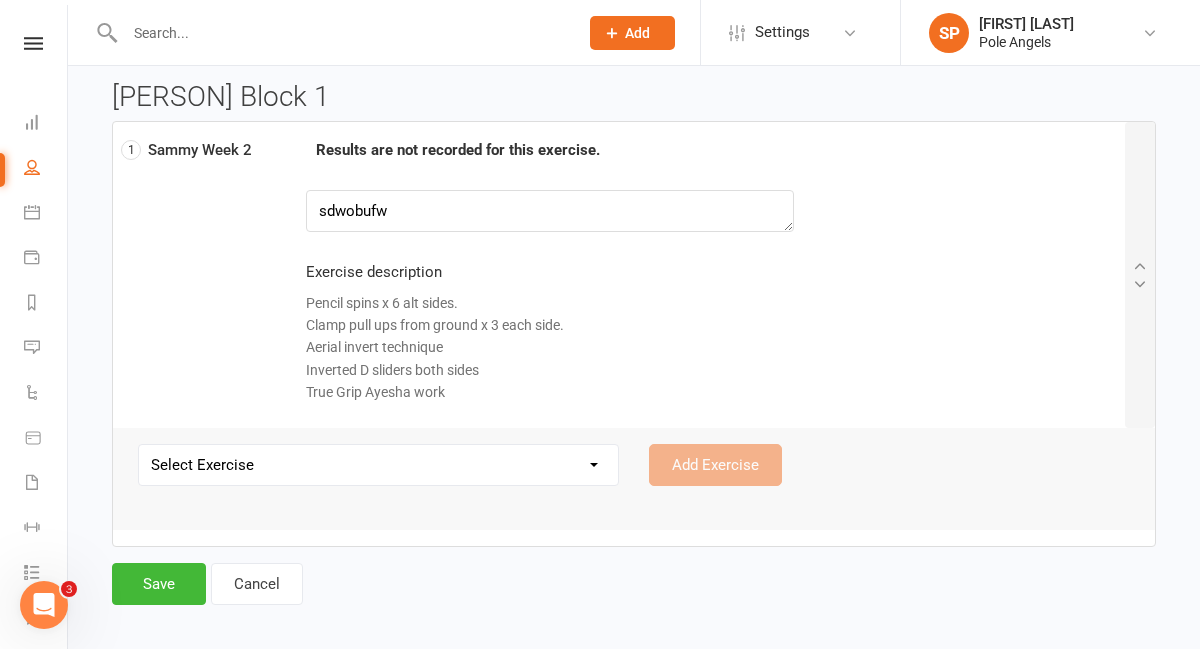 select on "[NUMBER]" 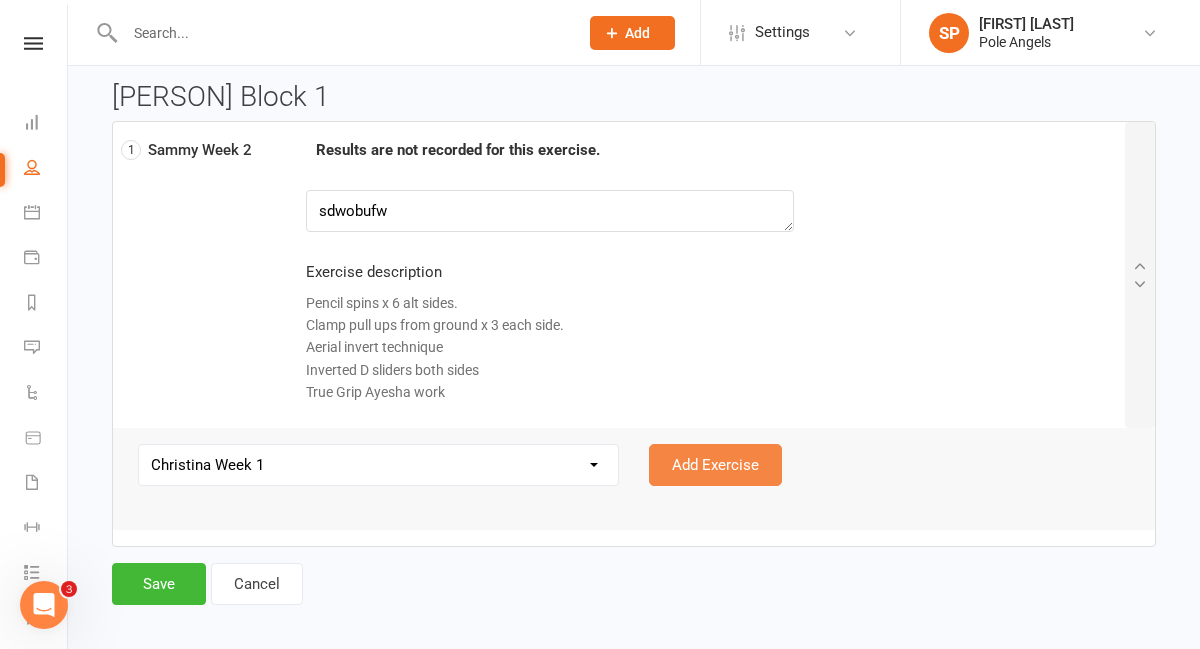 click on "Add Exercise" at bounding box center (715, 465) 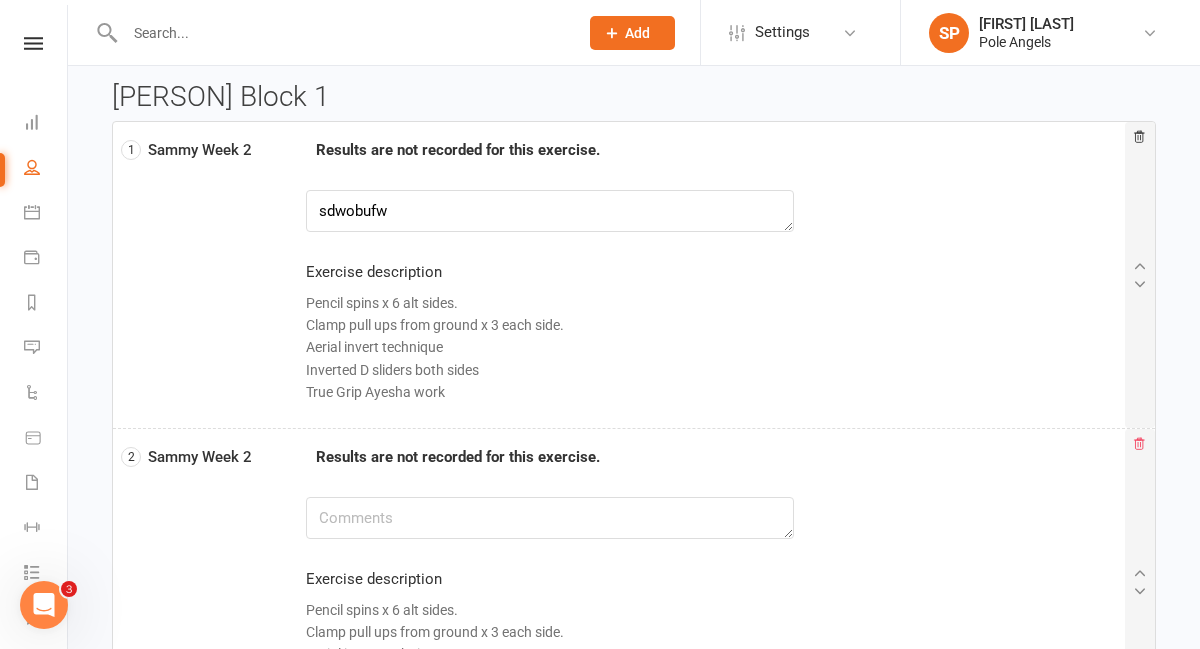 click at bounding box center [1139, 446] 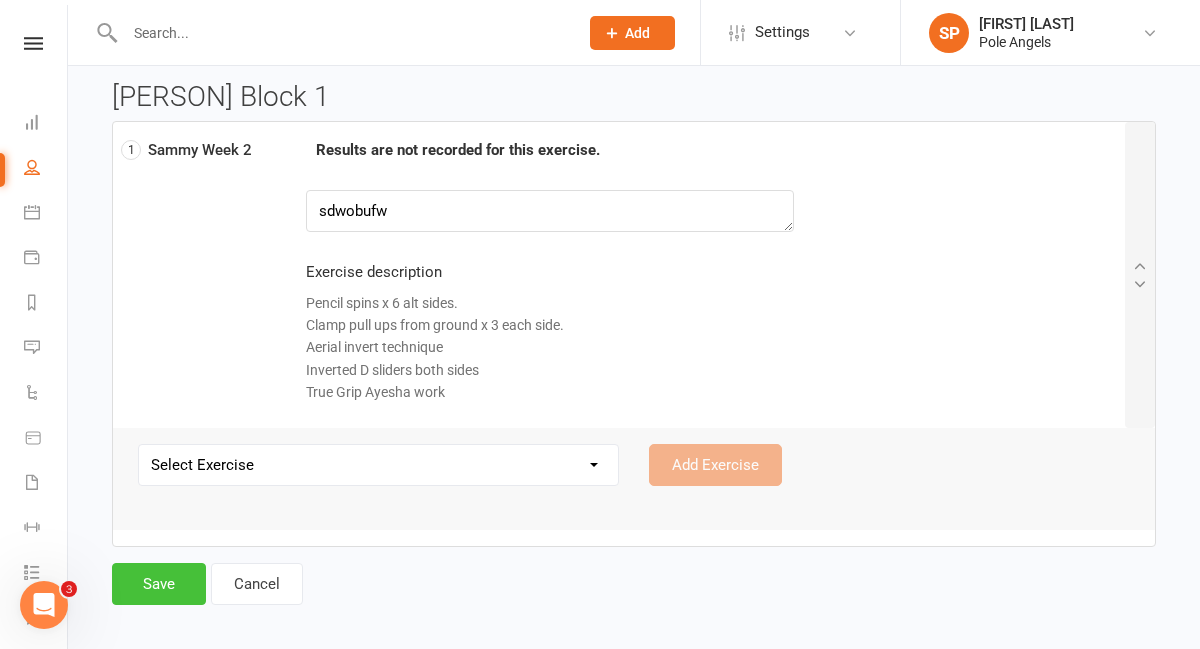click on "Save" 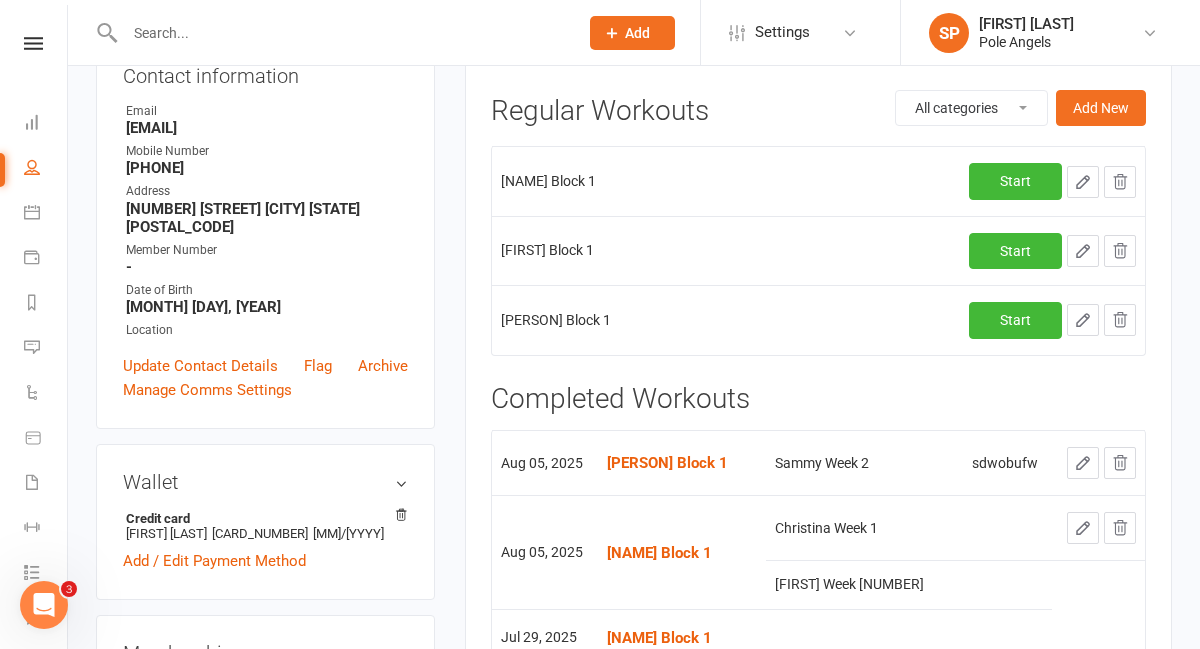 scroll, scrollTop: 252, scrollLeft: 0, axis: vertical 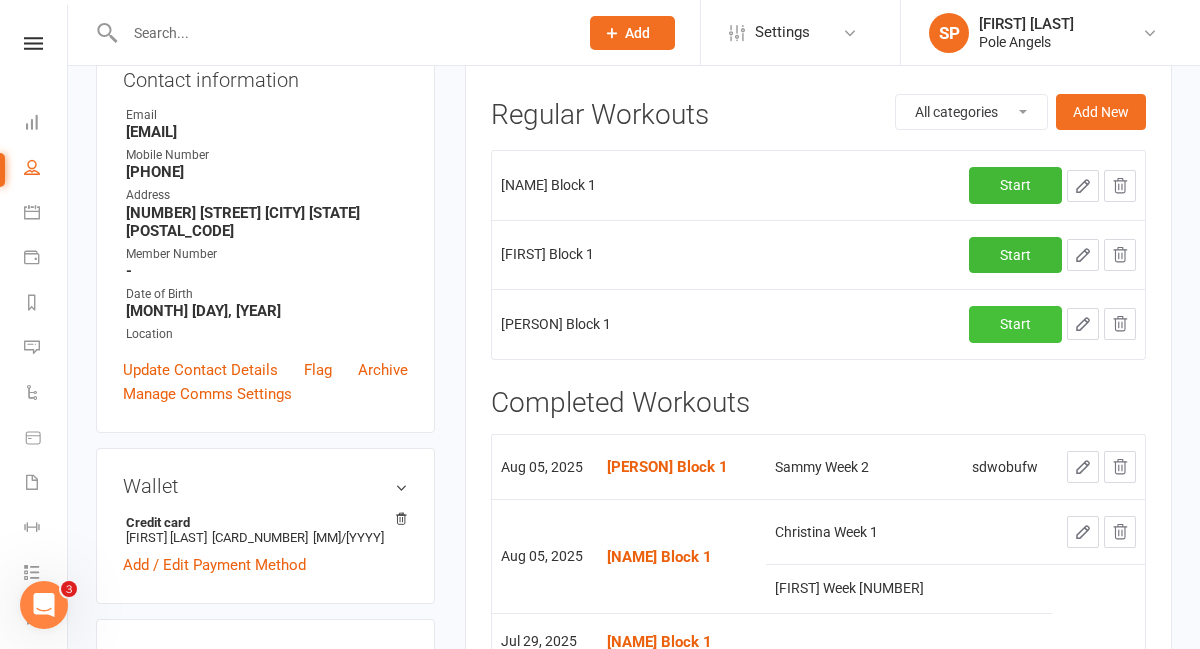 click on "Start" at bounding box center [1015, 324] 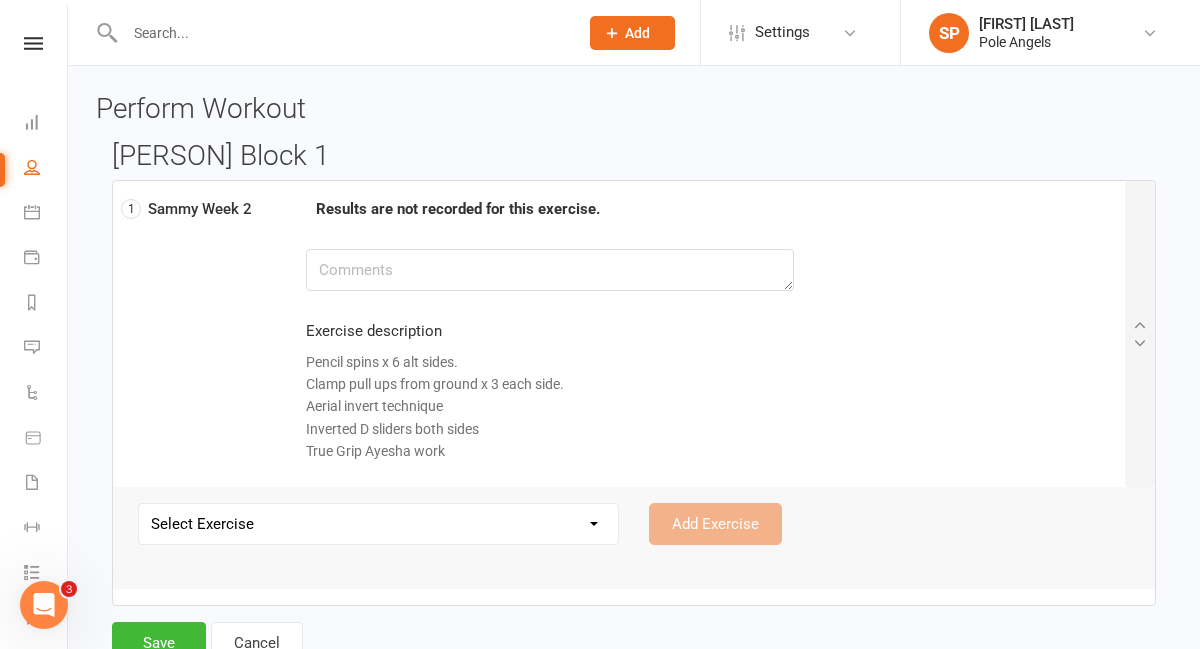 scroll, scrollTop: 59, scrollLeft: 0, axis: vertical 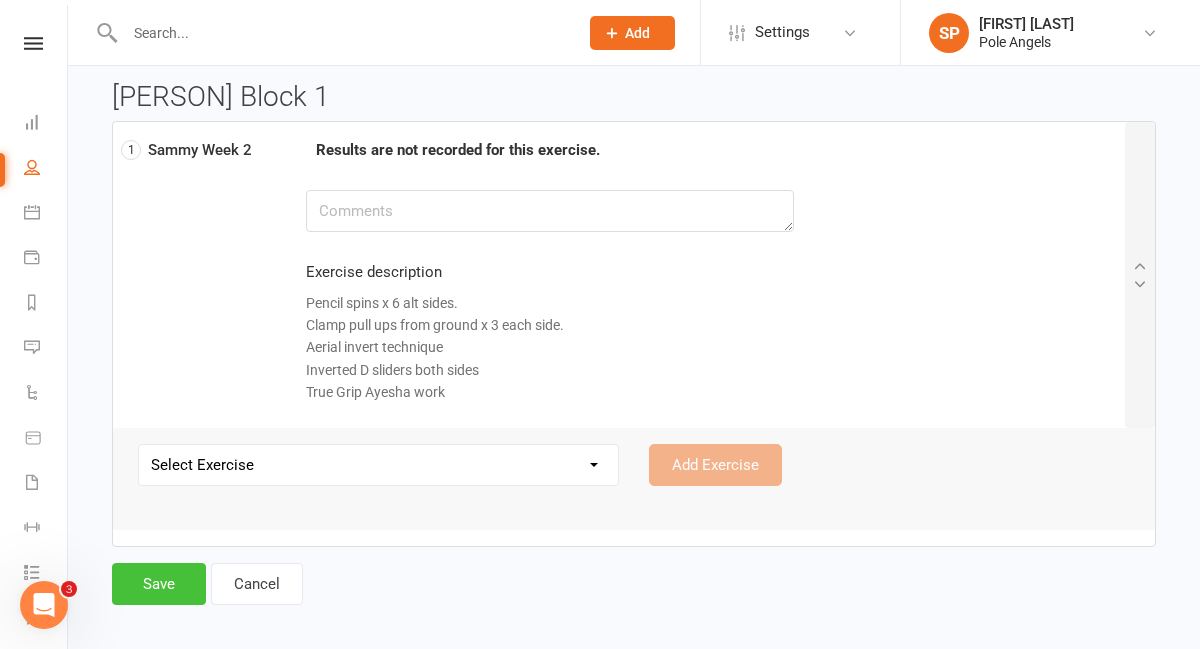 click on "Save" 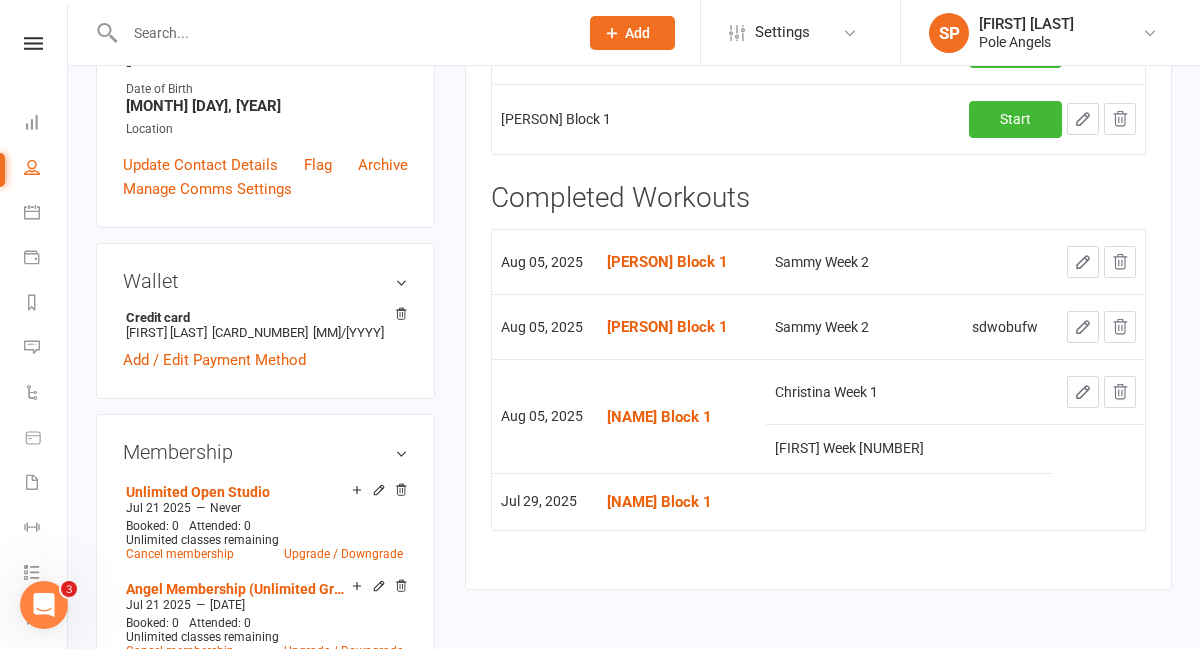 scroll, scrollTop: 455, scrollLeft: 0, axis: vertical 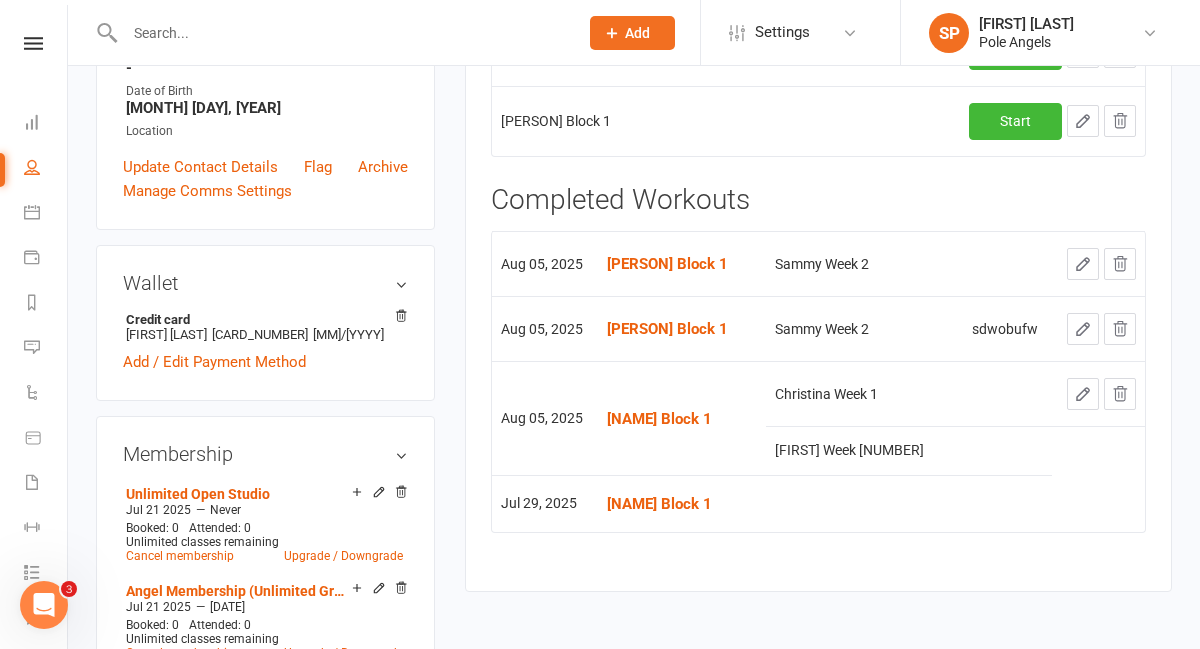 click 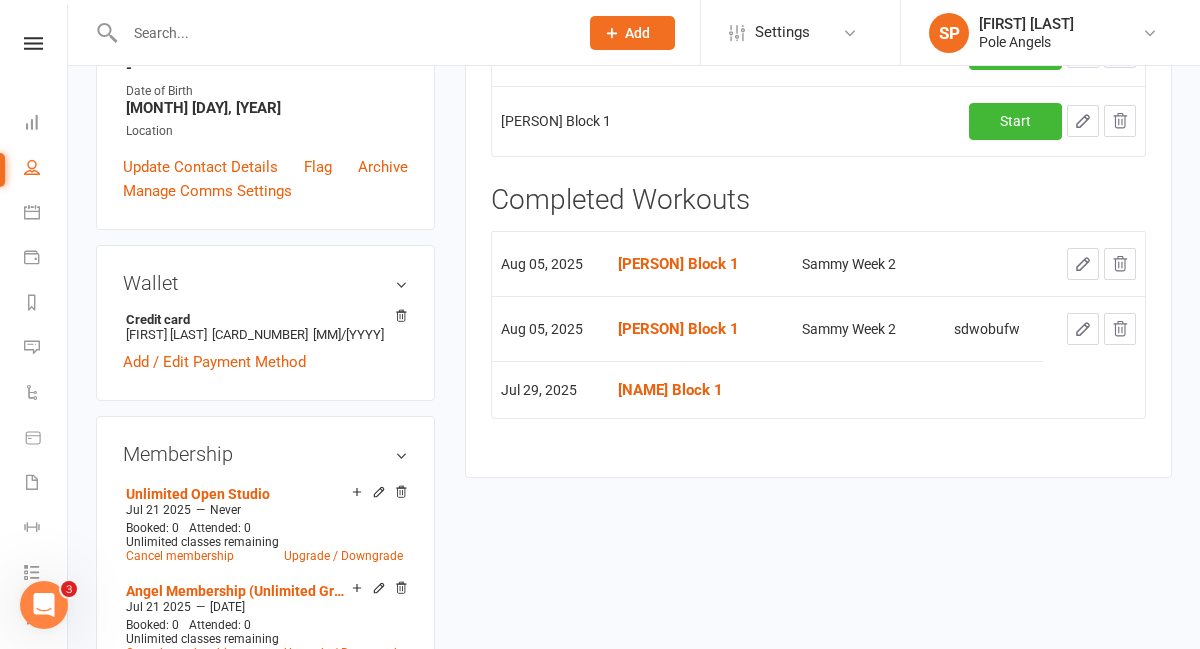 click at bounding box center (1120, 329) 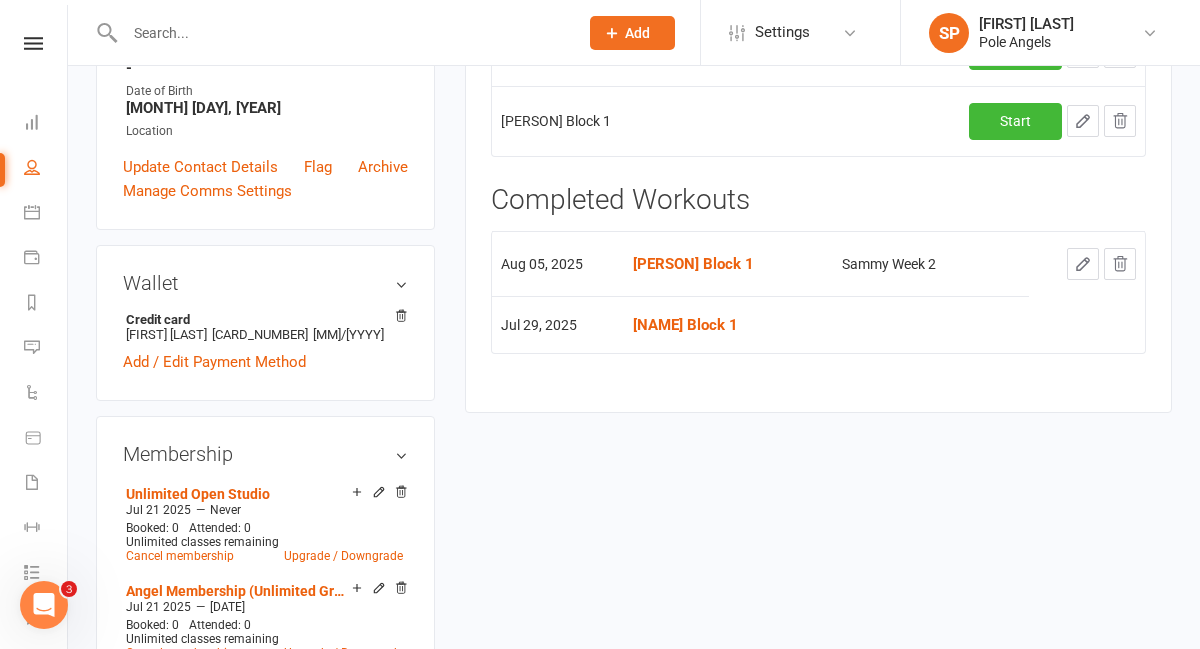click 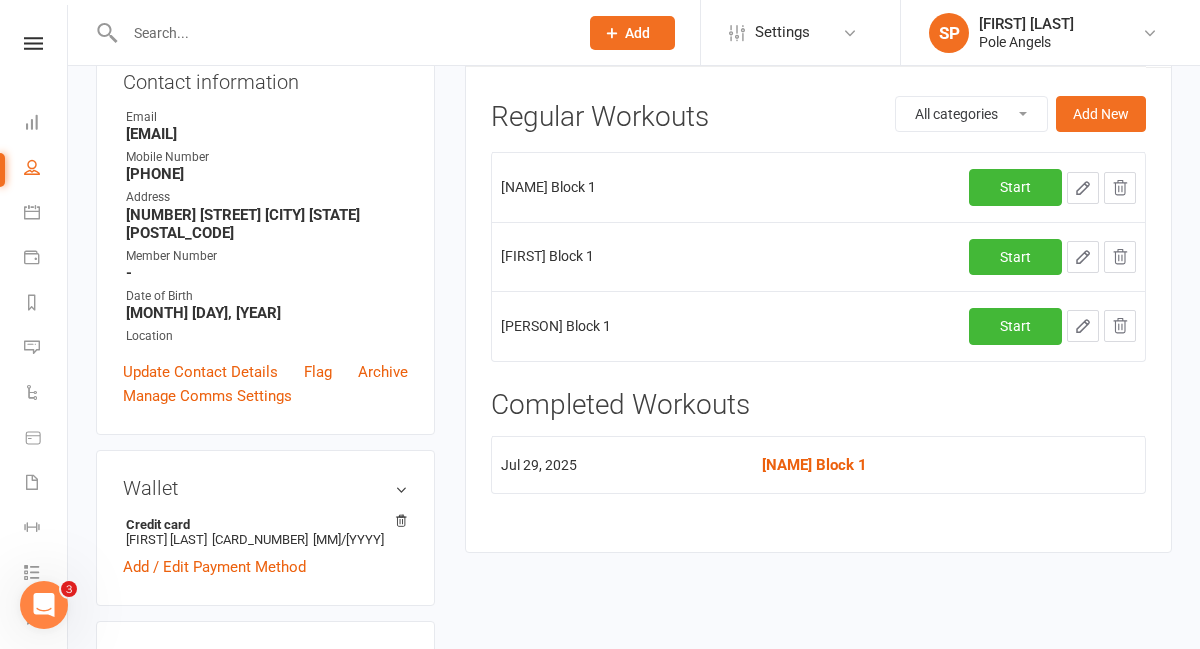 scroll, scrollTop: 248, scrollLeft: 0, axis: vertical 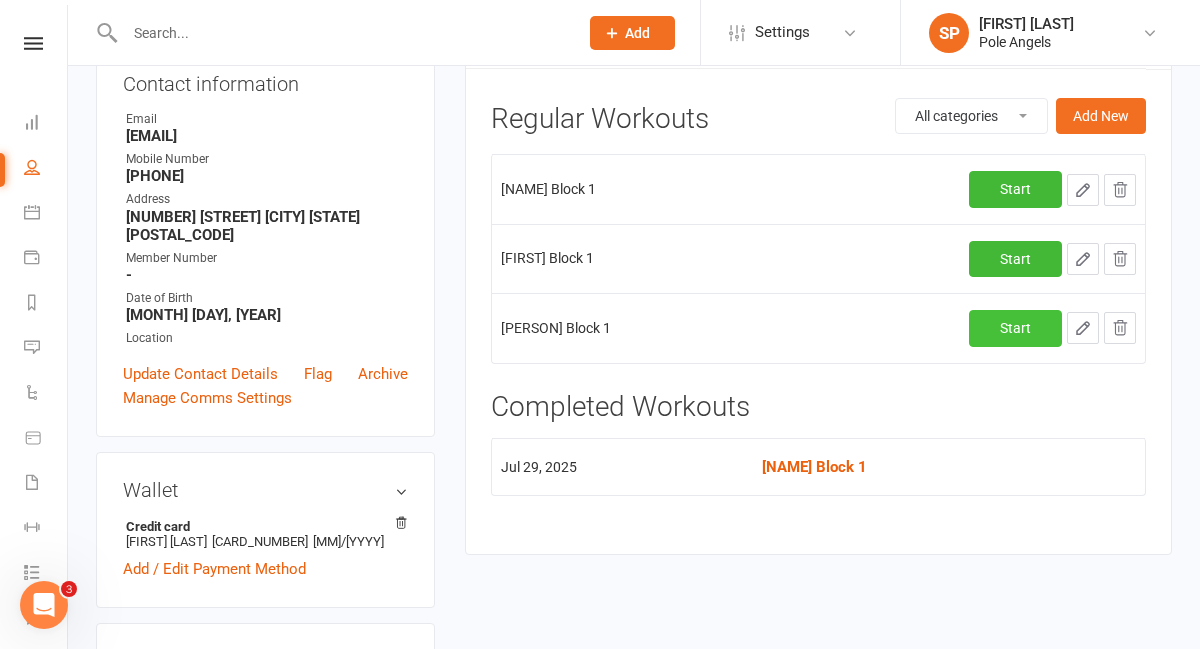 click on "Start" at bounding box center [1015, 328] 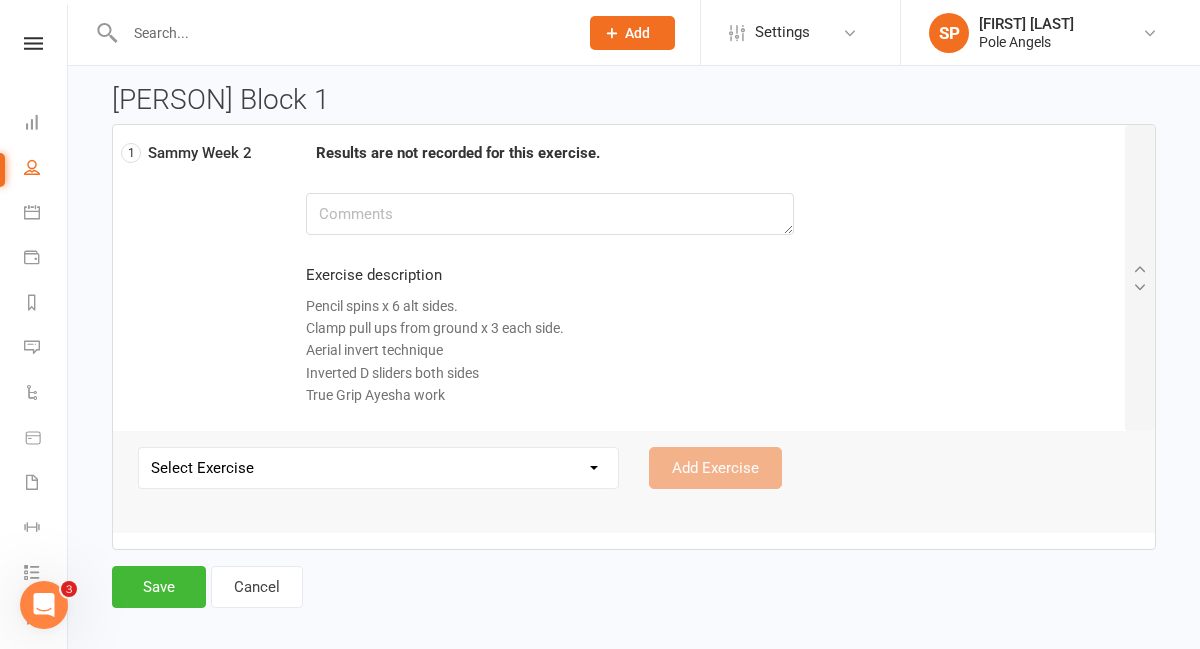 scroll, scrollTop: 55, scrollLeft: 0, axis: vertical 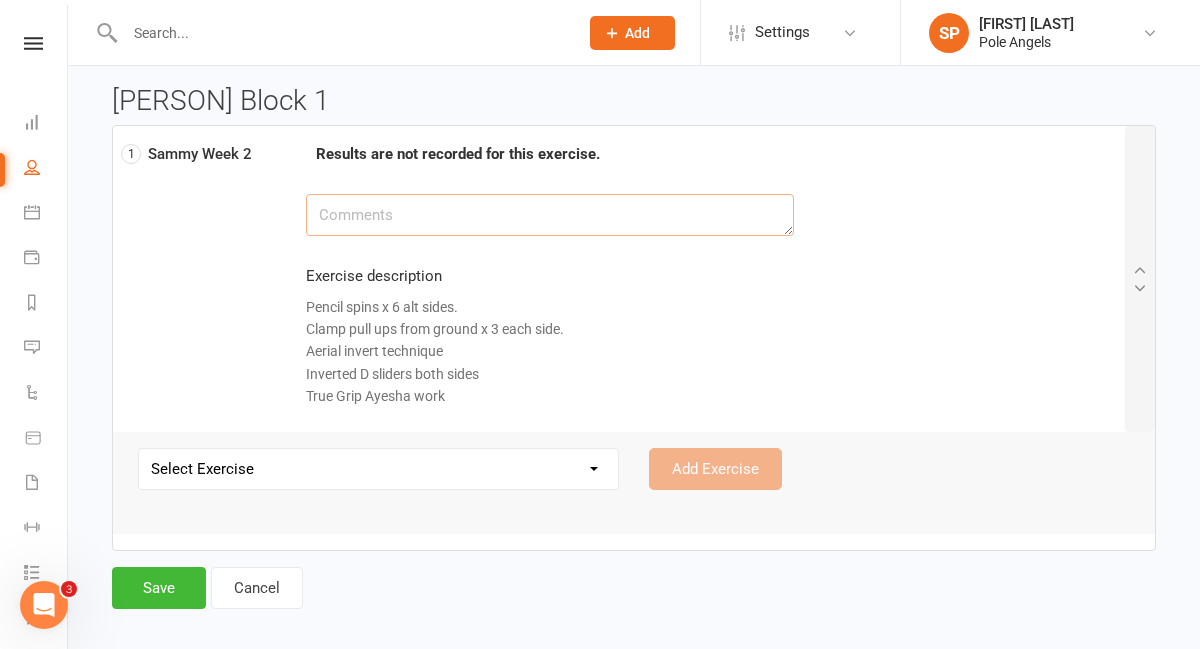 click at bounding box center (550, 215) 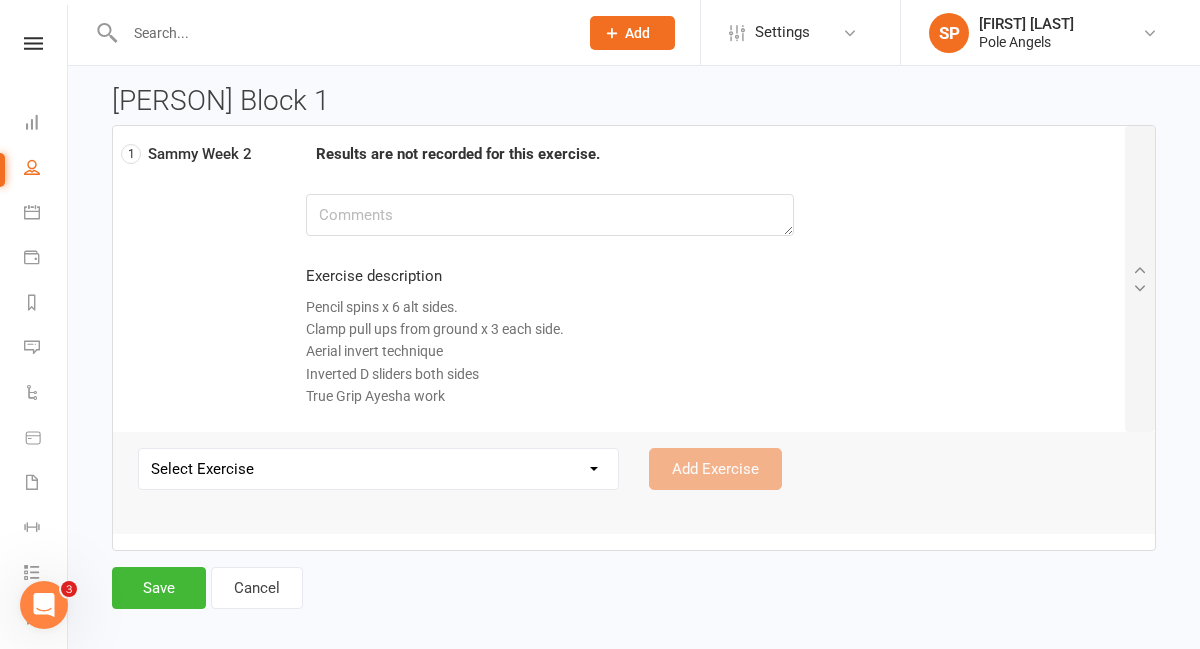 click on "Select Exercise [NAME] Week 1 [NAME] Week 2 [NAME] Week 1 [NAME] Week 1 [NAME] Week 2" at bounding box center (378, 469) 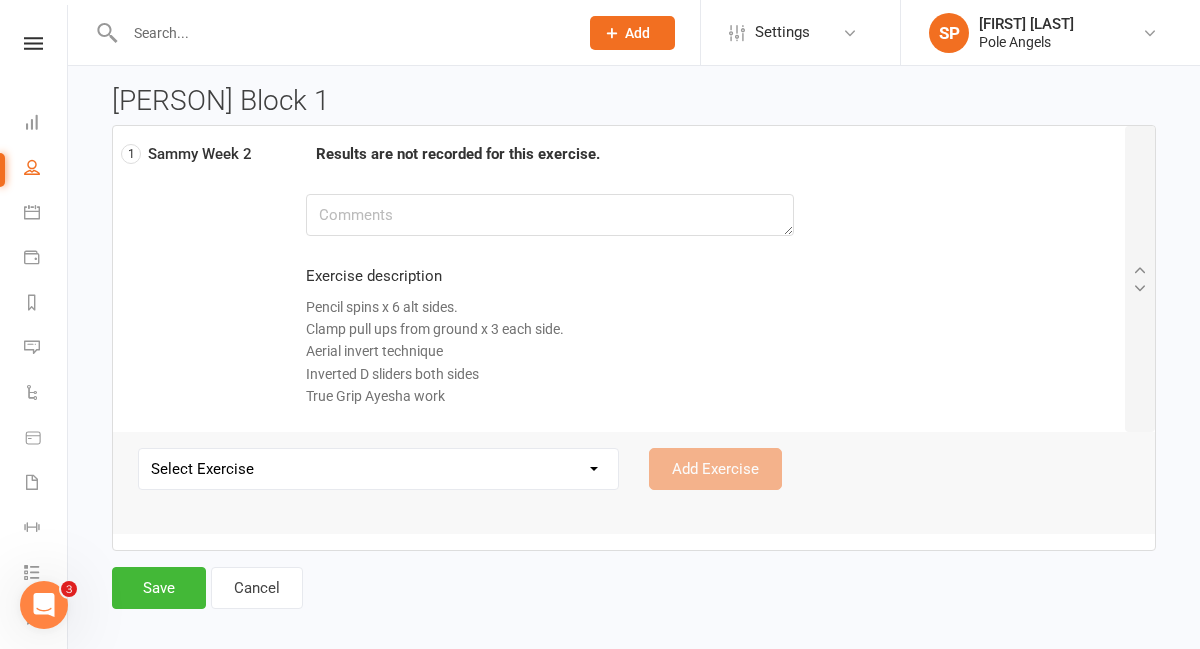 select on "[NUMBER]" 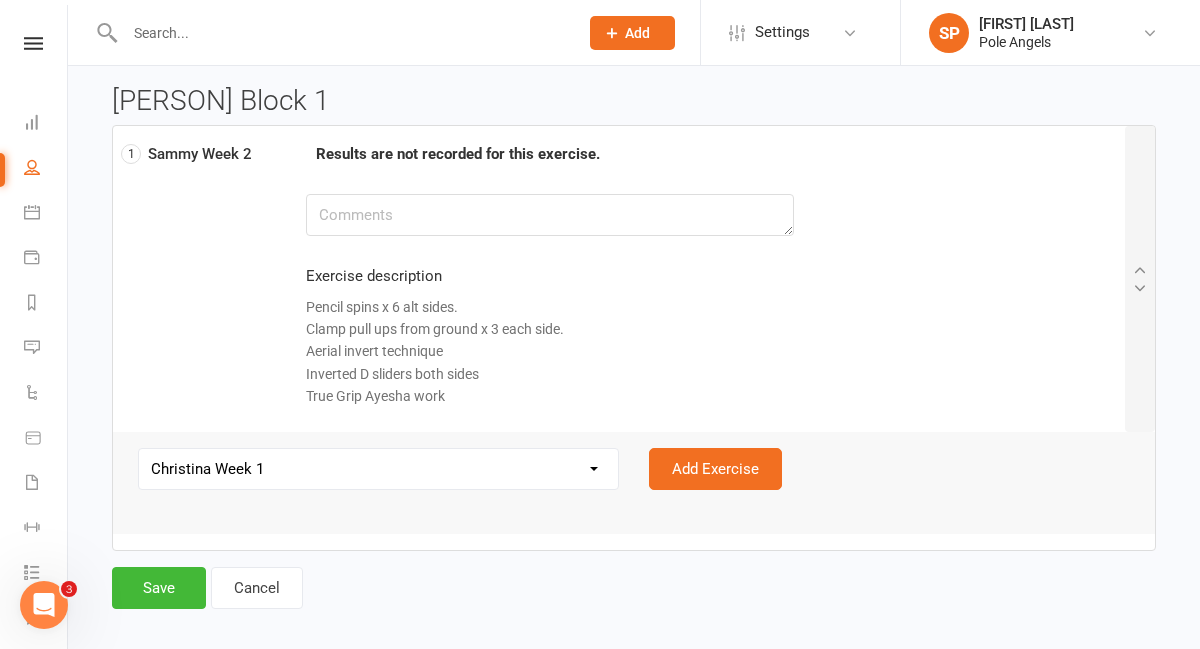 click on "Pencil spins x 6 alt sides. Clamp pull ups from ground x 3 each side. Aerial invert technique Inverted D sliders both sides True Grip Ayesha work" at bounding box center [550, 352] 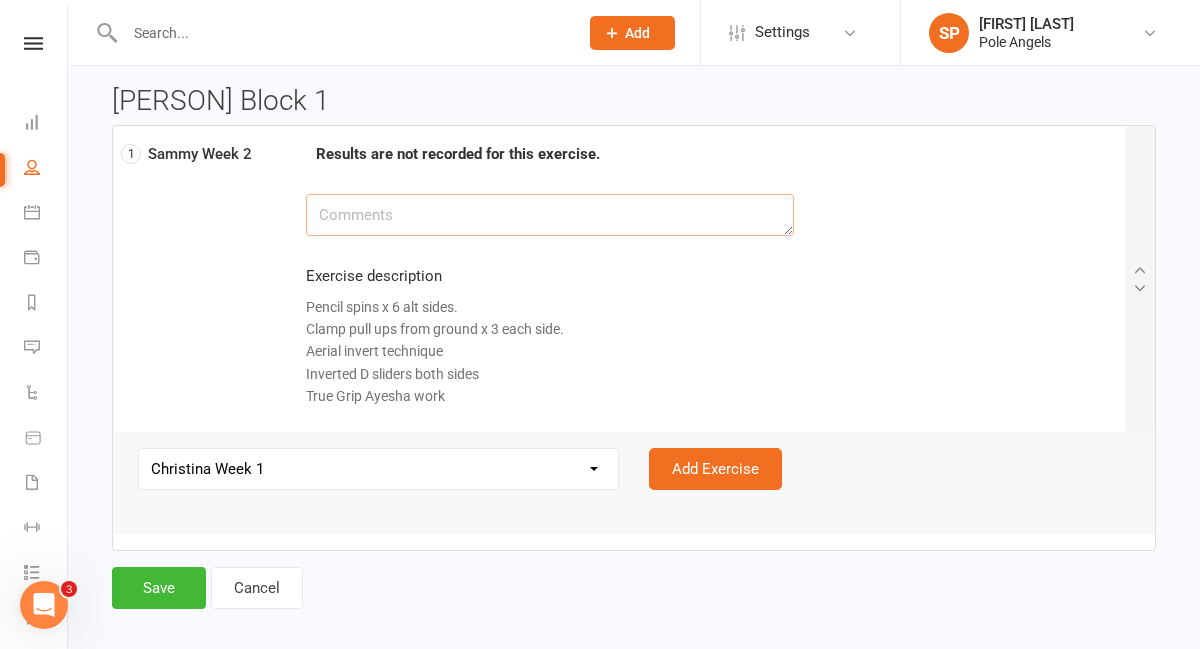 click at bounding box center (550, 215) 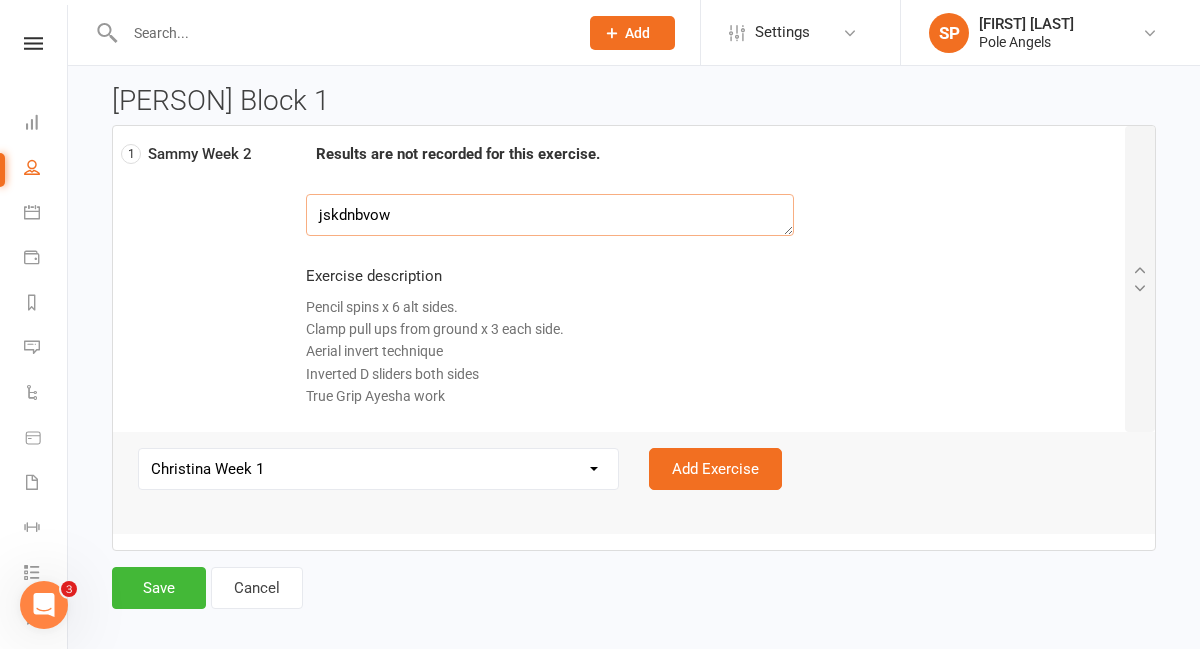 type on "jskdnbvow" 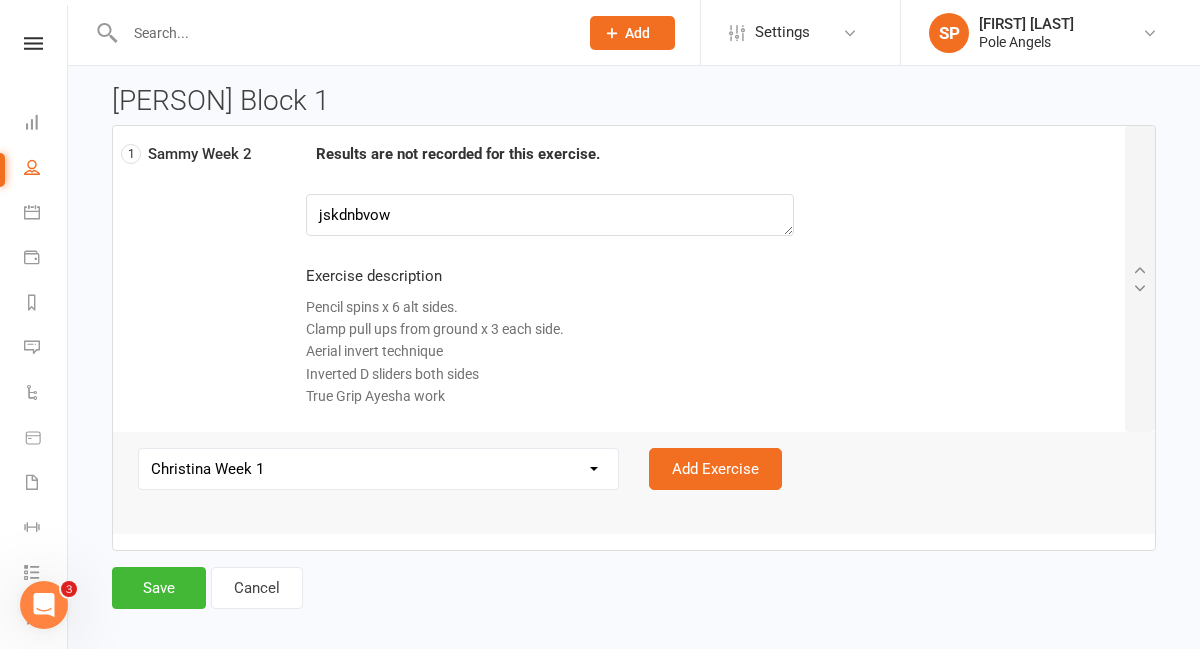 click on "[NAME] Week 1 [NAME] Week 2 [NAME] Week 1 [NAME] Week 1 [NAME] Week 2" at bounding box center [378, 469] 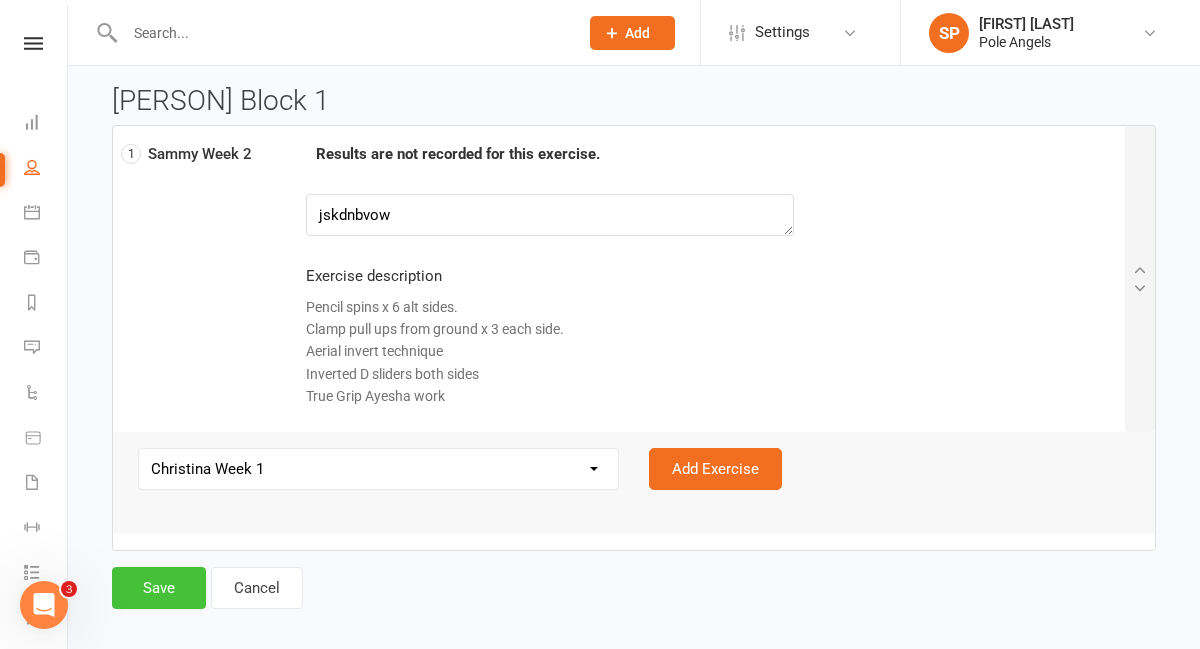click on "Save" 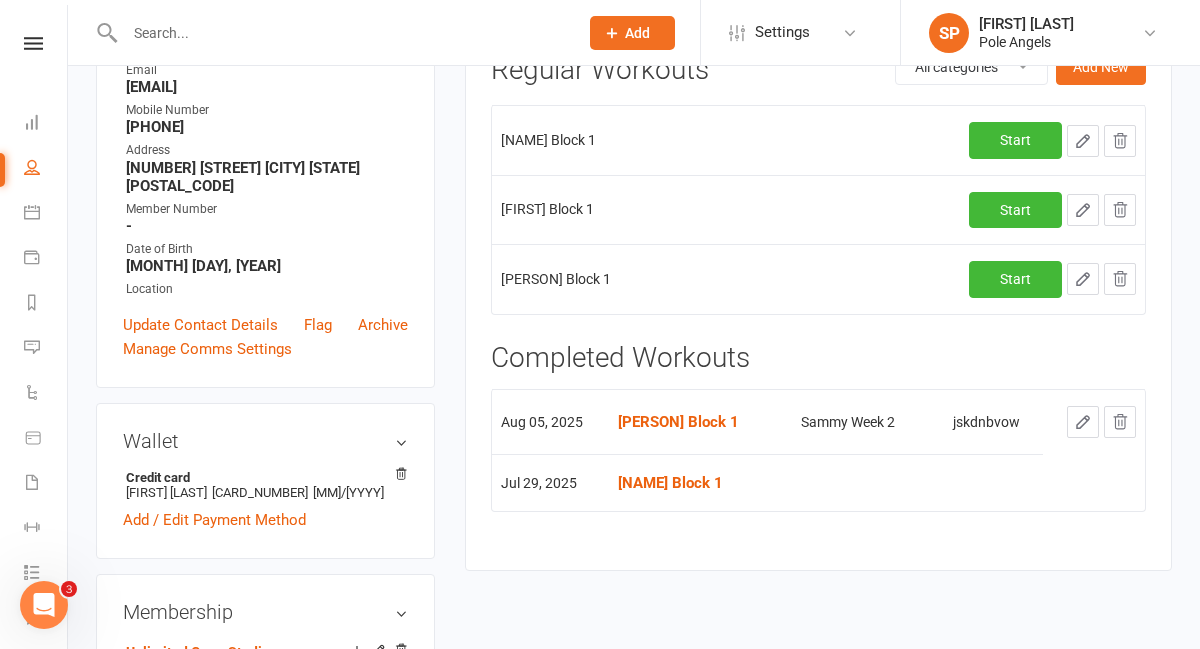 scroll, scrollTop: 301, scrollLeft: 0, axis: vertical 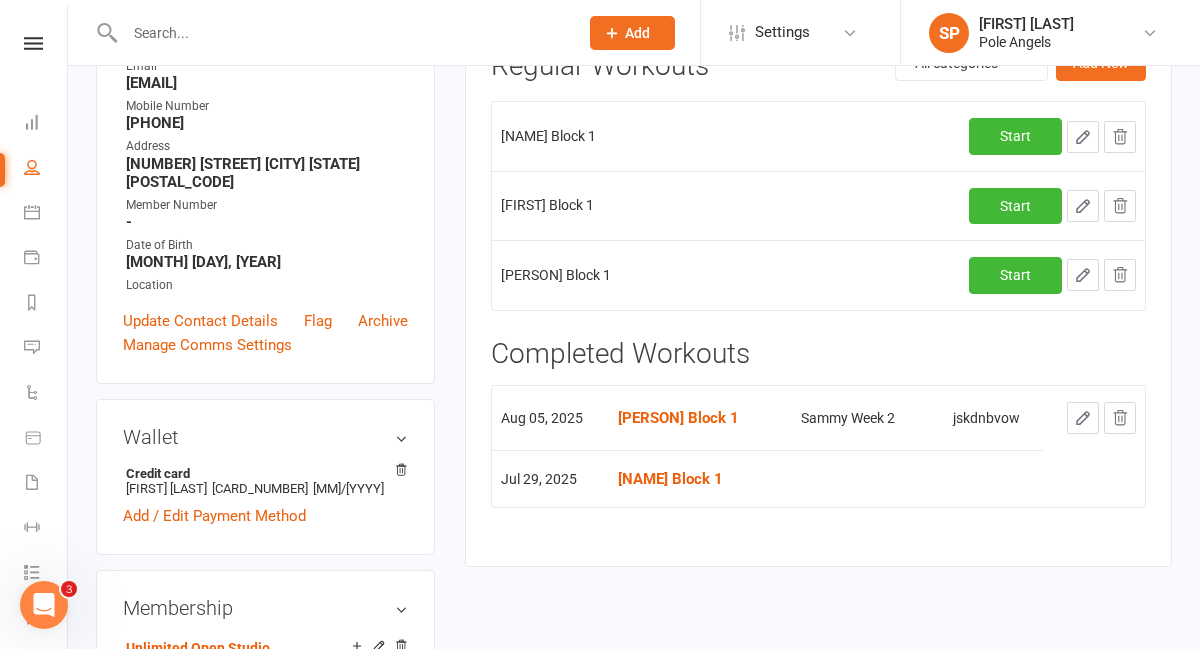 click at bounding box center (1120, 418) 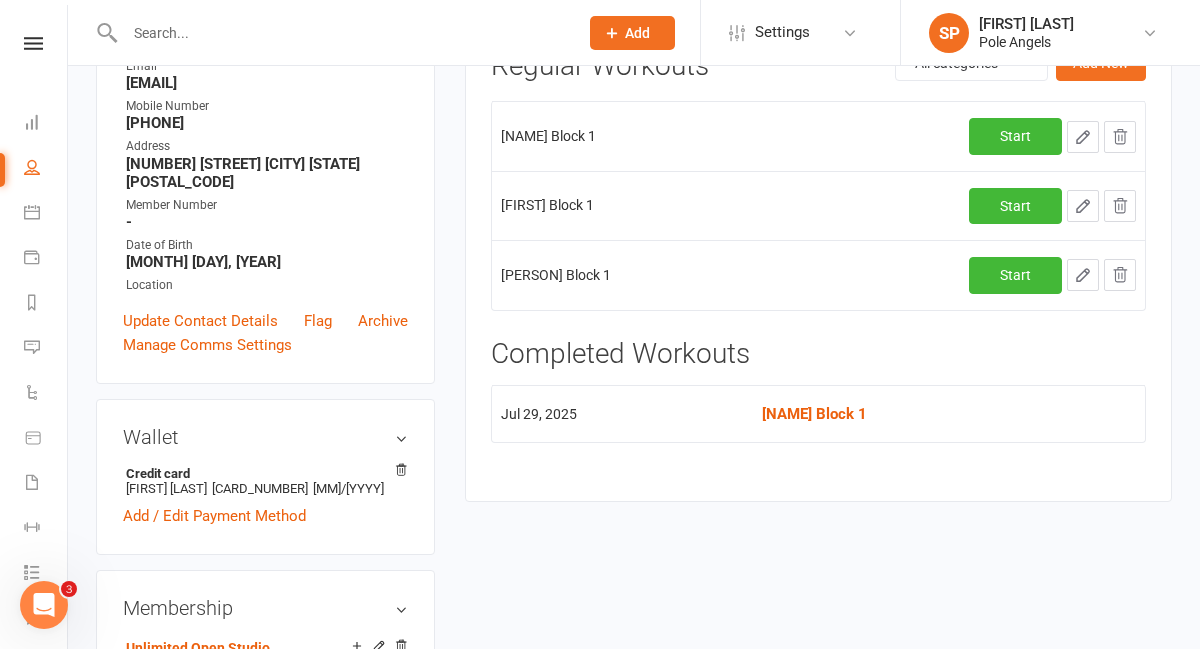 scroll, scrollTop: 0, scrollLeft: 0, axis: both 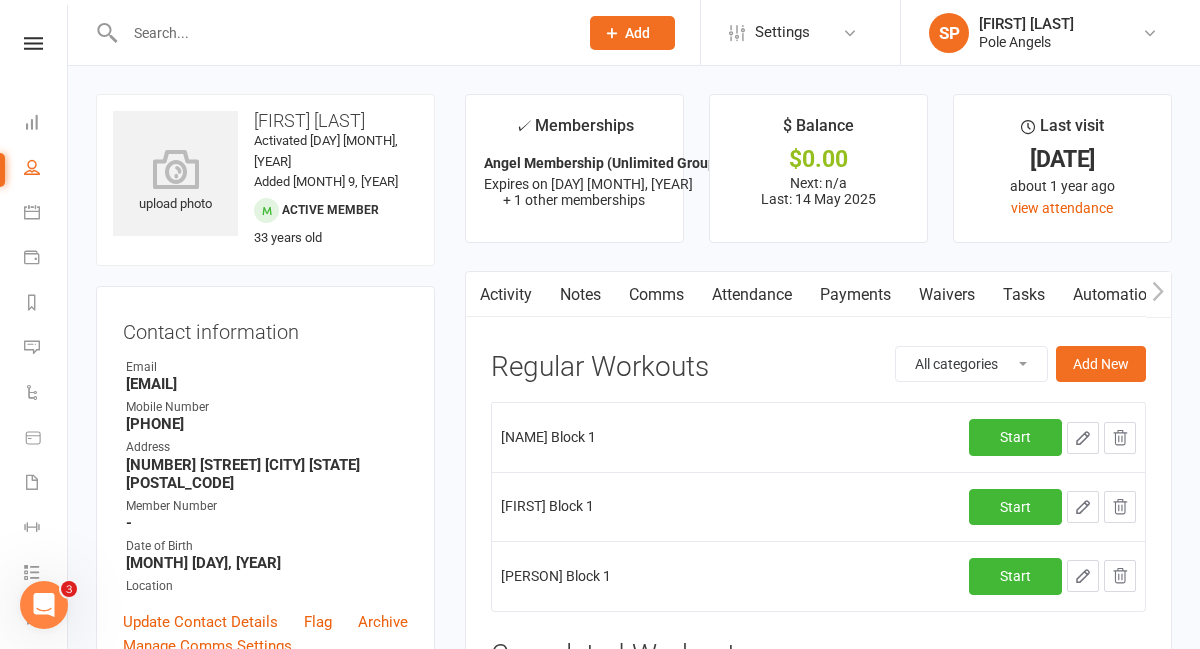 click at bounding box center [330, 32] 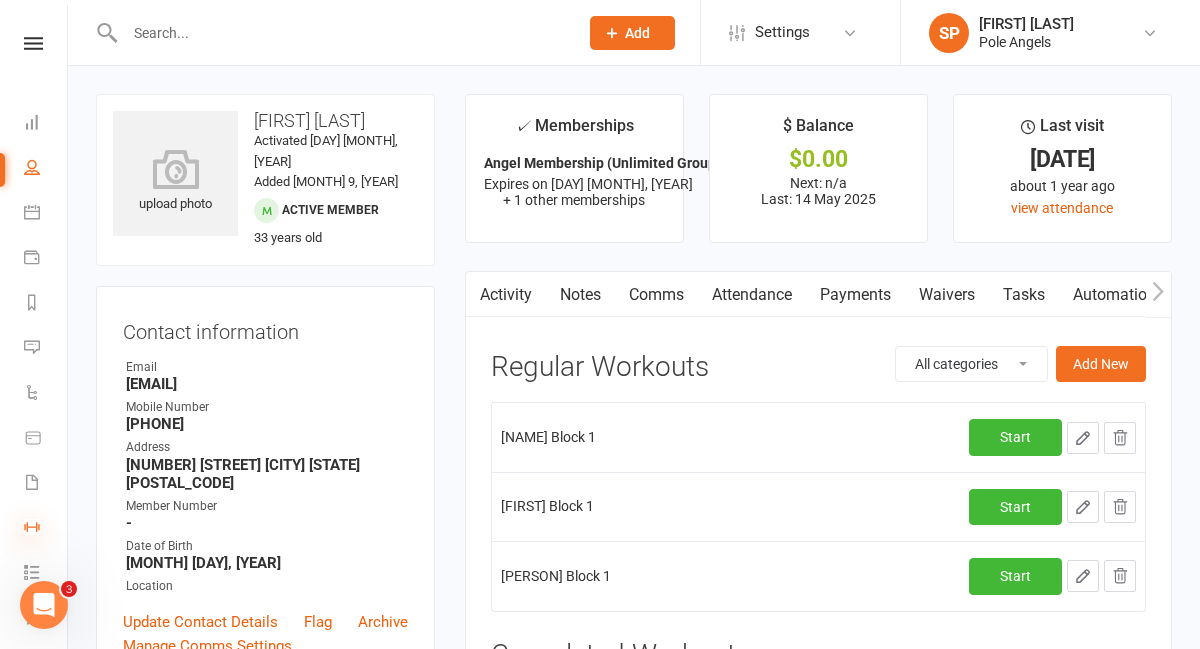 click at bounding box center [32, 527] 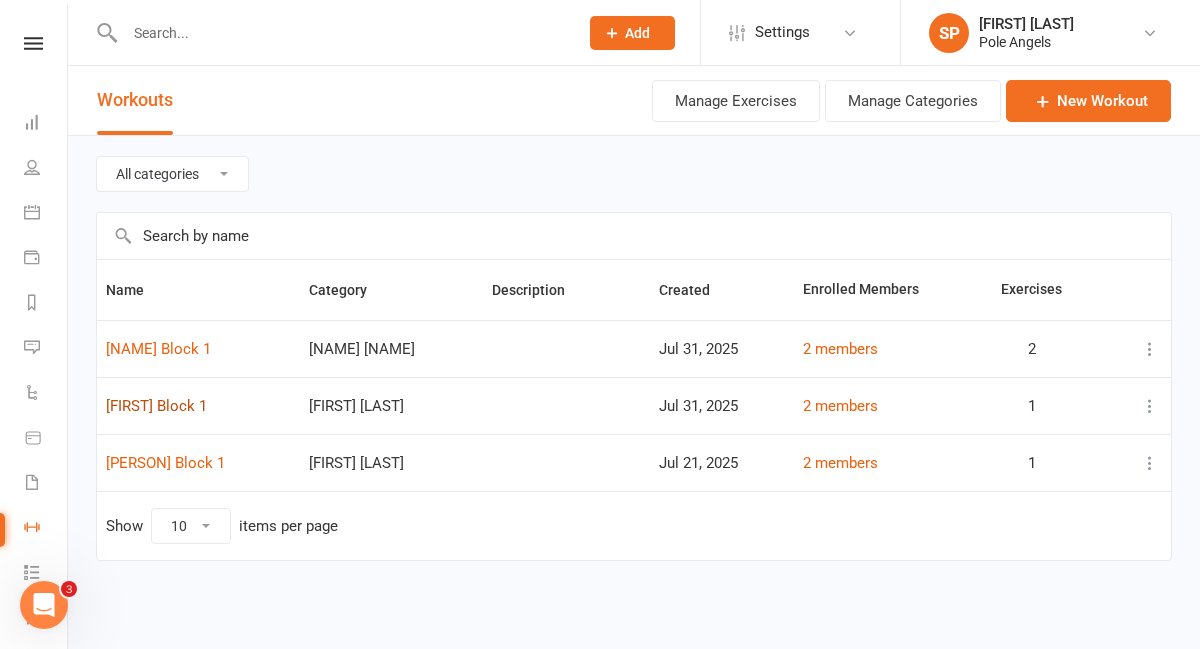 click on "[FIRST] Block 1" at bounding box center (156, 406) 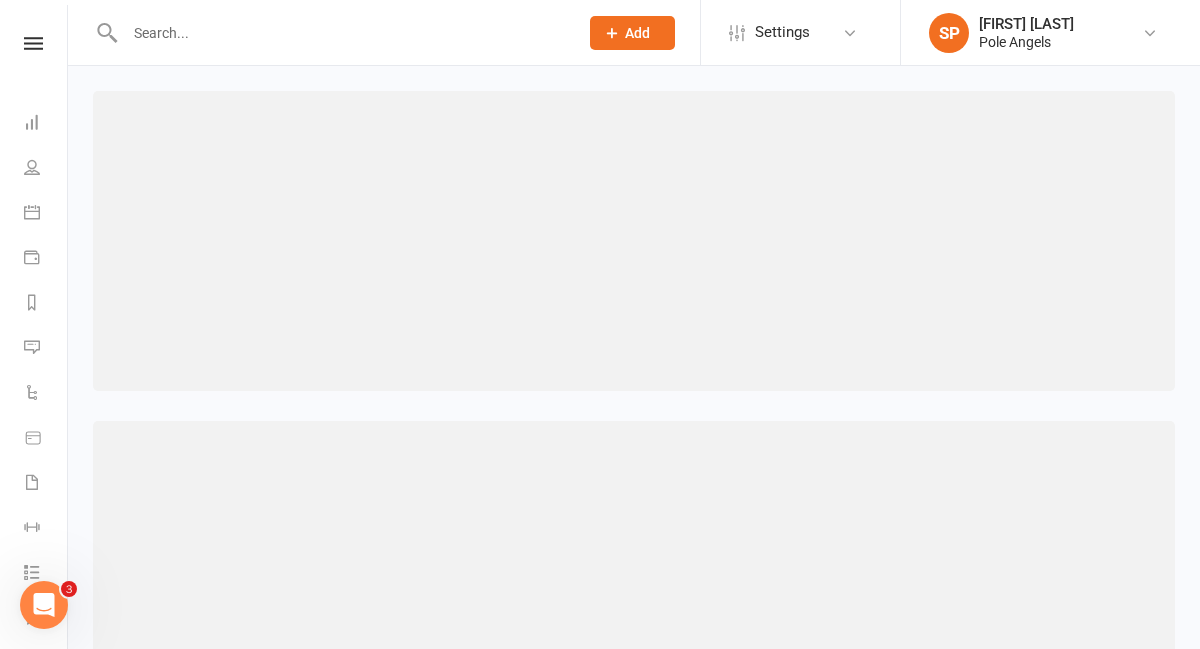 select on "463" 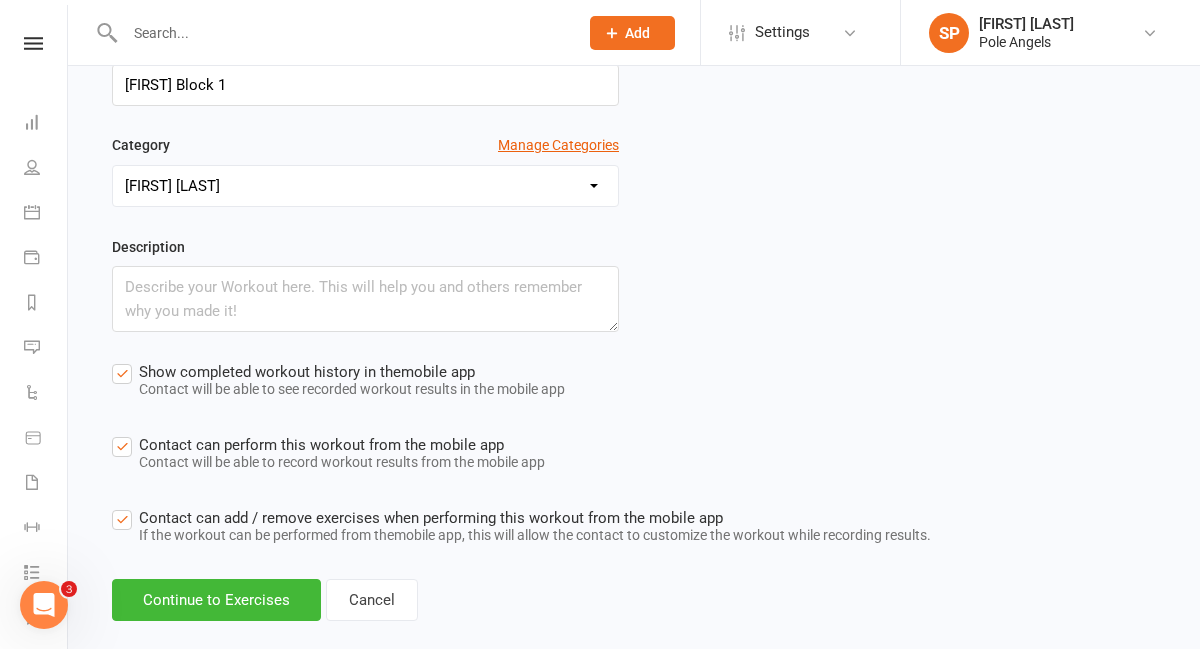 scroll, scrollTop: 404, scrollLeft: 0, axis: vertical 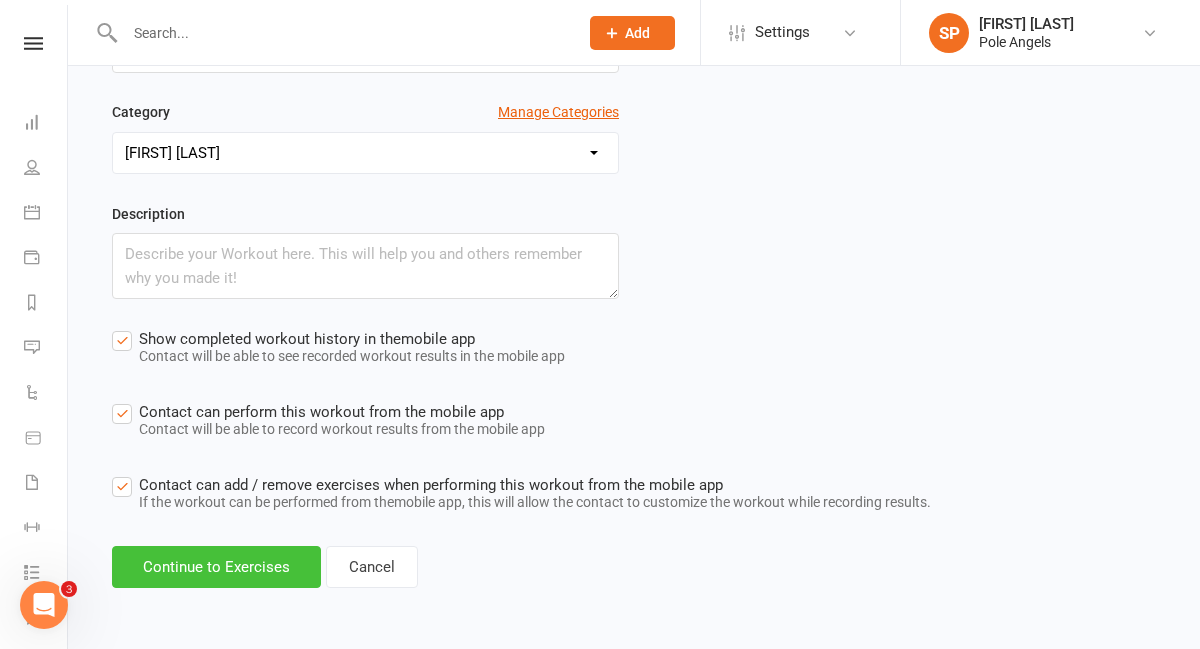 click on "Continue to Exercises" at bounding box center [216, 567] 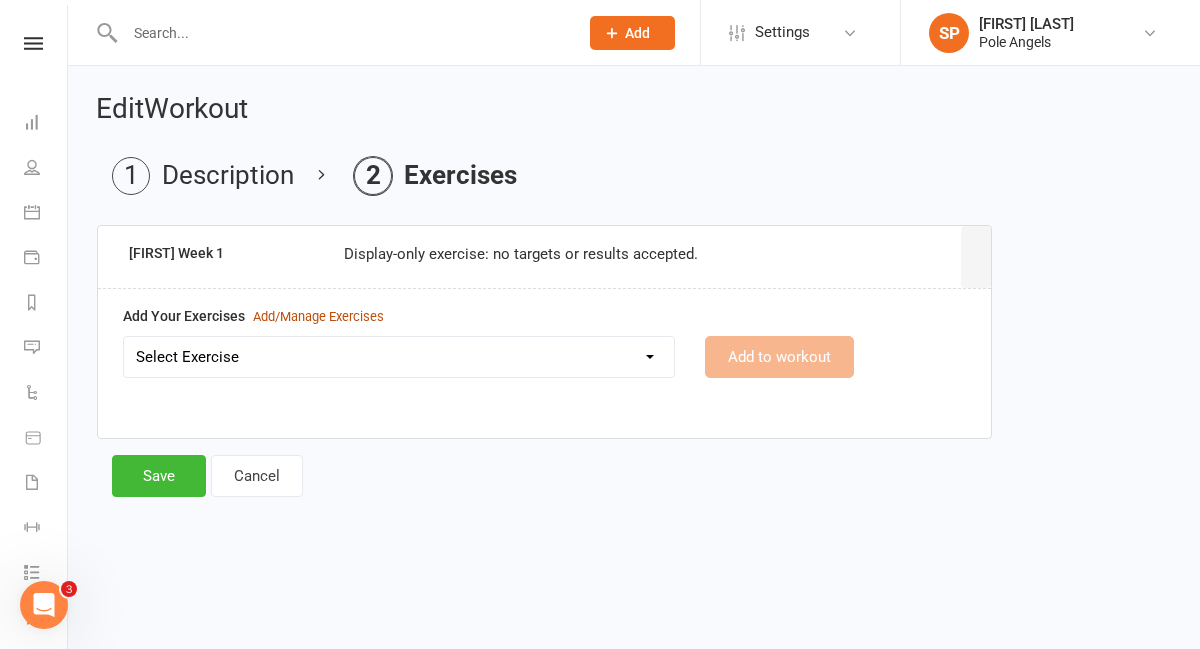 click on "Add/Manage Exercises" at bounding box center (318, 317) 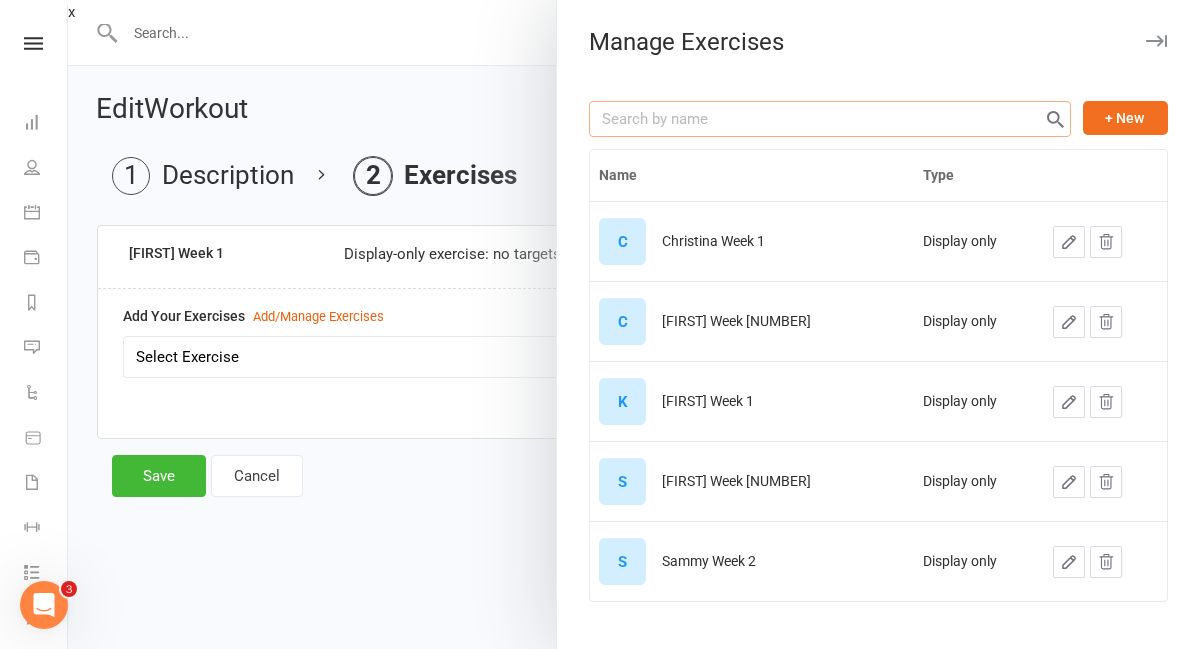 click at bounding box center (830, 119) 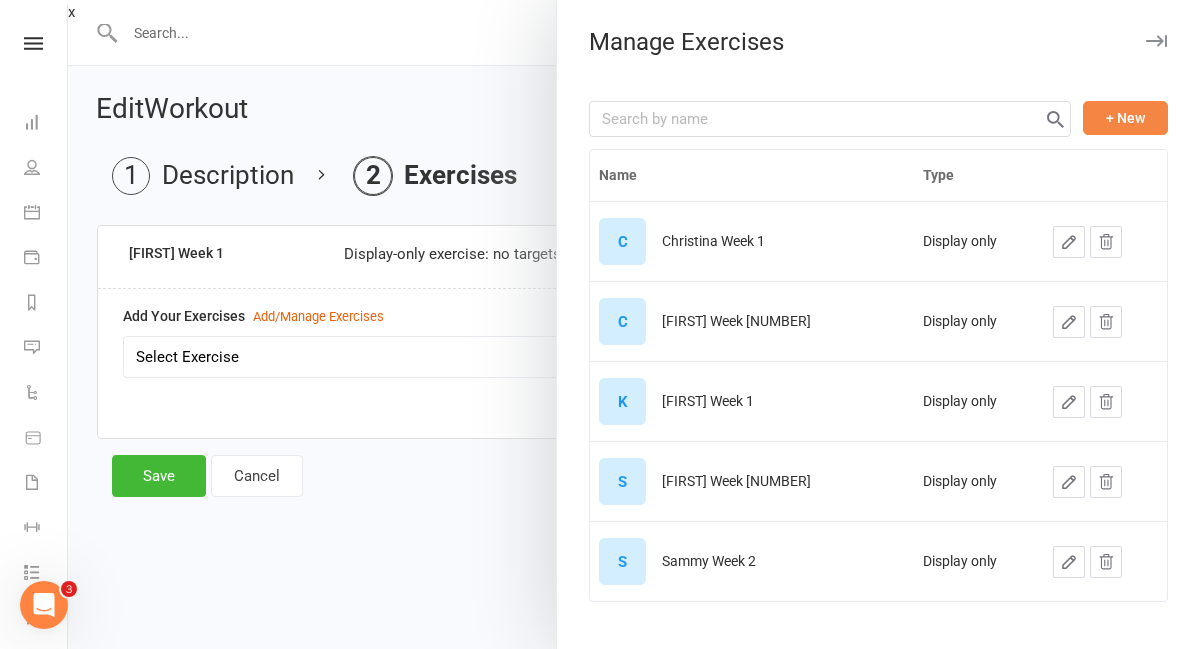 click on "+ New" at bounding box center [1125, 118] 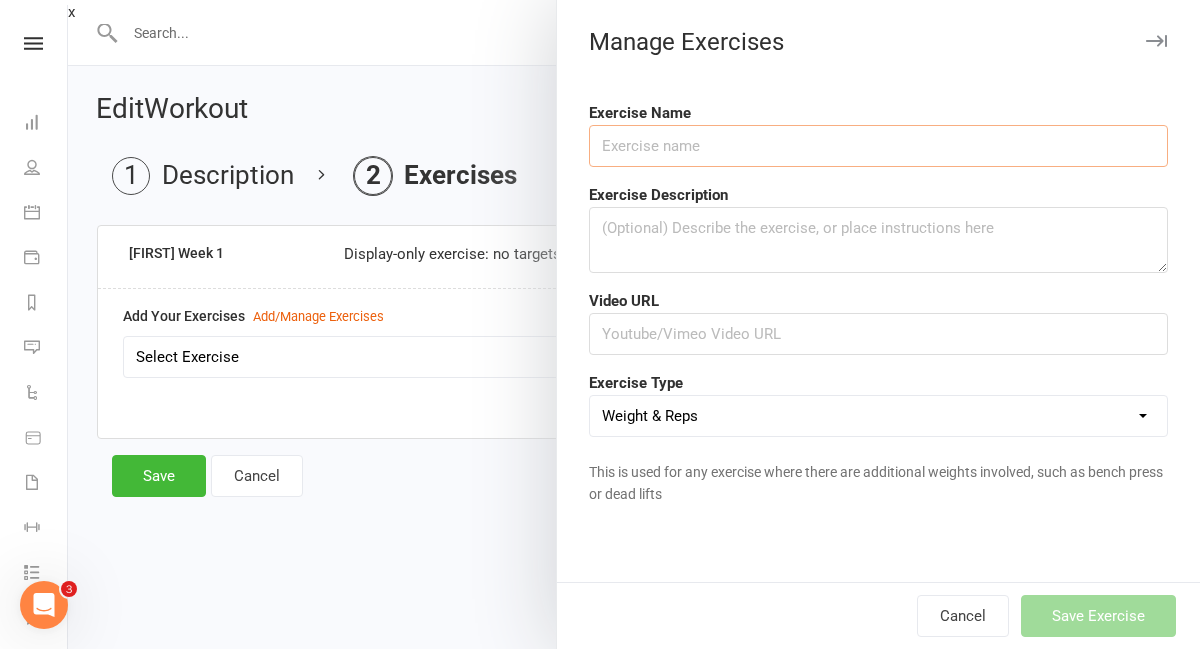 click at bounding box center [878, 146] 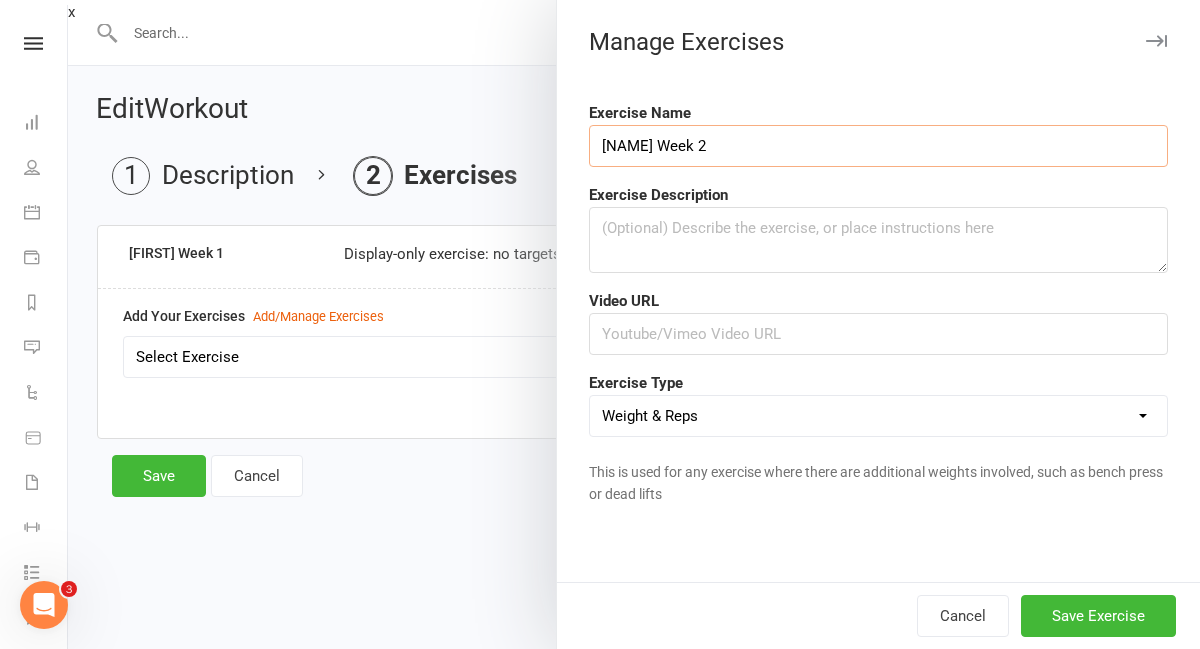 type on "[NAME] Week 2" 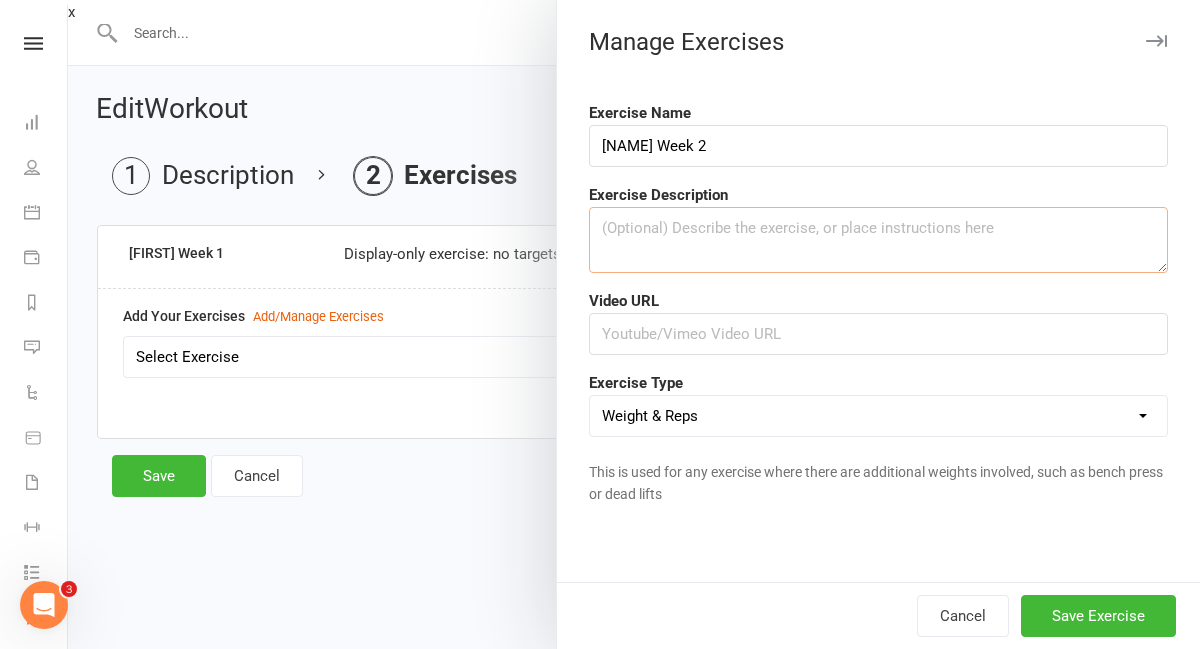 click at bounding box center [878, 240] 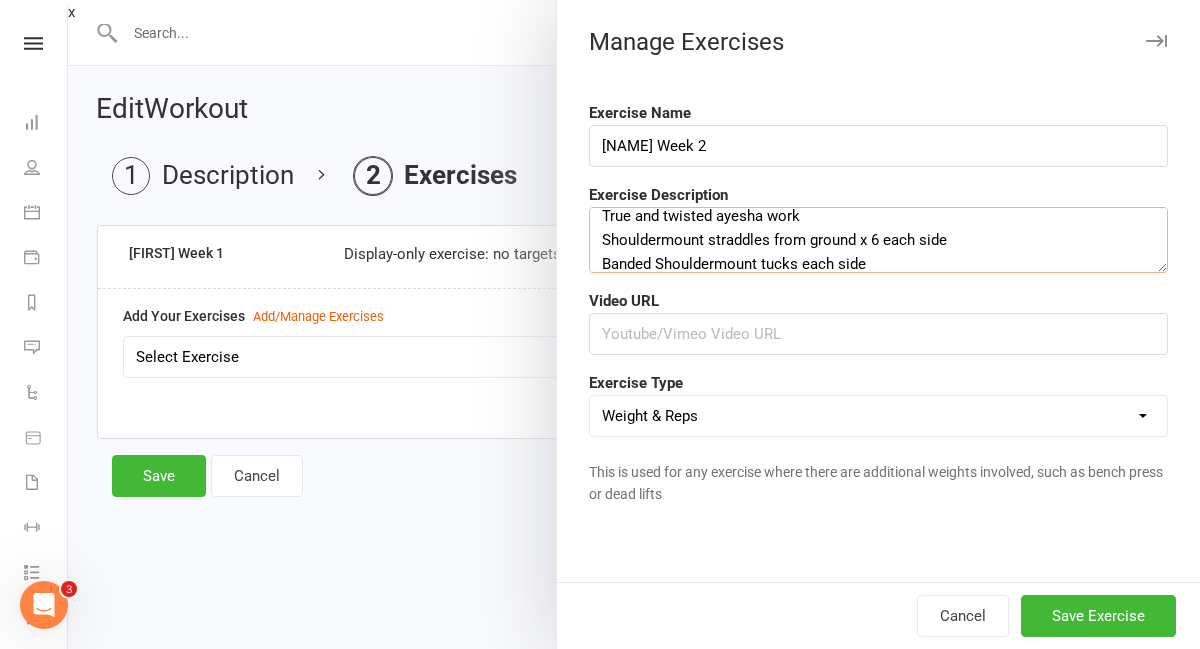 scroll, scrollTop: 67, scrollLeft: 0, axis: vertical 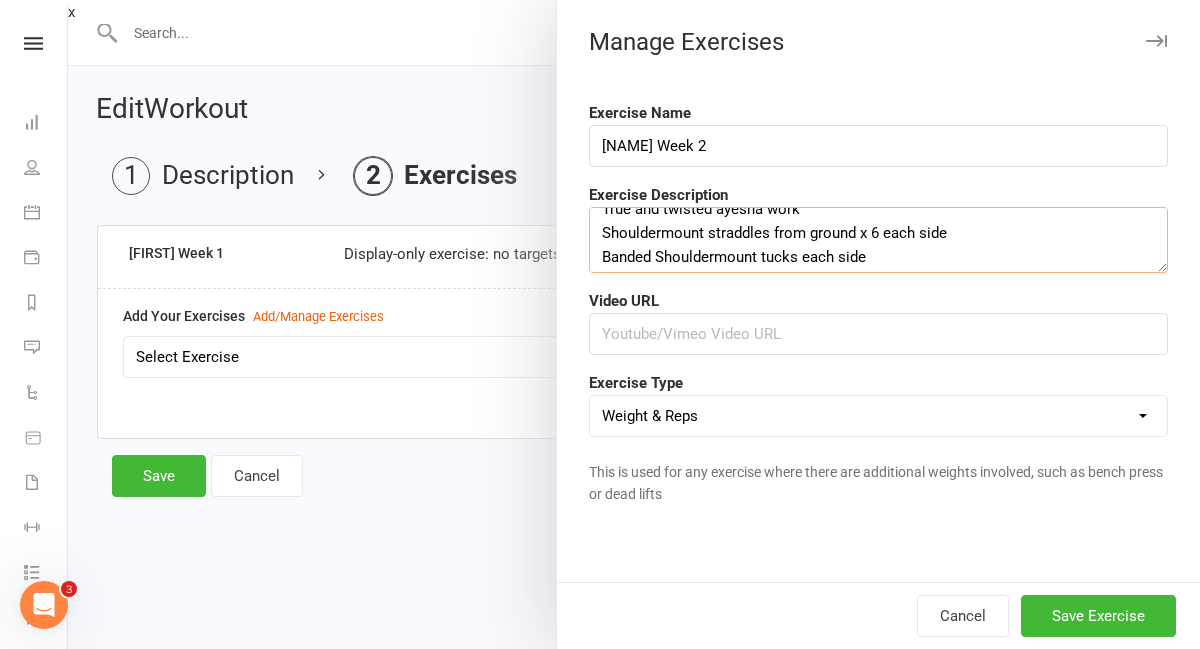 type on "Climbs both sides x 2
Inverted D sliders both sides
True and twisted ayesha work
Shouldermount straddles from ground x 6 each side
Banded Shouldermount tucks each side" 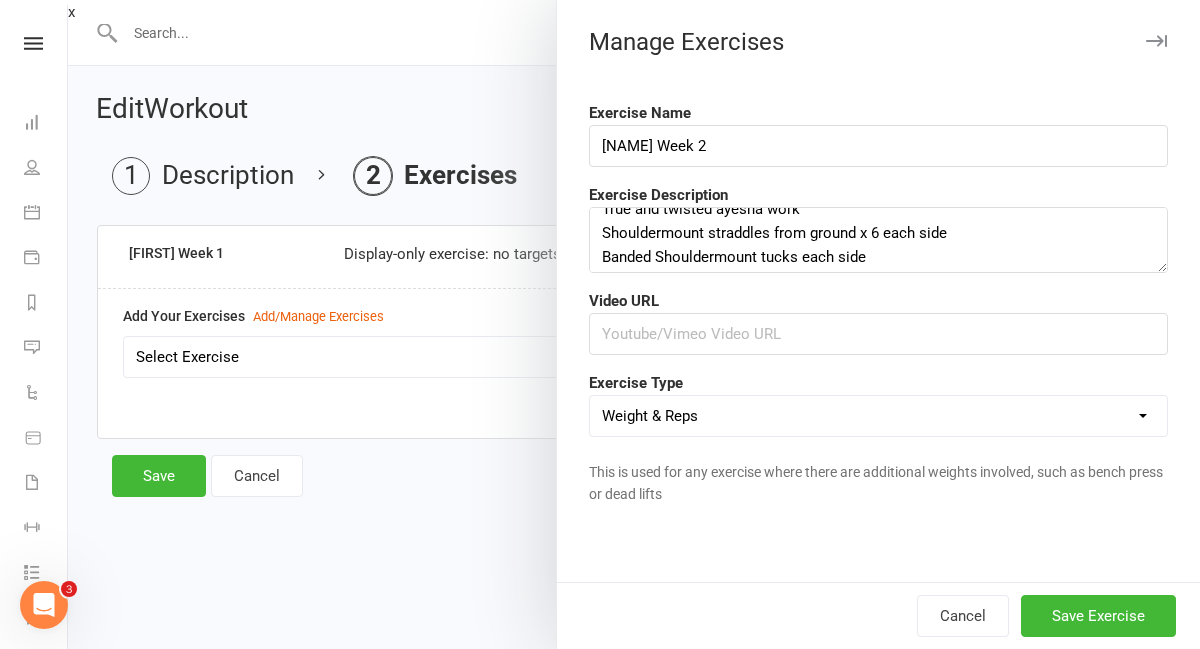 click on "Weight & Reps Time / Distance Weights, Reps, Time & Distance Just Reps Display only" at bounding box center [878, 416] 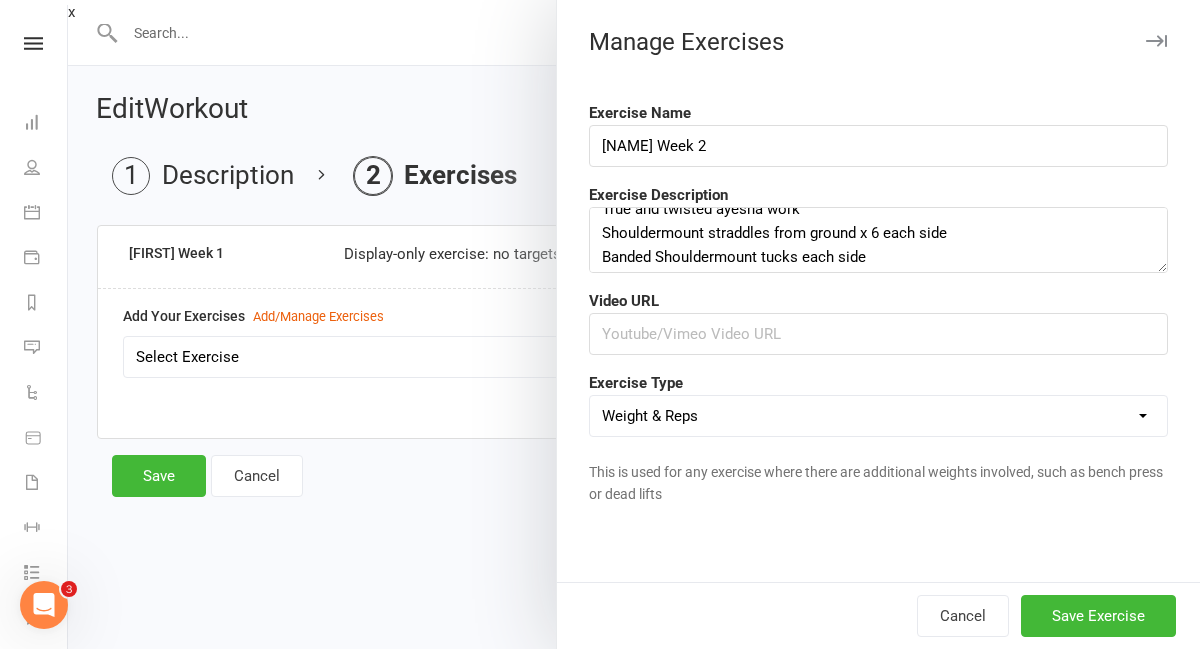 select on "display_only" 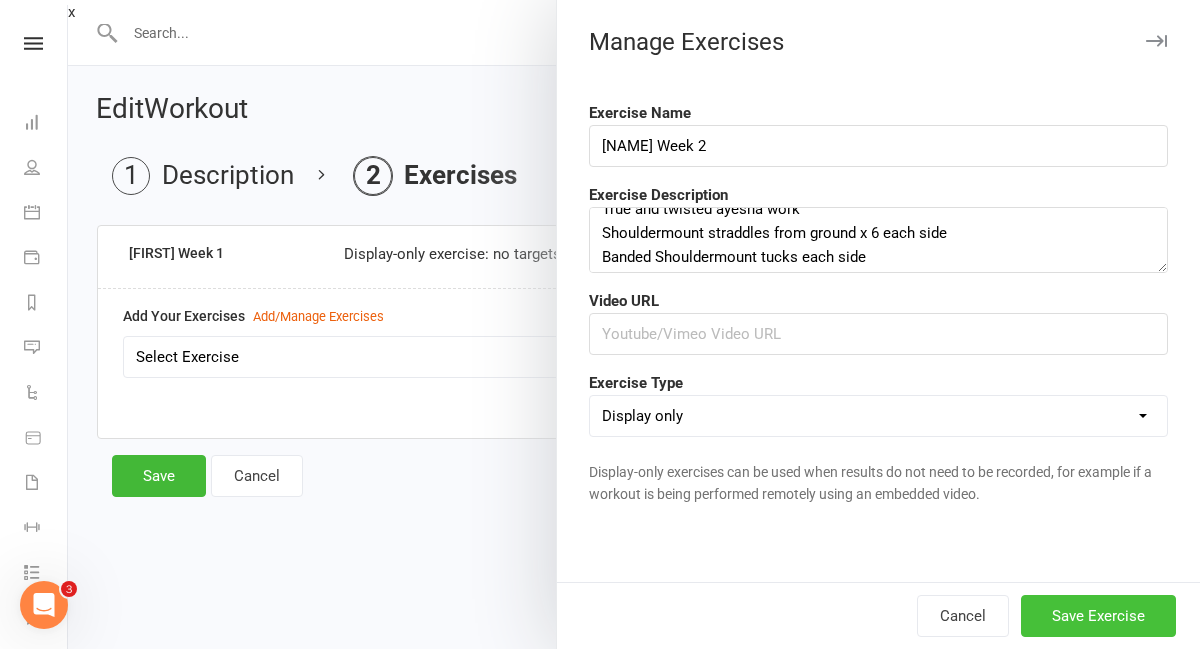 click on "Save Exercise" at bounding box center [1098, 616] 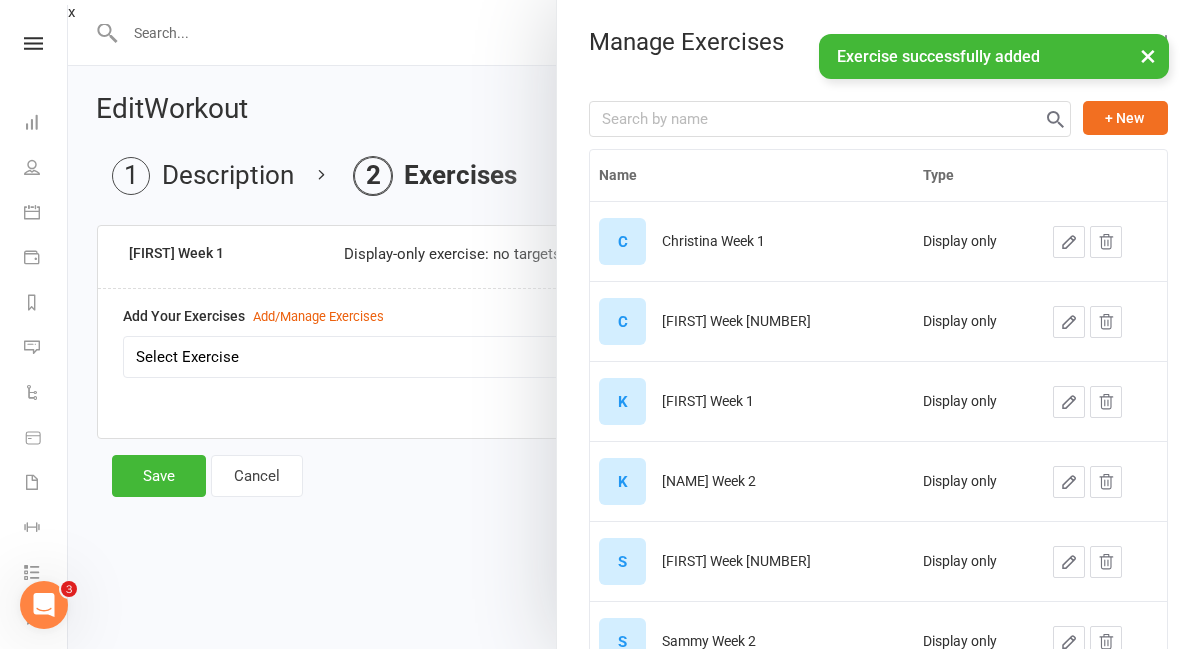 click at bounding box center [634, 324] 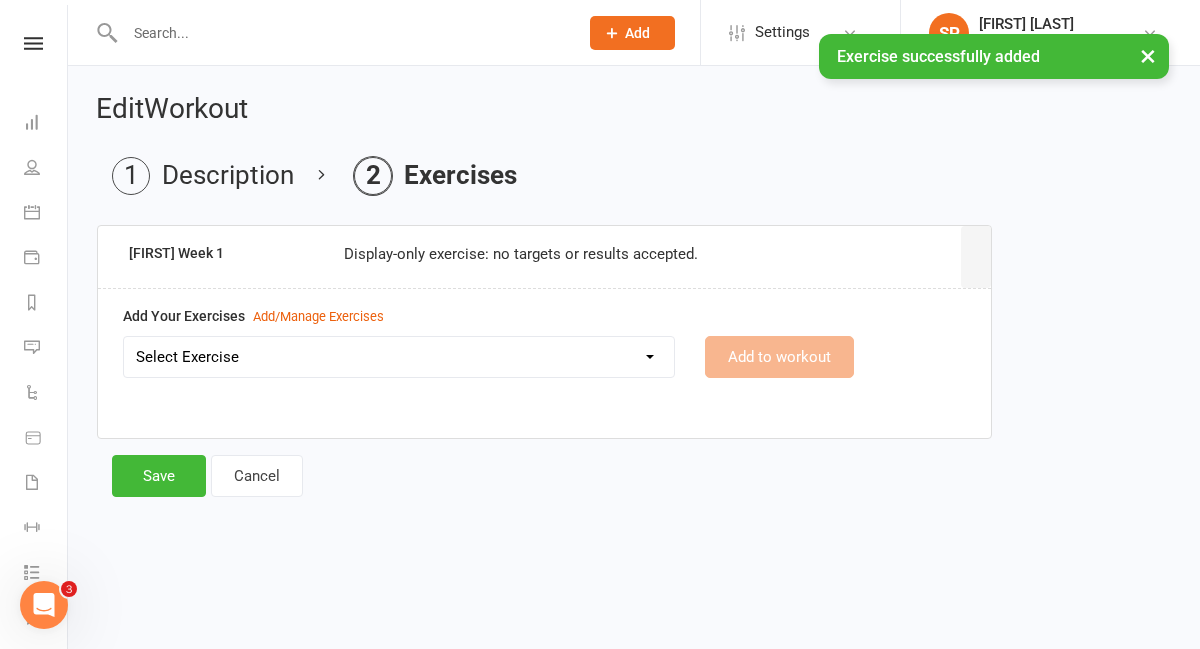 click on "Select Exercise [FIRST] Week 1 [FIRST] Week 2 [FIRST]-[LAST] Week 1 [FIRST]-[LAST] Week 2 [FIRST] Week 1 [FIRST] Week 2" at bounding box center [399, 357] 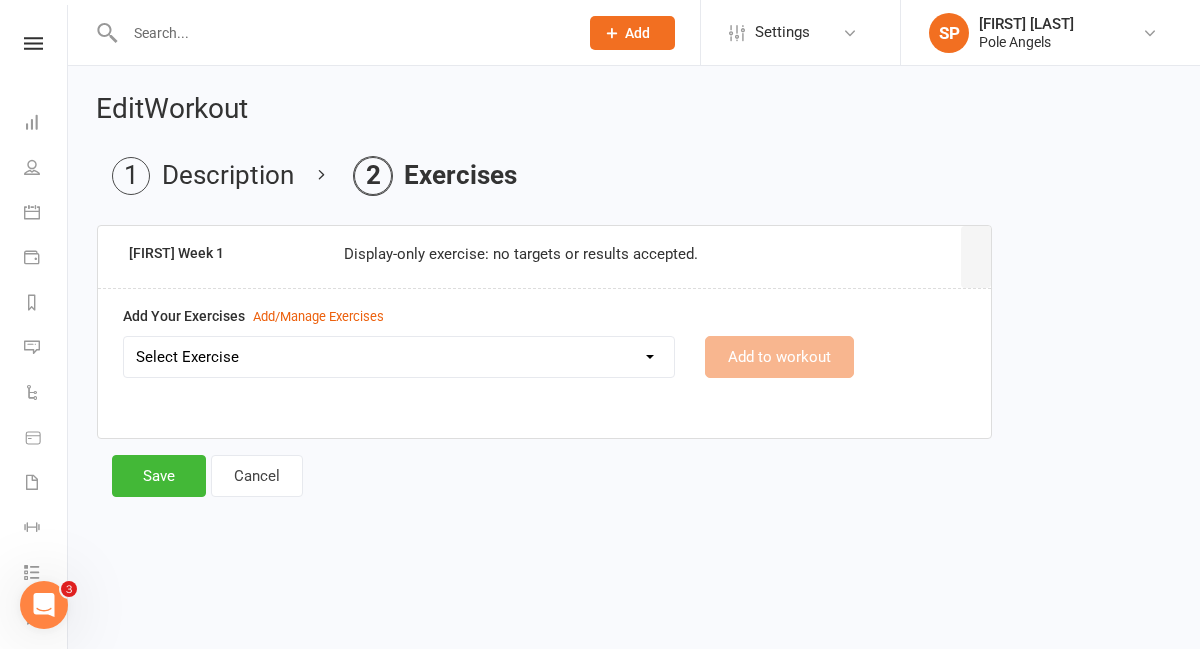 select on "[NUMBER]" 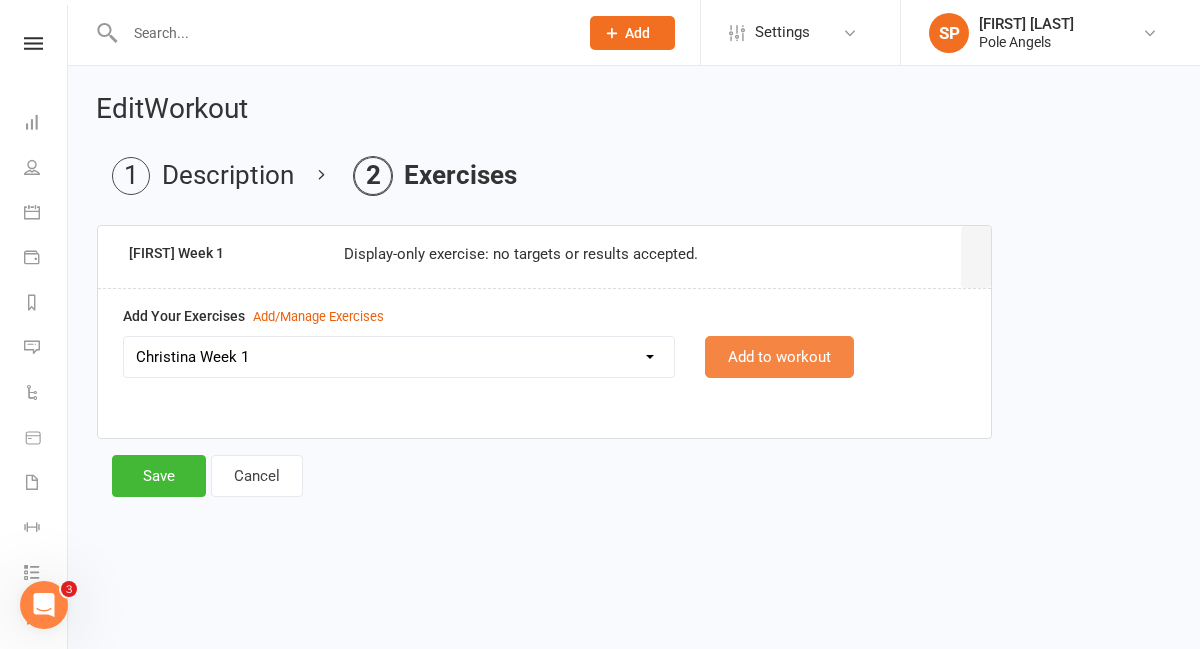 click on "Add to workout" at bounding box center [779, 357] 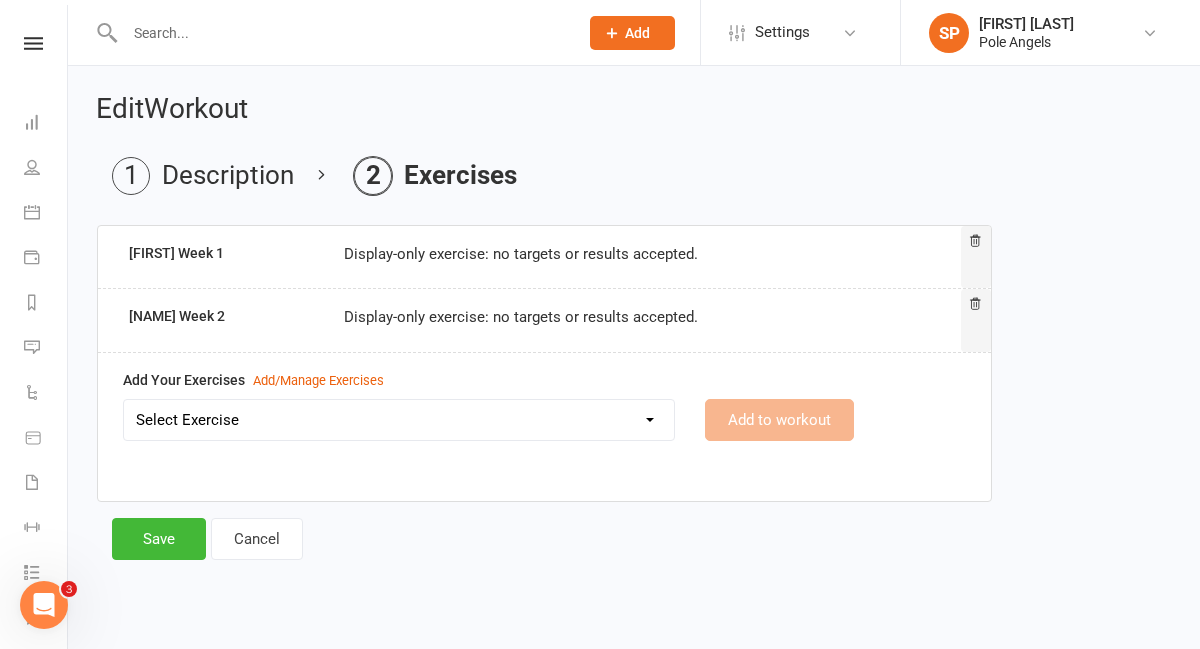 click at bounding box center (976, 257) 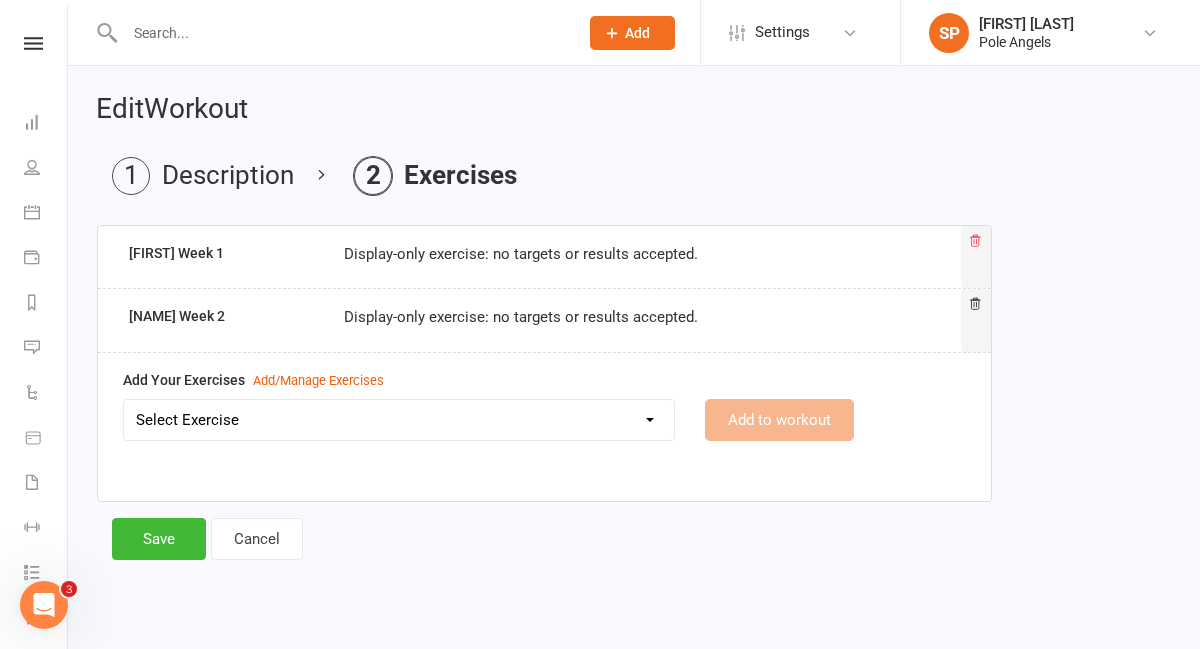 click 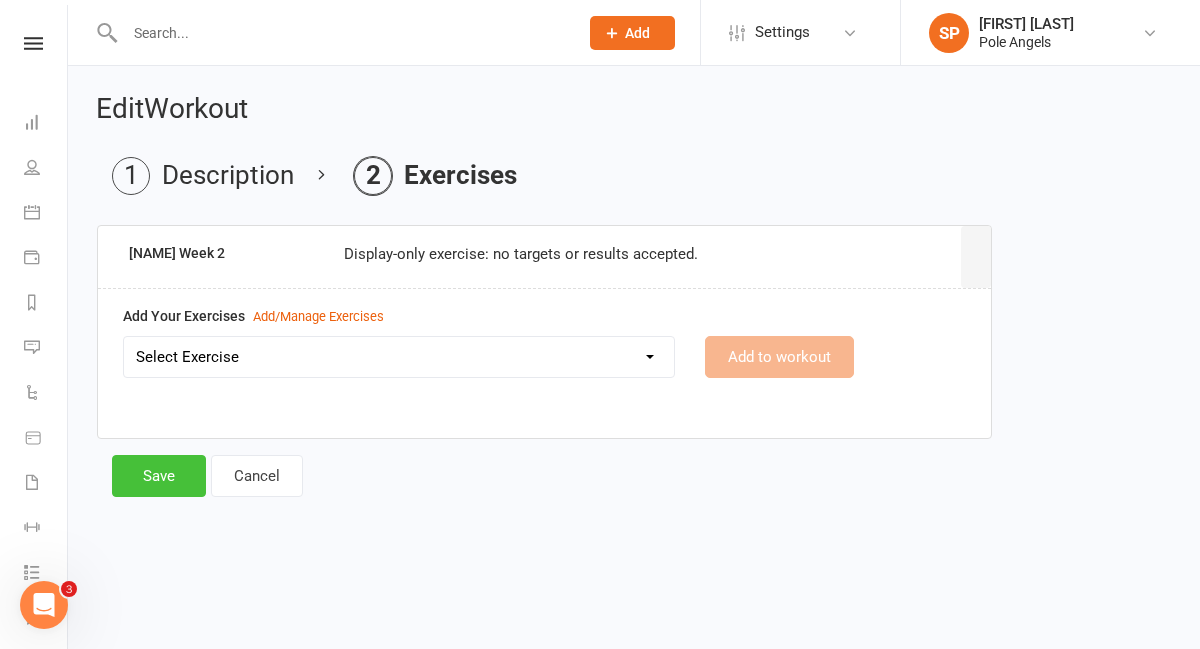 click on "Save" at bounding box center [159, 476] 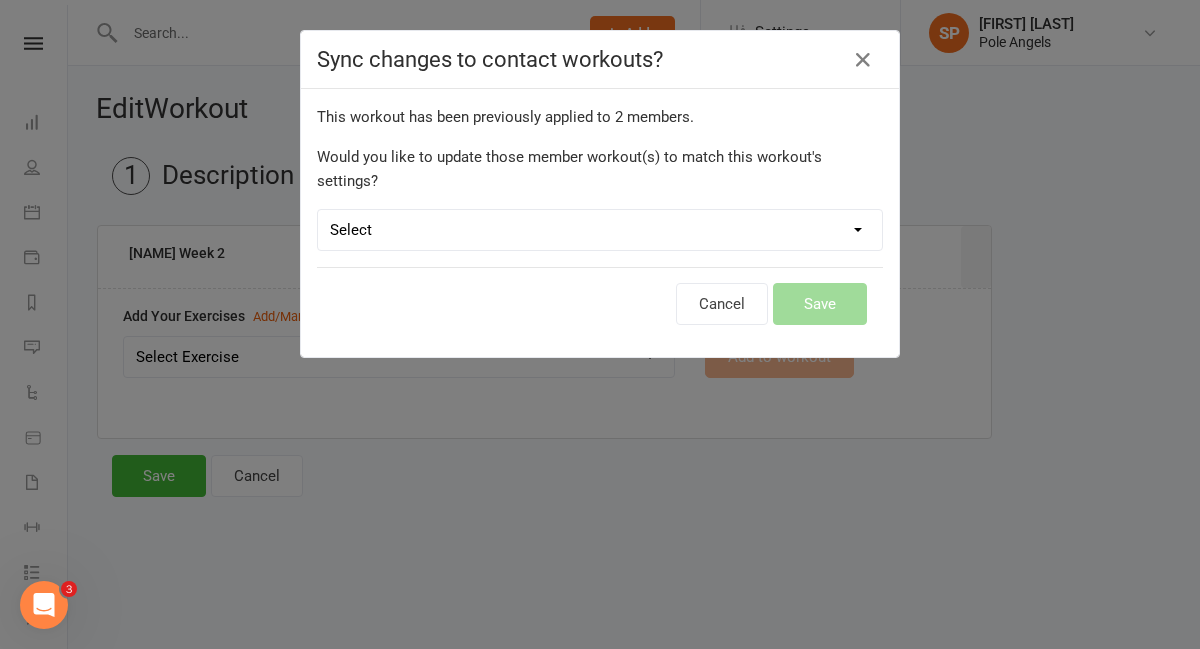 click on "Select Leave member workouts unchanged Sync workout + exercise settings to member workouts Sync workout changes only to member workouts" at bounding box center [600, 230] 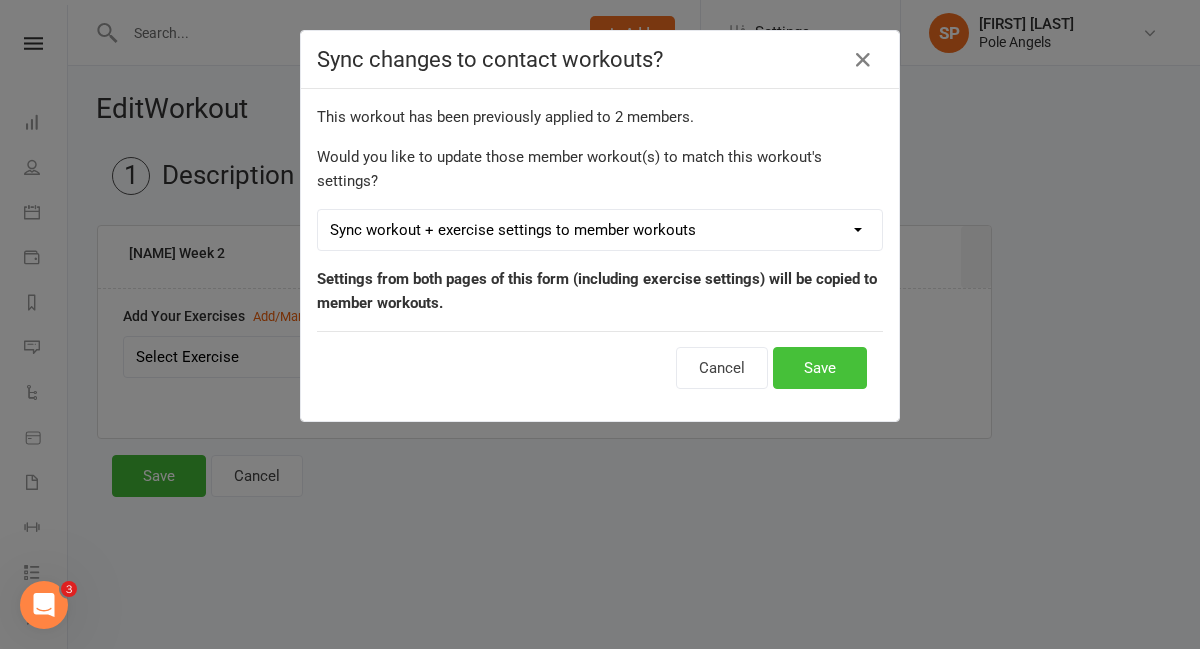 click on "Save" at bounding box center [820, 368] 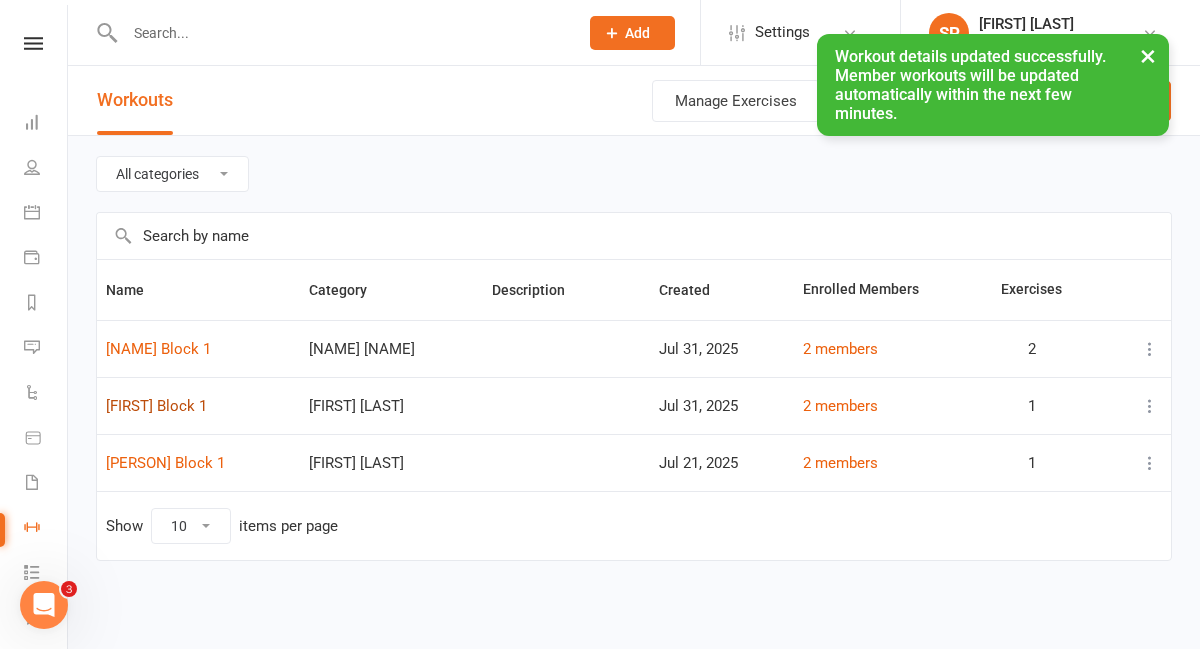 click on "[FIRST] Block 1" at bounding box center [156, 406] 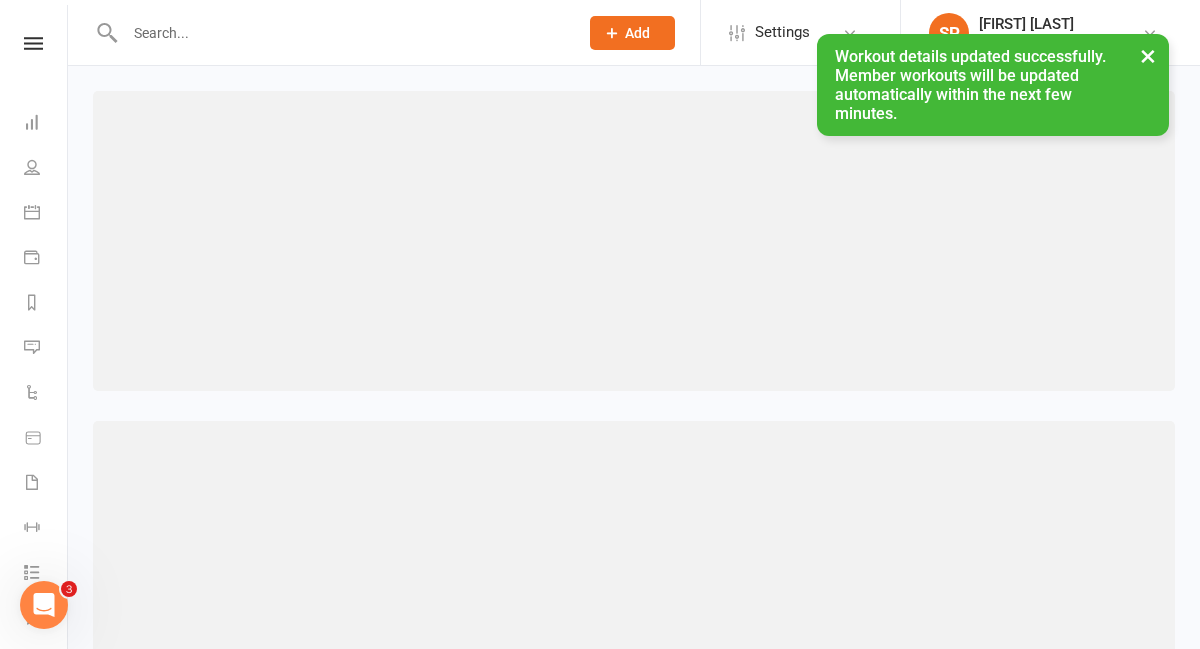 select on "463" 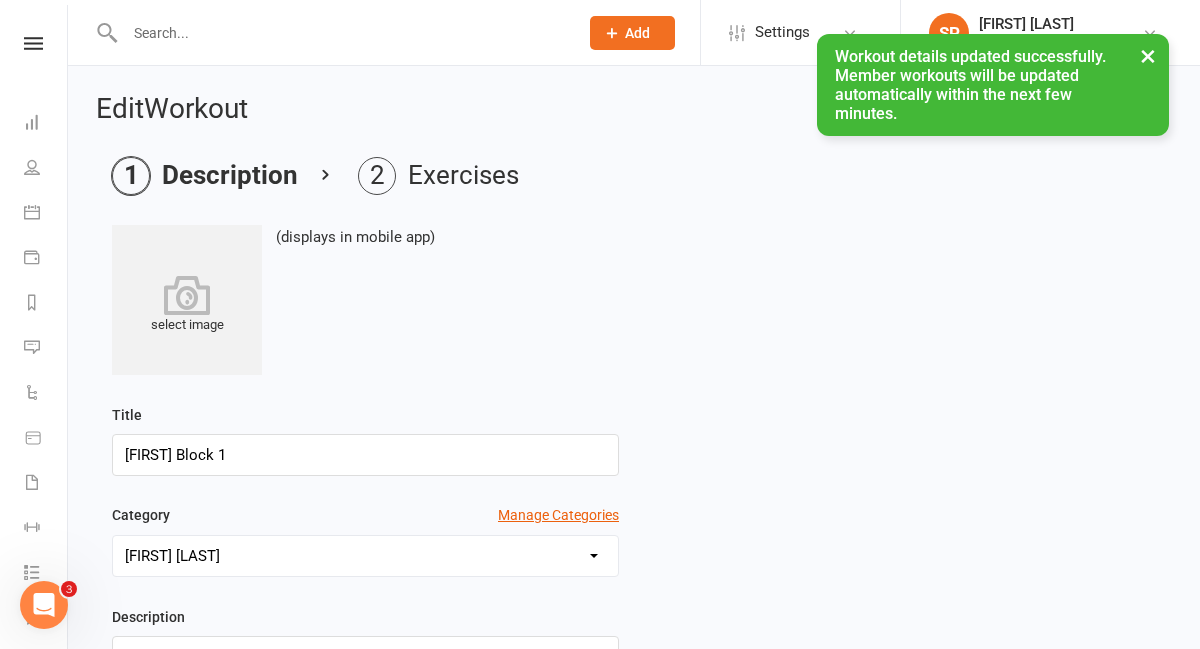 scroll, scrollTop: 404, scrollLeft: 0, axis: vertical 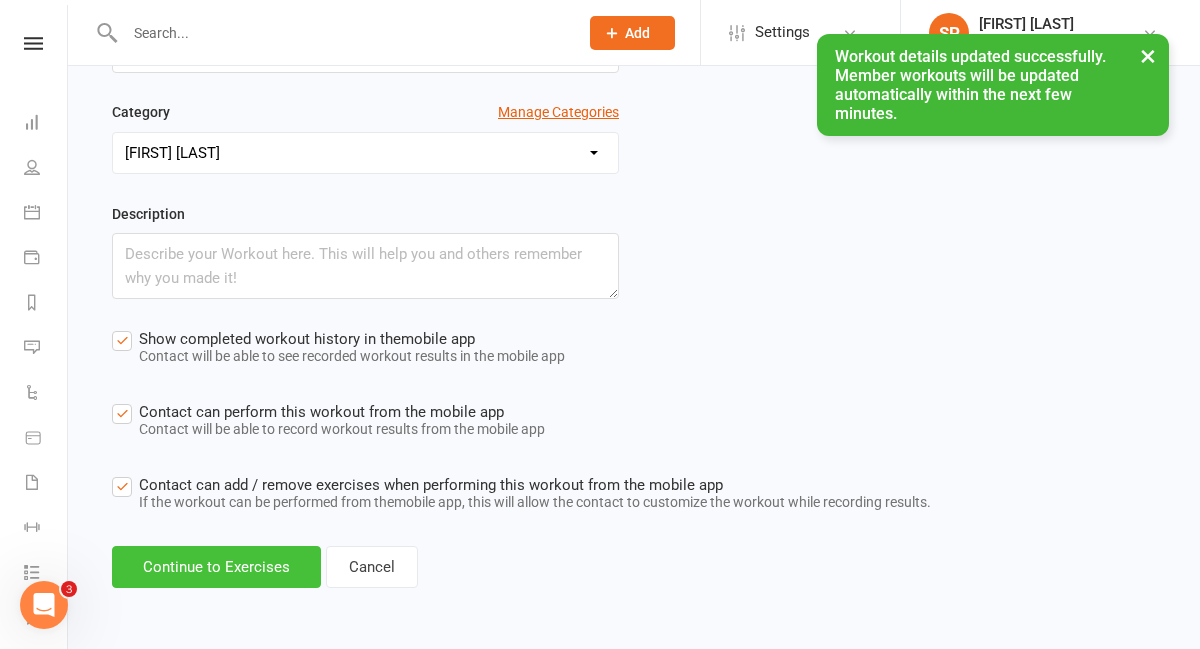 click on "Continue to Exercises" at bounding box center [216, 567] 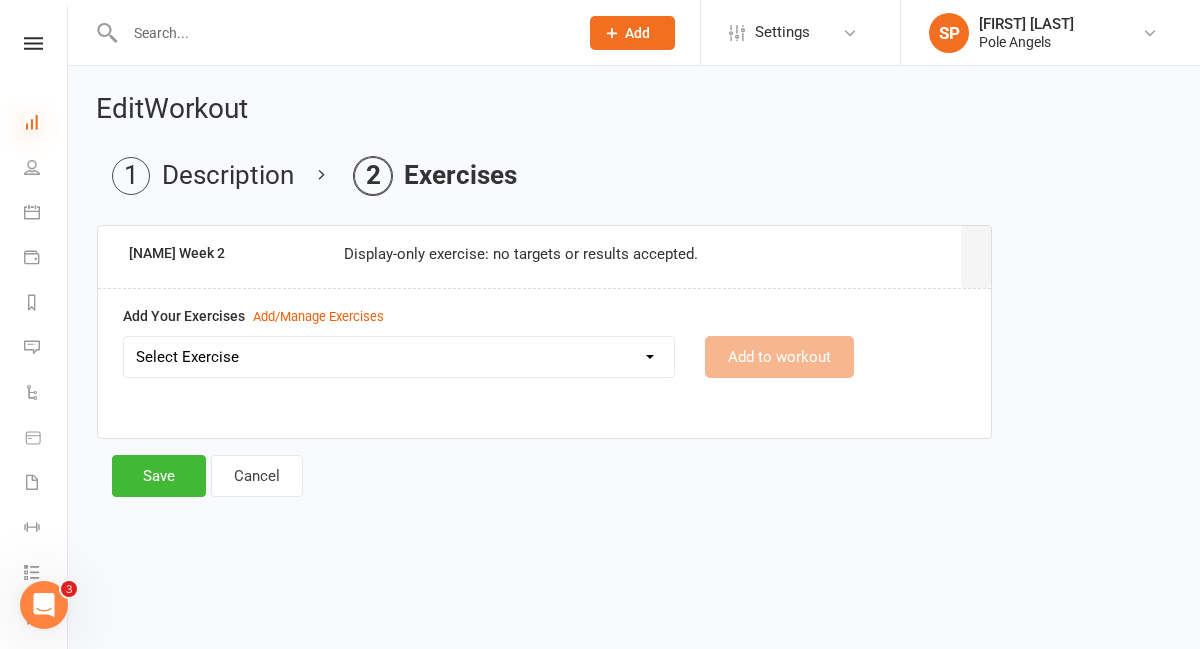 click at bounding box center [32, 122] 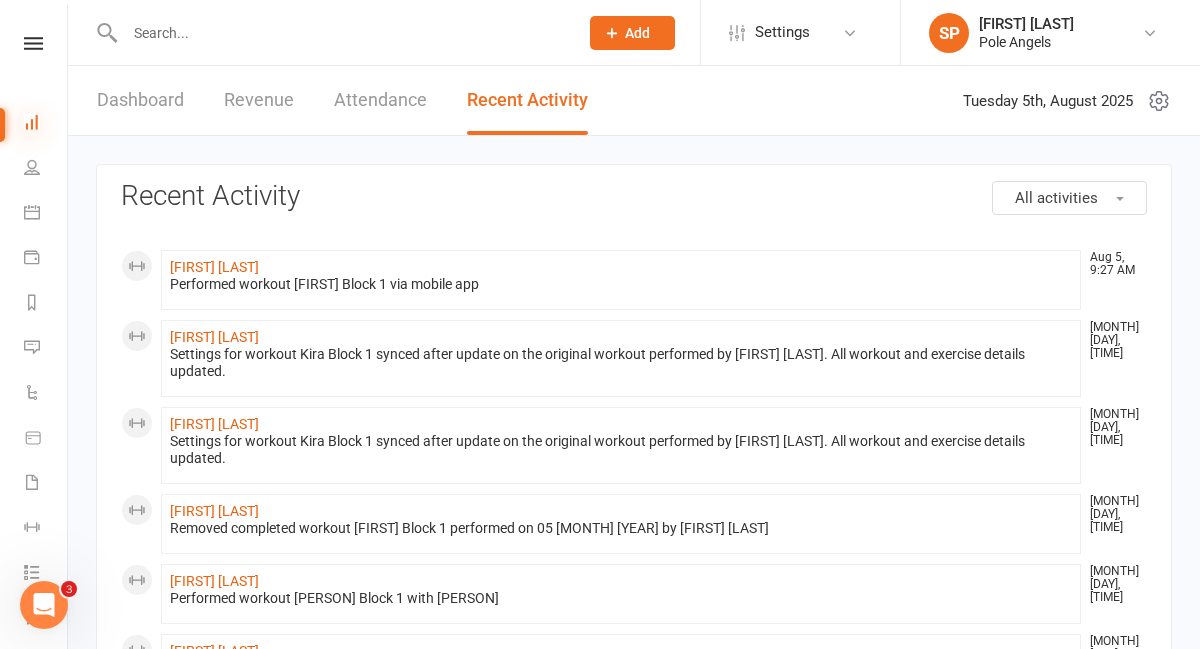 click at bounding box center (32, 122) 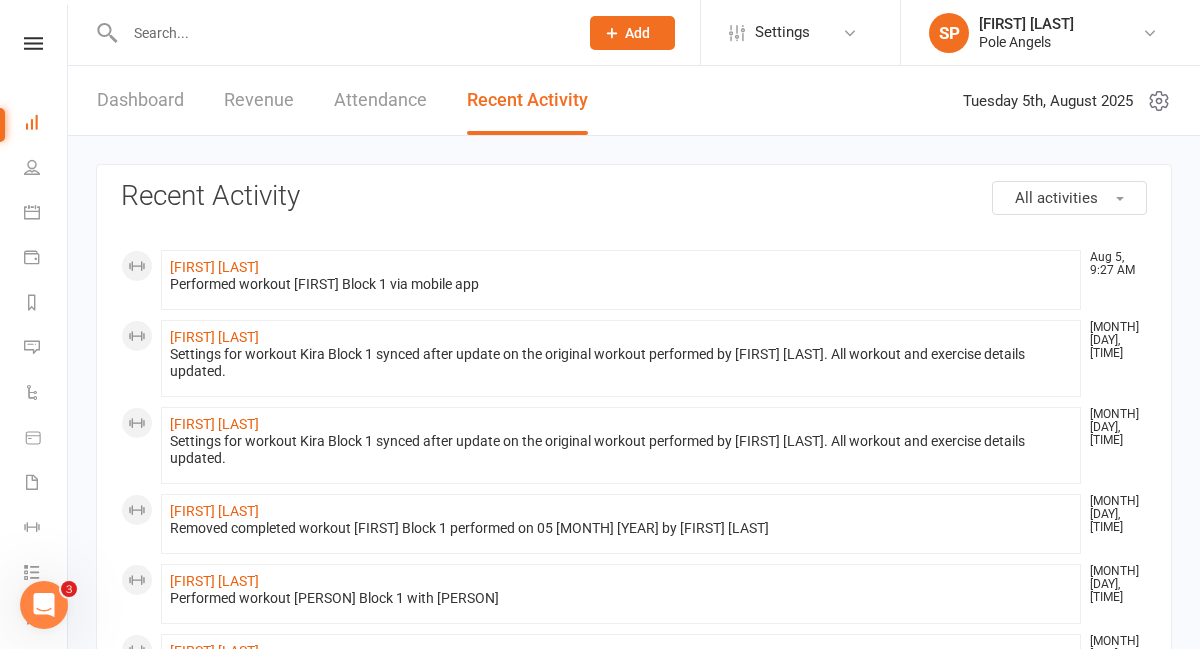click at bounding box center [341, 33] 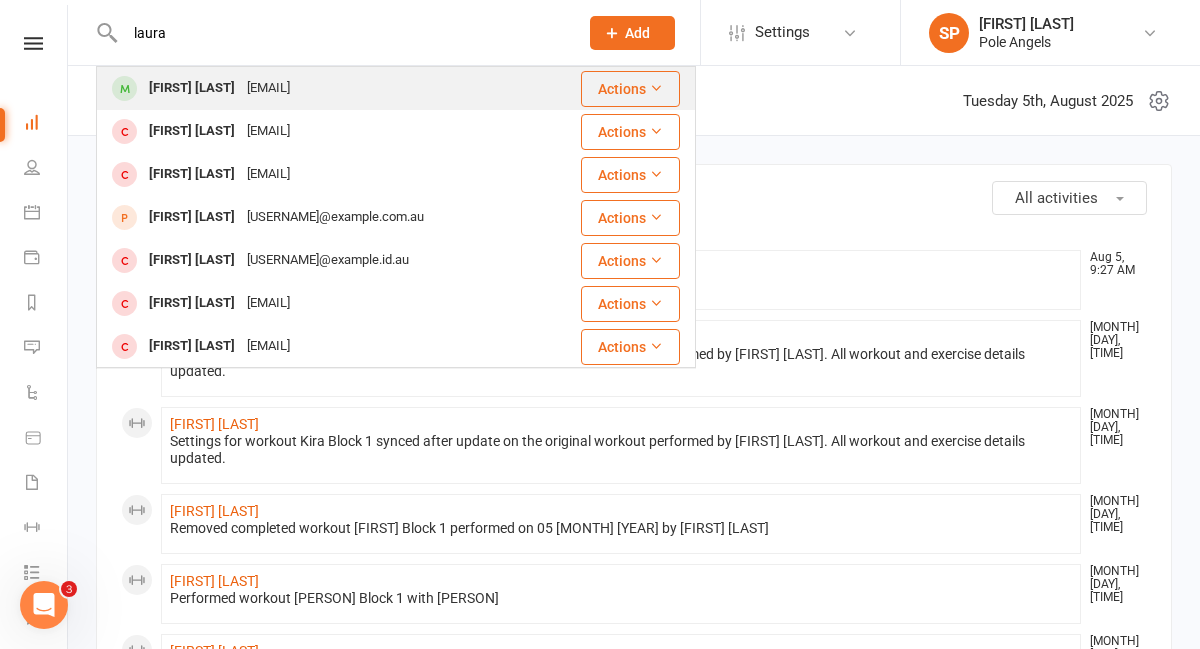 type on "laura" 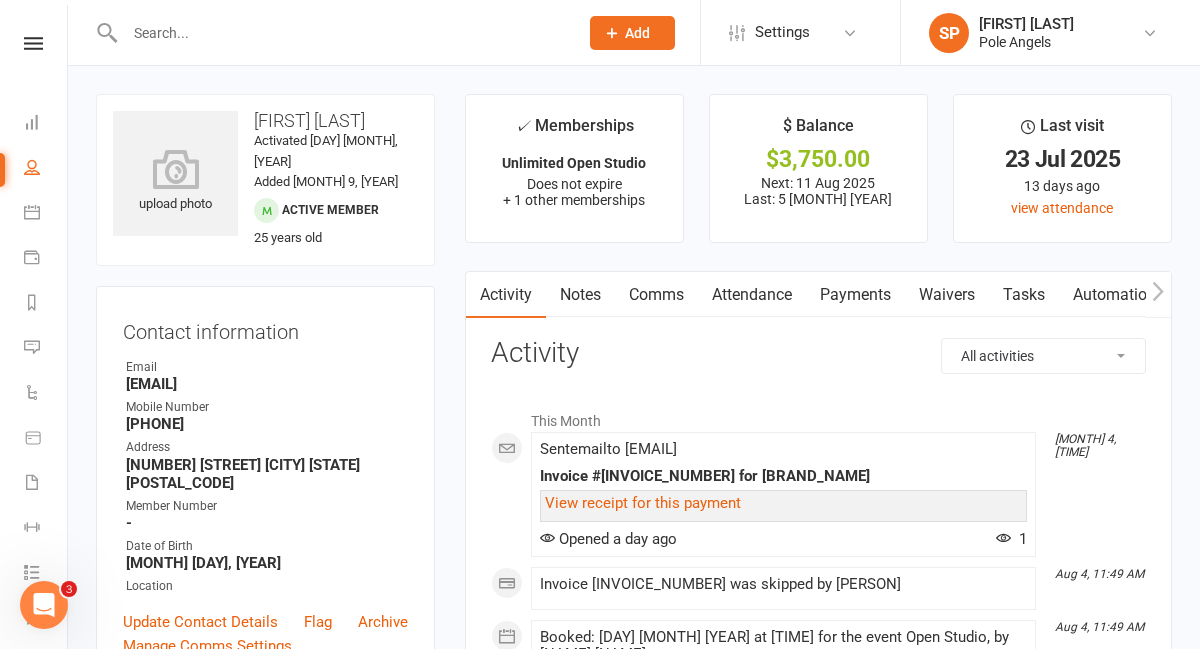 click at bounding box center (341, 33) 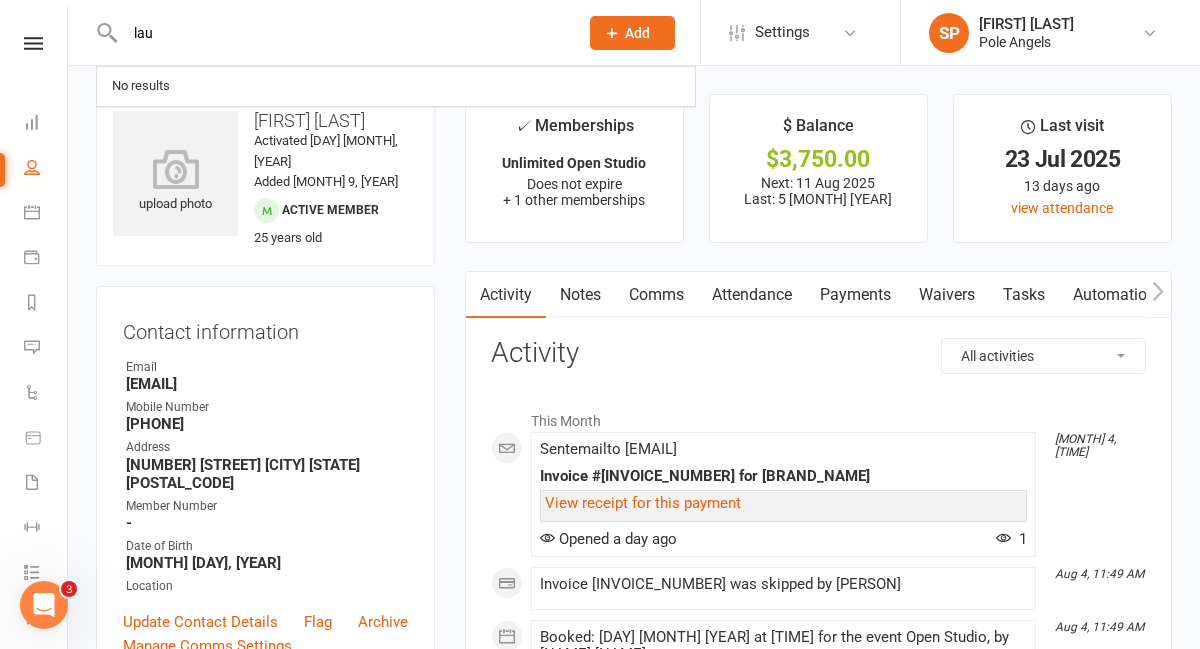 type on "laur" 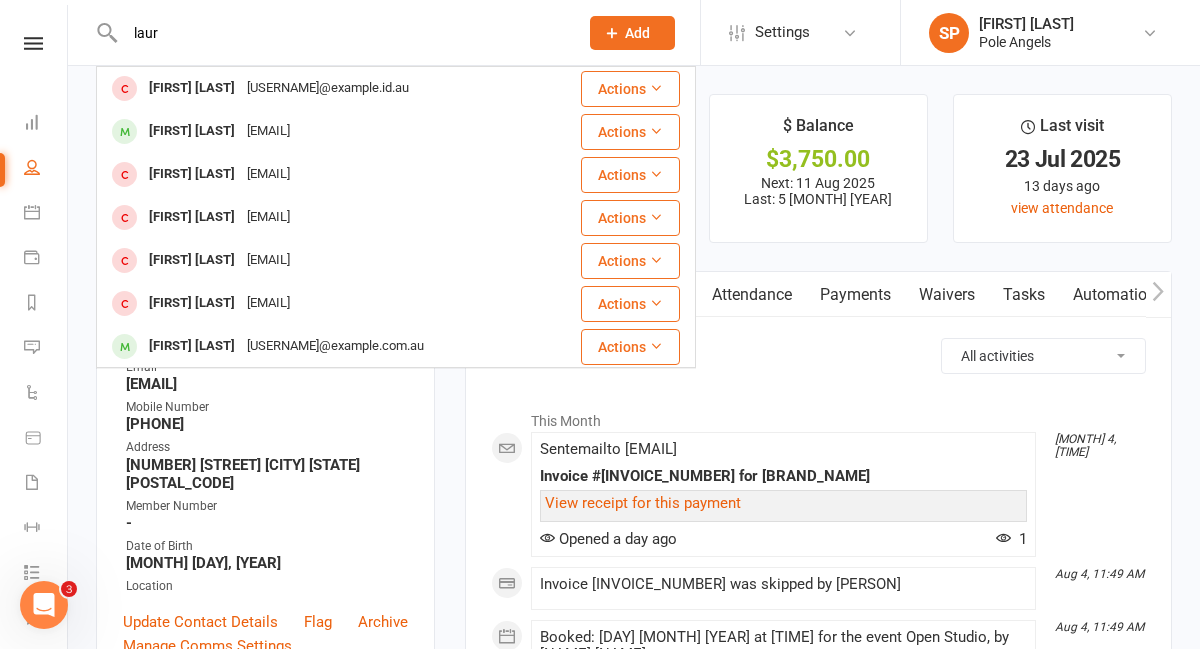 click on "Payments" at bounding box center [855, 295] 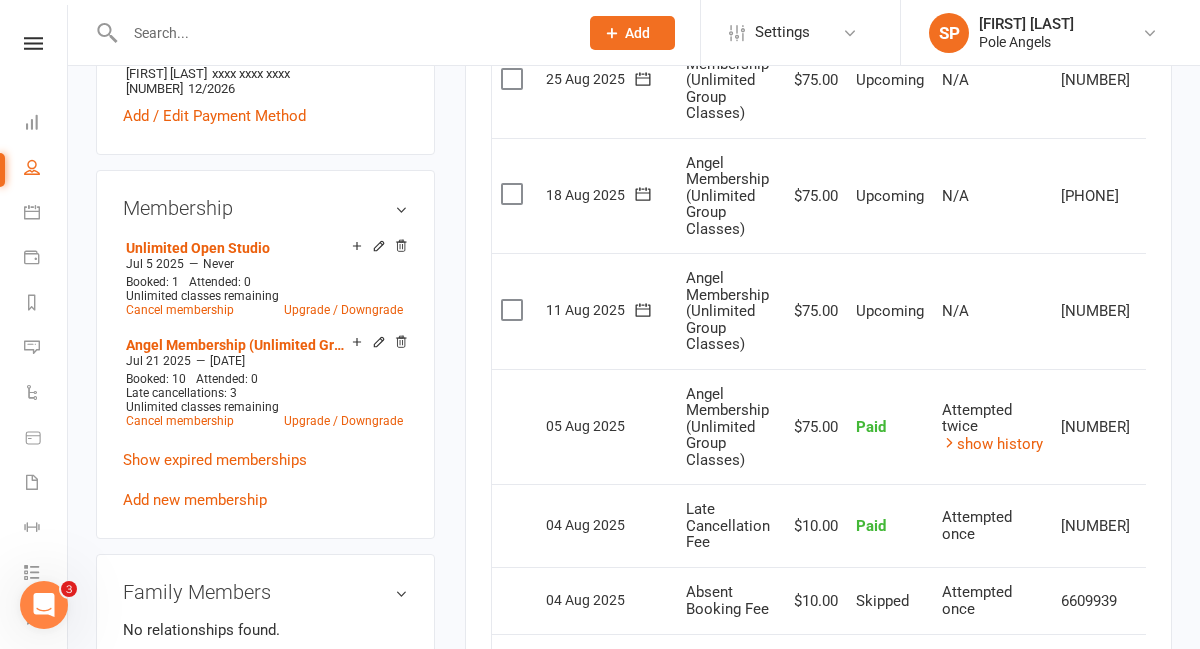 scroll, scrollTop: 897, scrollLeft: 0, axis: vertical 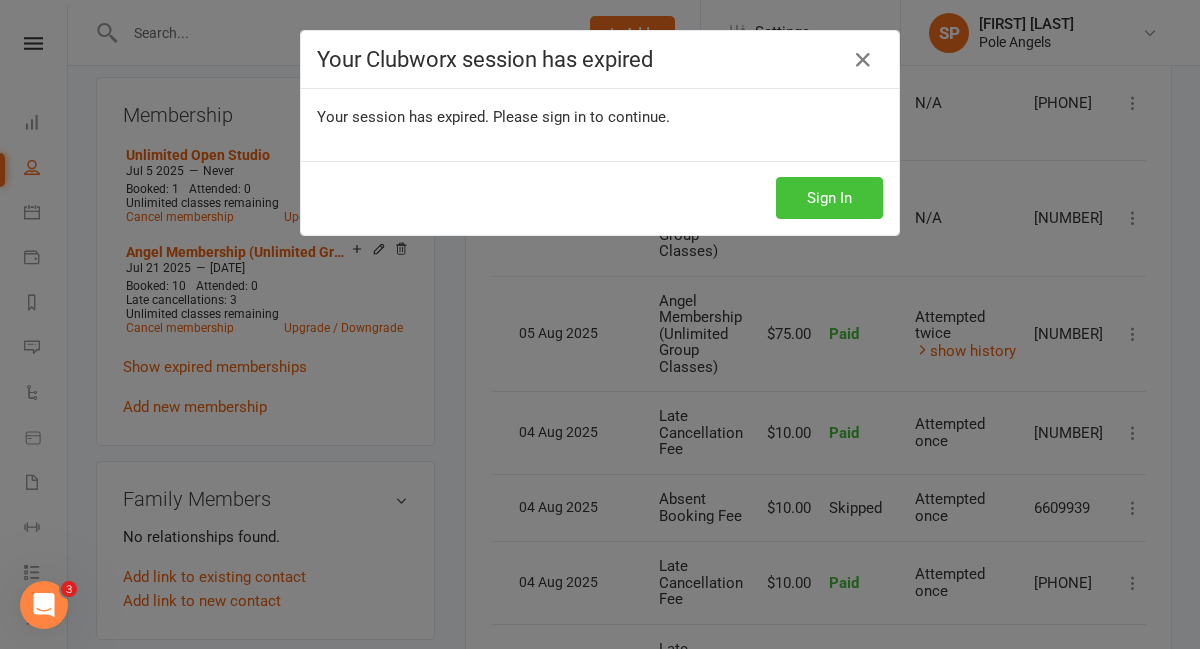 click on "Sign In" at bounding box center (829, 198) 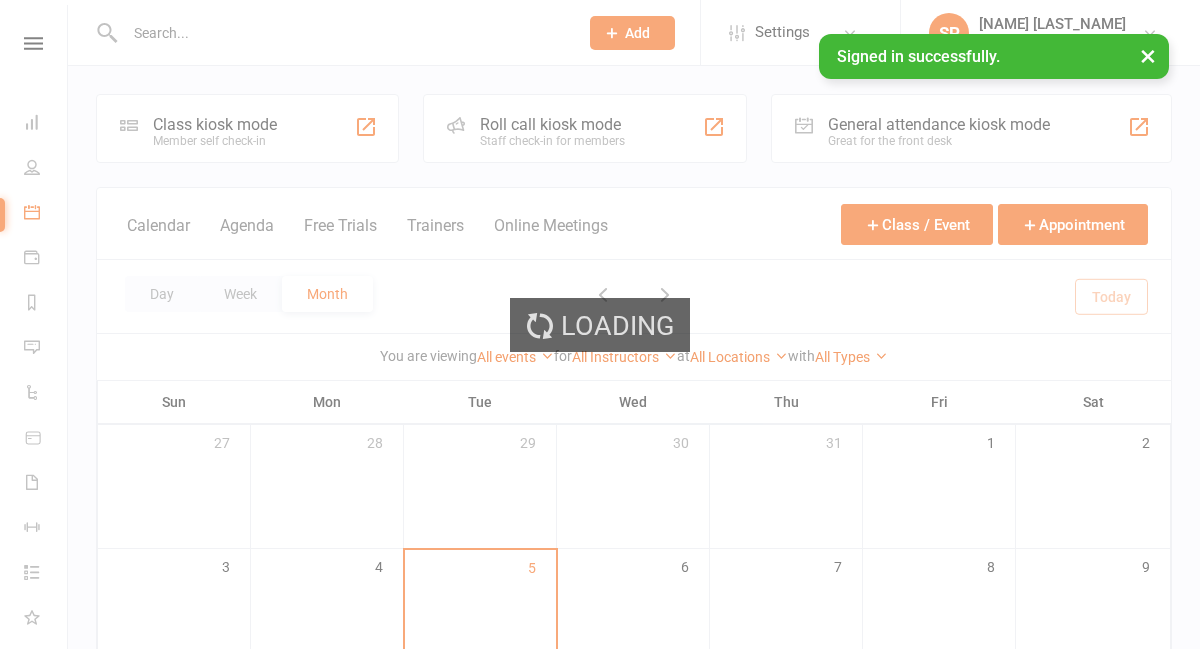 scroll, scrollTop: 0, scrollLeft: 0, axis: both 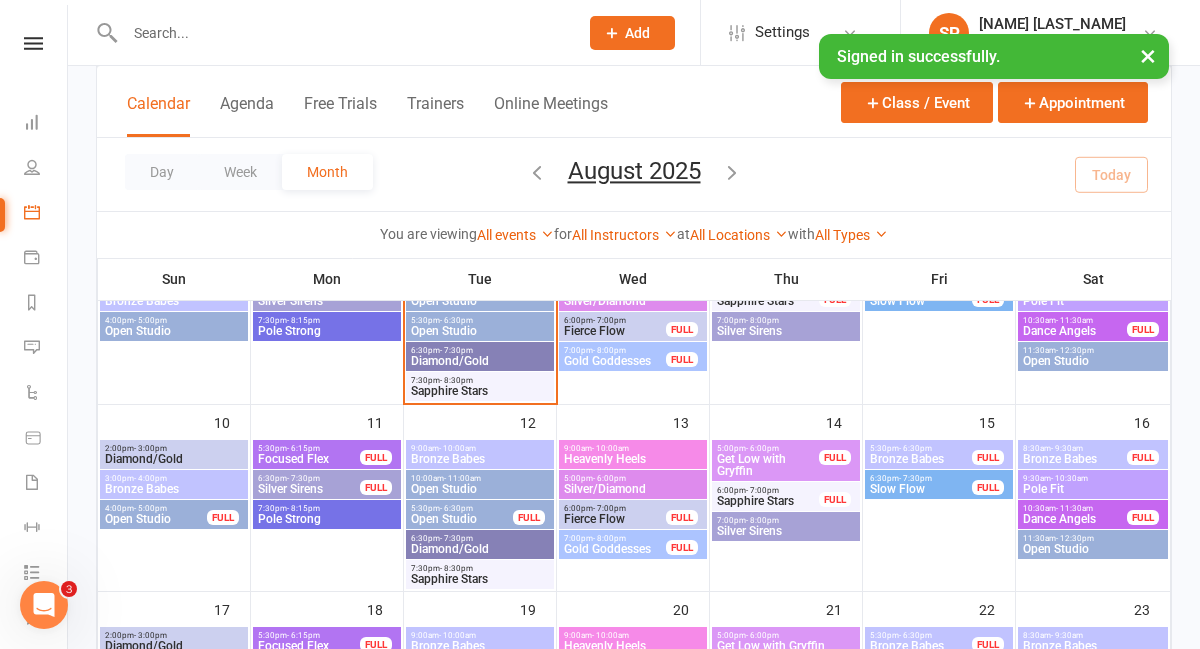 click on "Focused Flex" at bounding box center (309, 459) 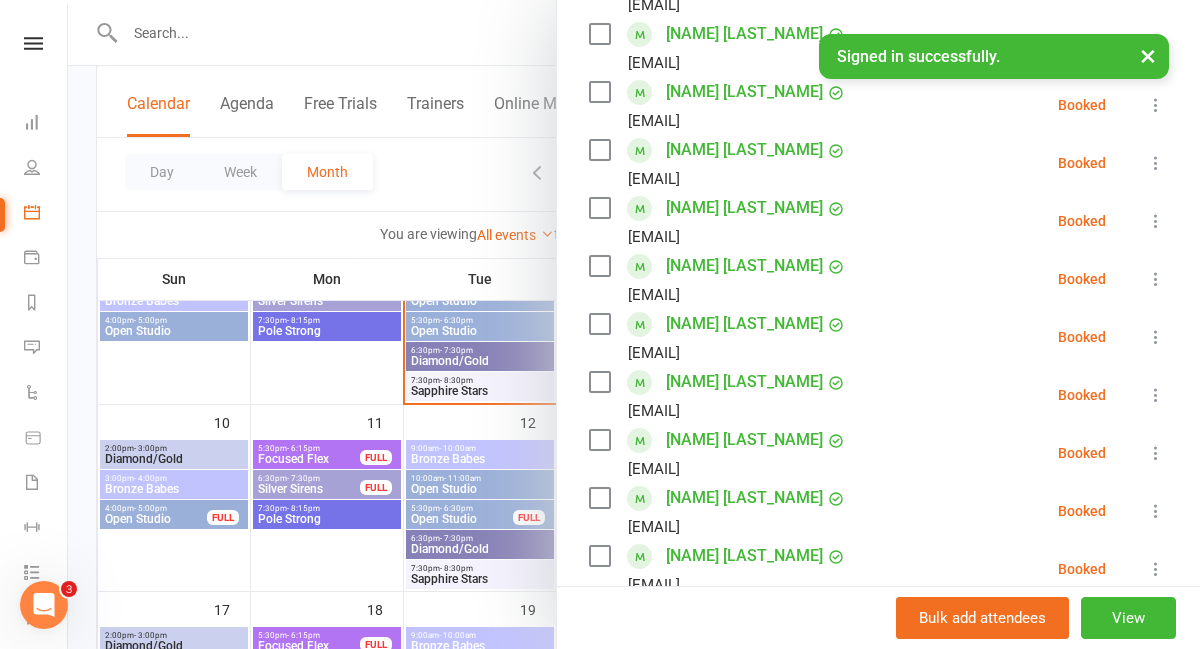scroll, scrollTop: 477, scrollLeft: 0, axis: vertical 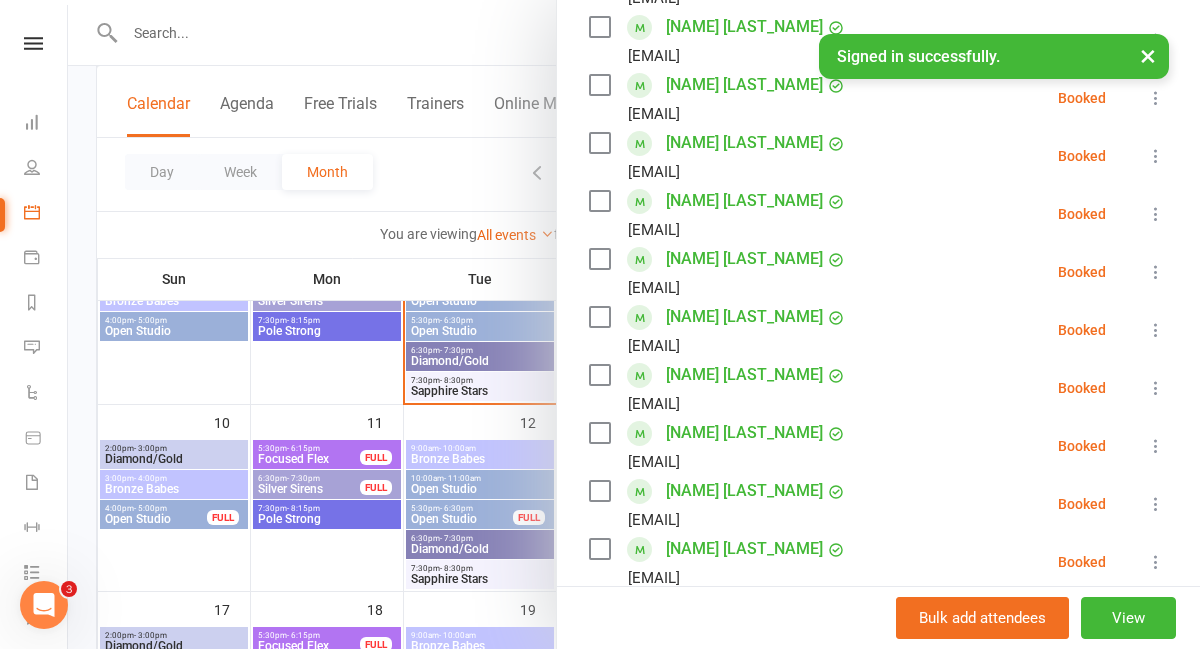 click at bounding box center (634, 324) 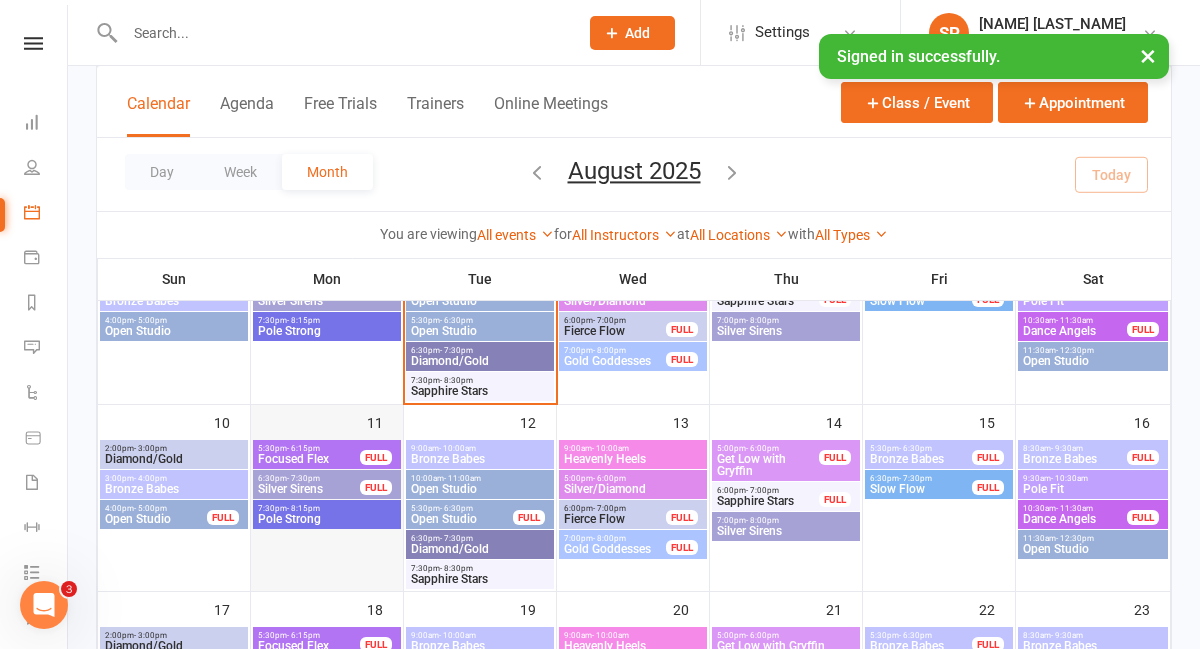 click at bounding box center [327, 515] 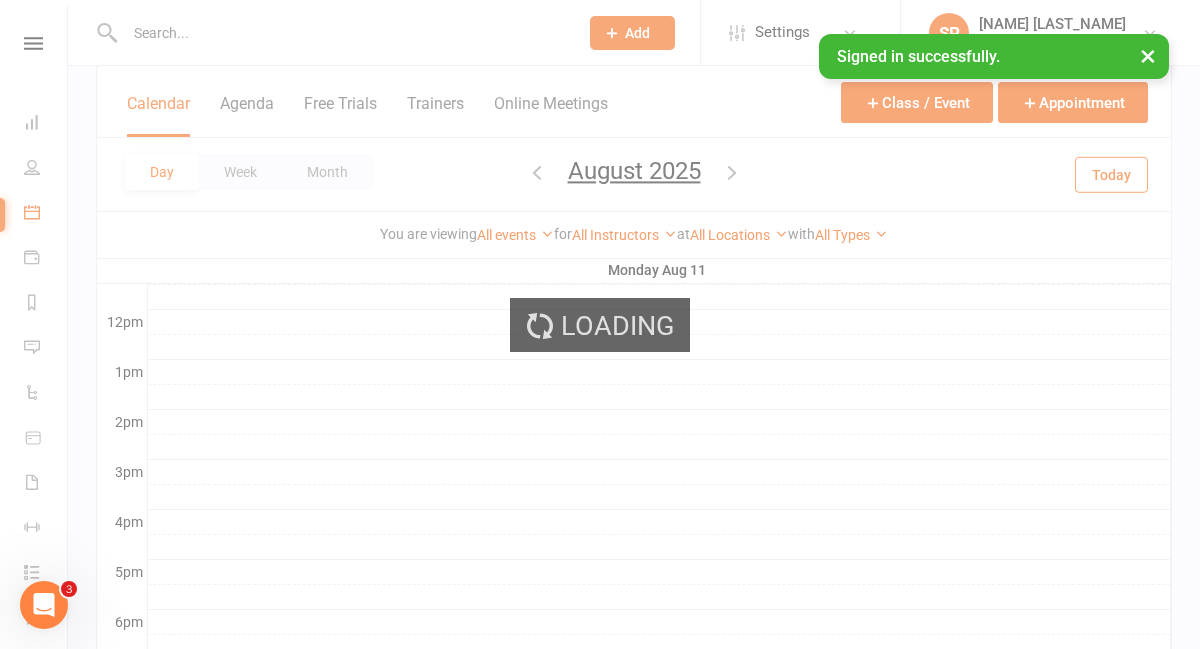 scroll, scrollTop: 0, scrollLeft: 0, axis: both 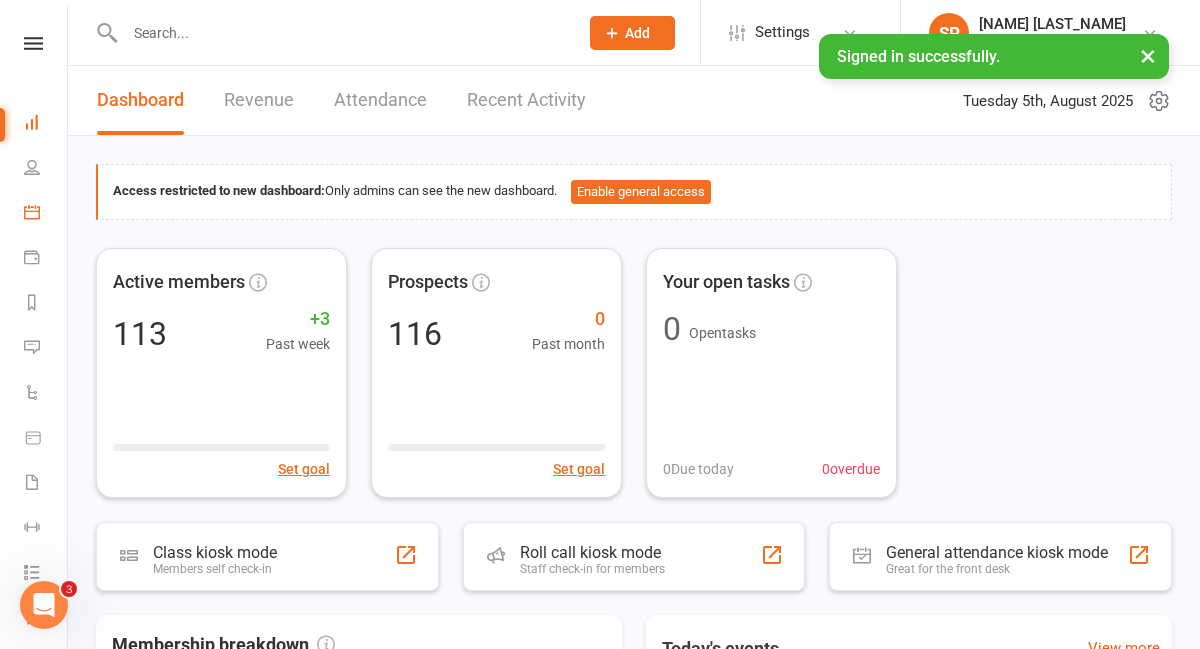 click on "Calendar" at bounding box center [46, 214] 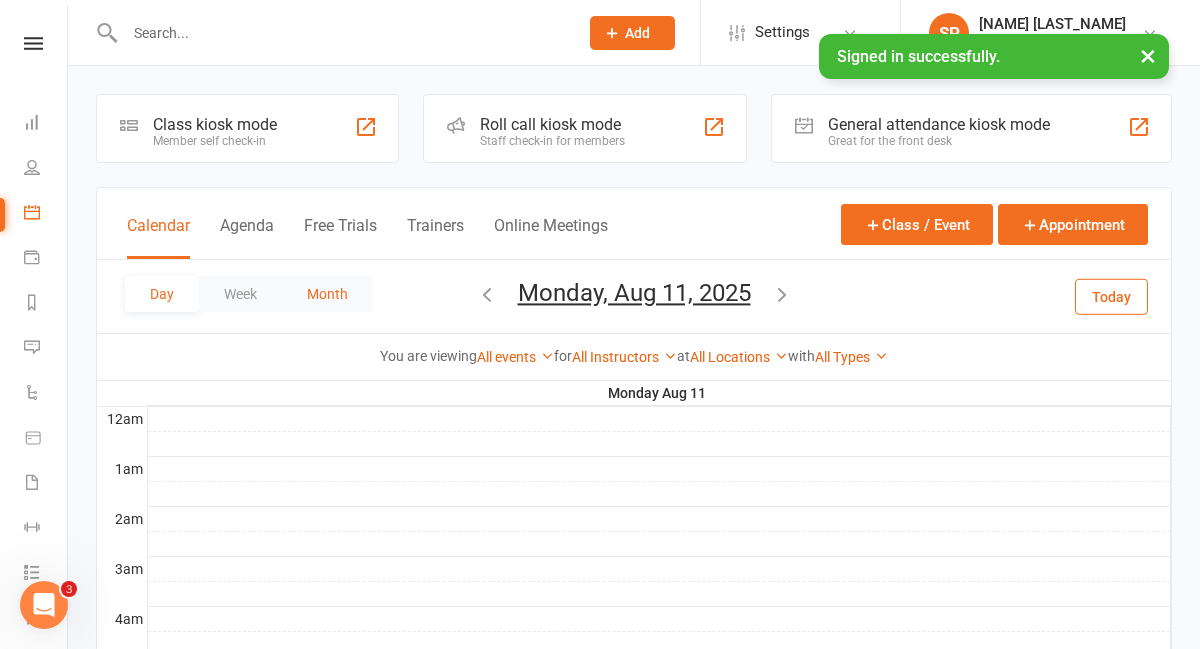 click on "Month" at bounding box center [327, 294] 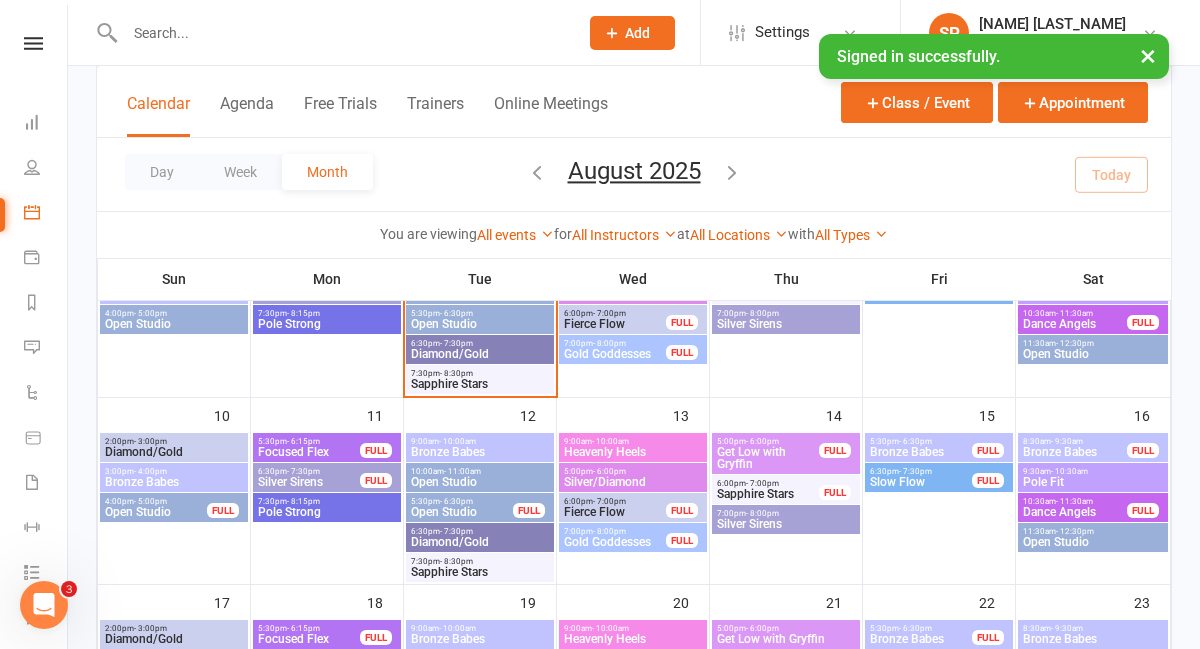scroll, scrollTop: 413, scrollLeft: 0, axis: vertical 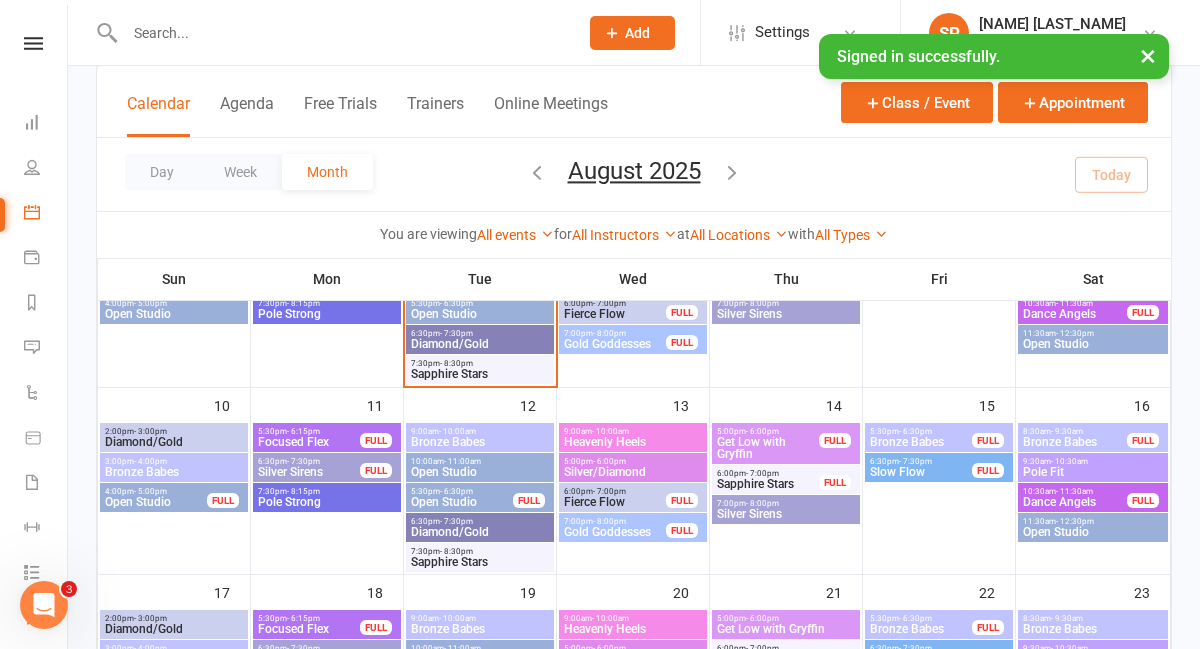 click on "Pole Strong" at bounding box center [327, 502] 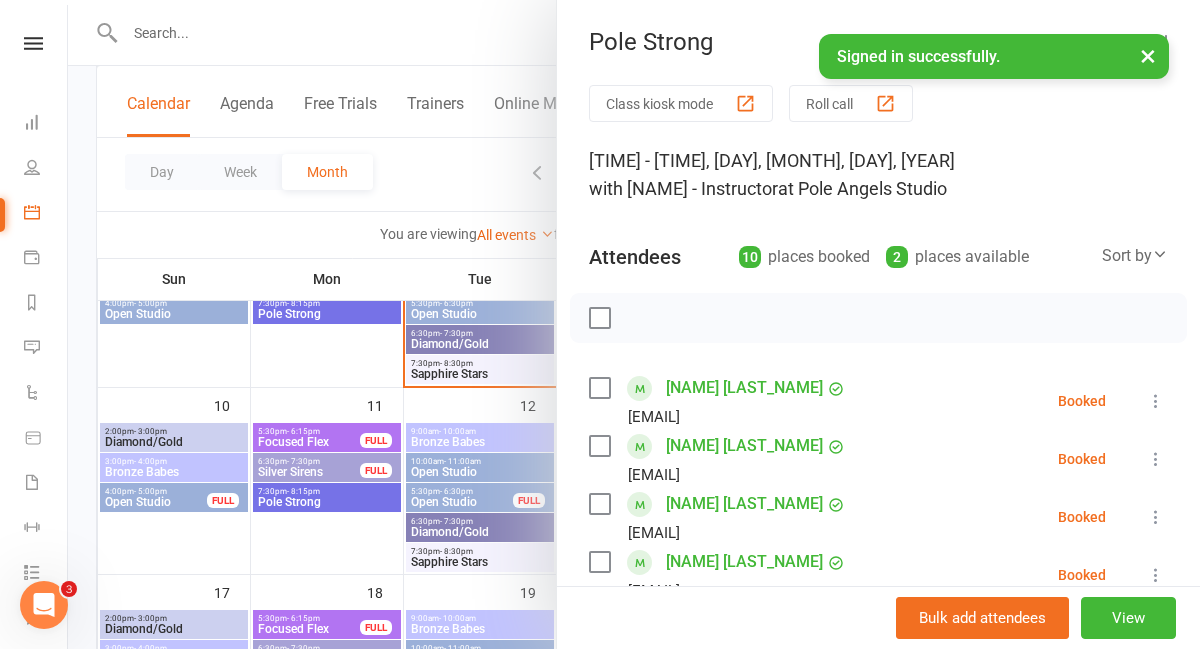 click at bounding box center (634, 324) 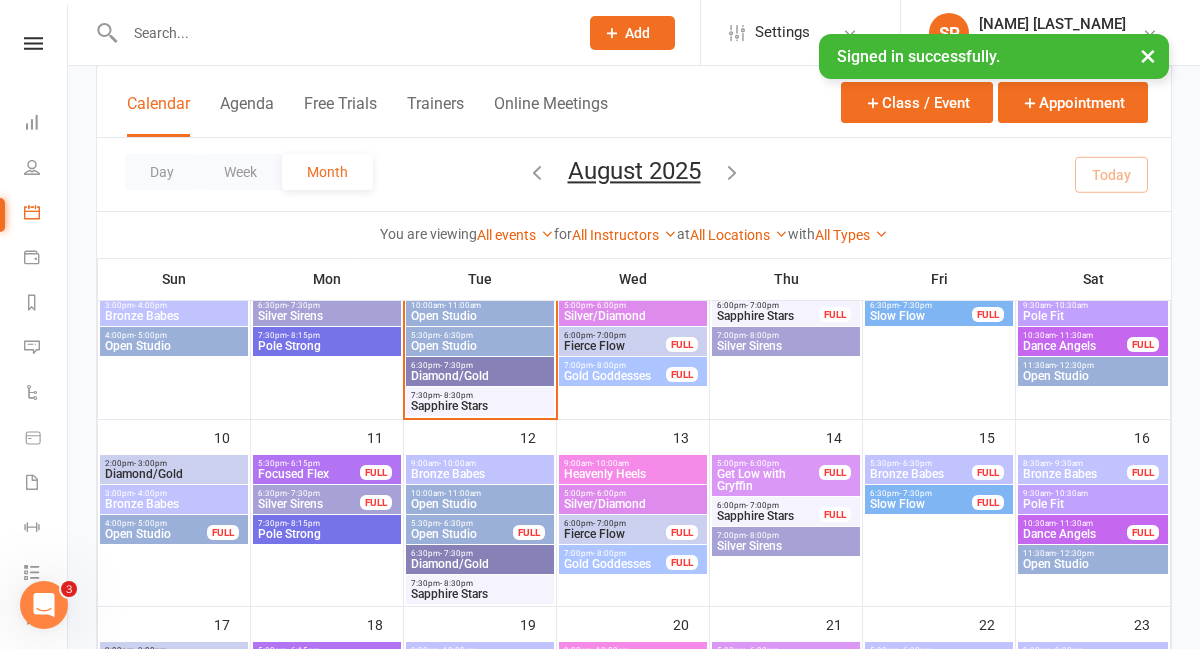 scroll, scrollTop: 379, scrollLeft: 0, axis: vertical 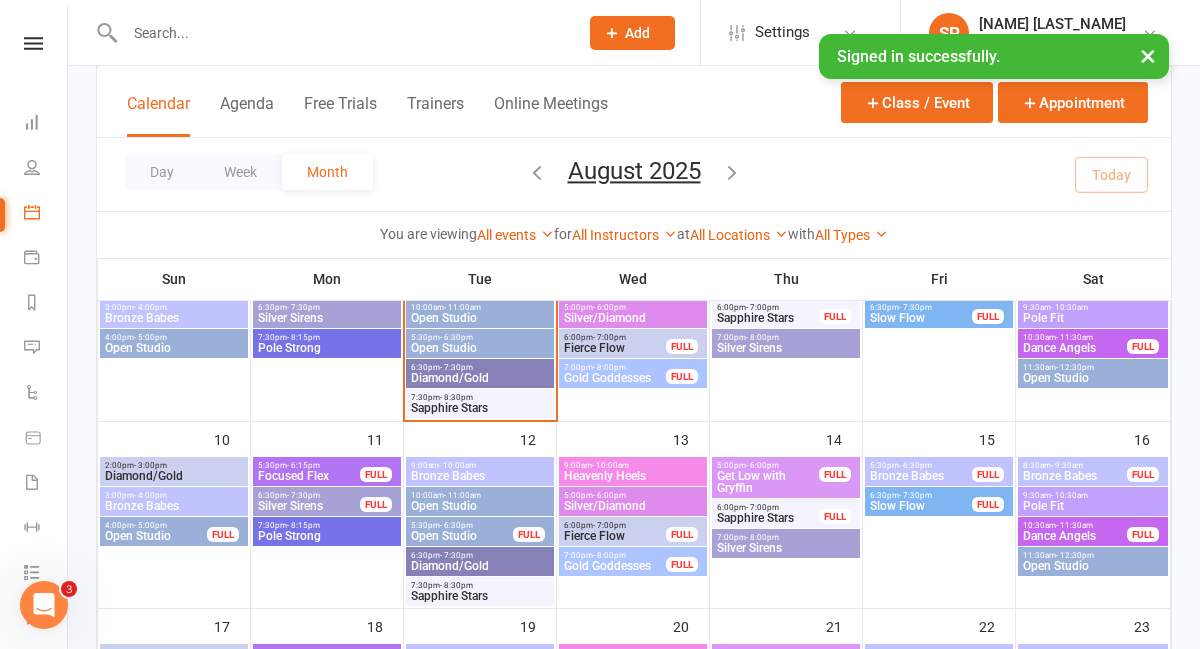 click on "Dance Angels" at bounding box center [1075, 348] 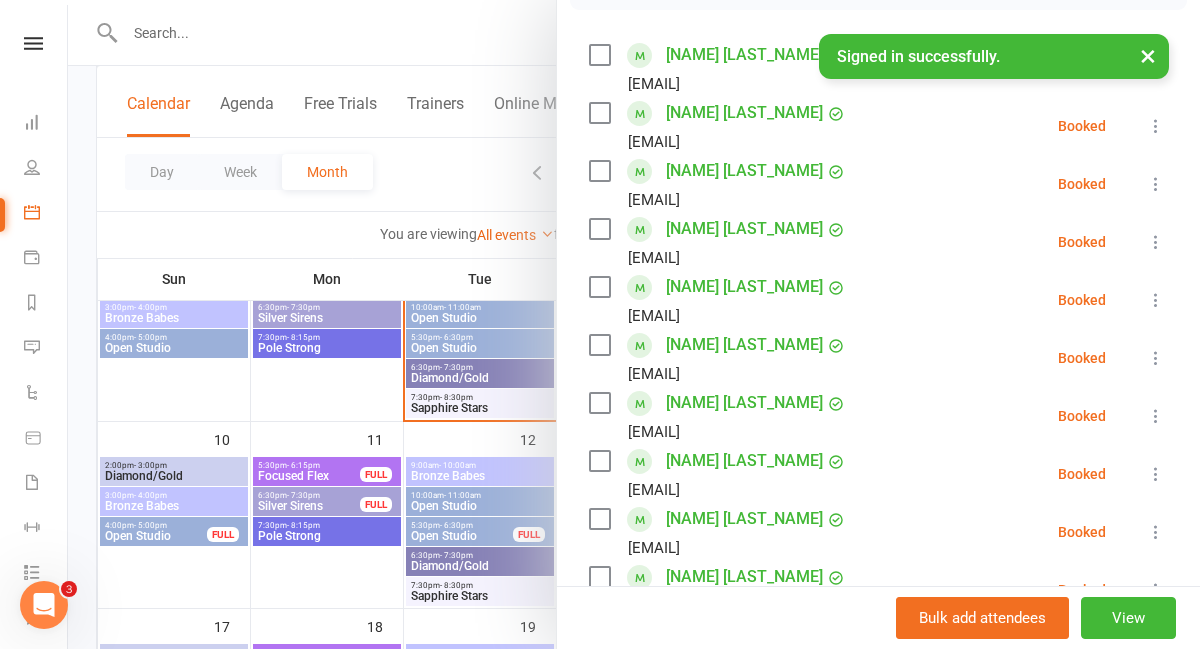 scroll, scrollTop: 334, scrollLeft: 0, axis: vertical 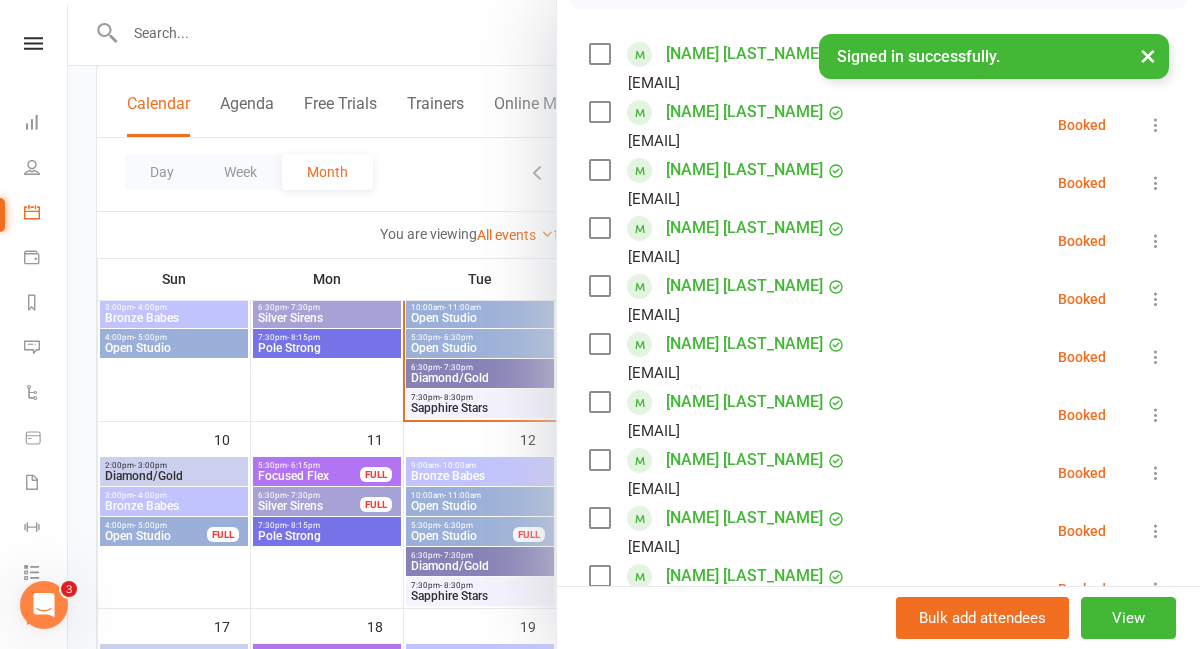 click on "×" at bounding box center (1148, 55) 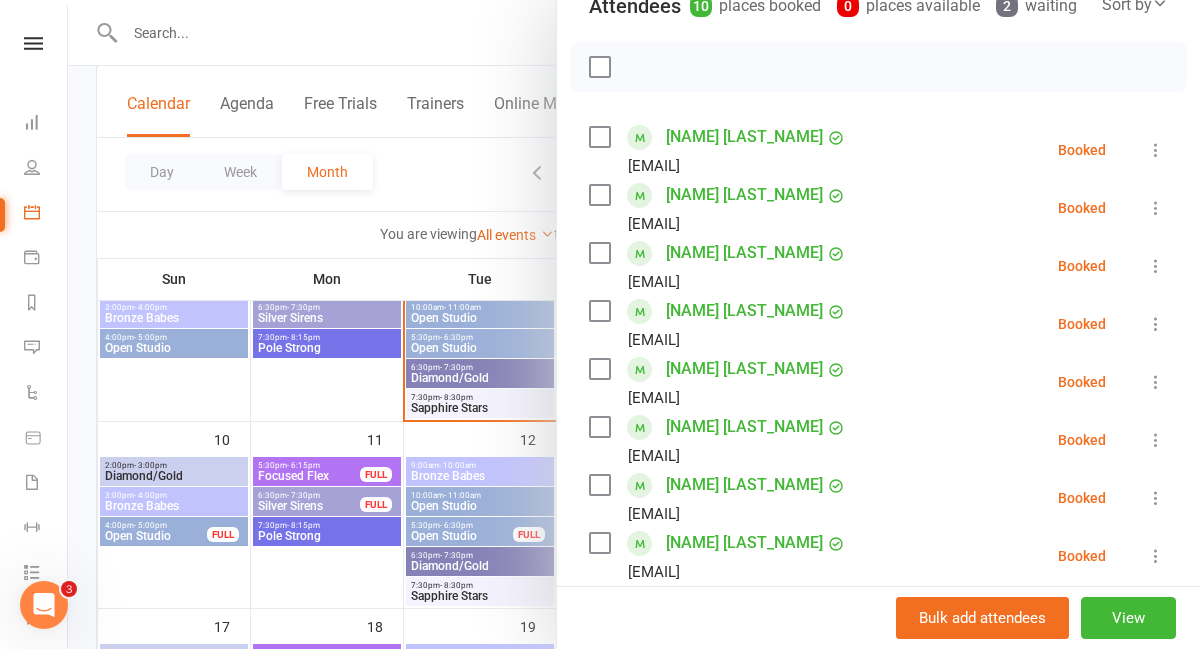 scroll, scrollTop: 244, scrollLeft: 0, axis: vertical 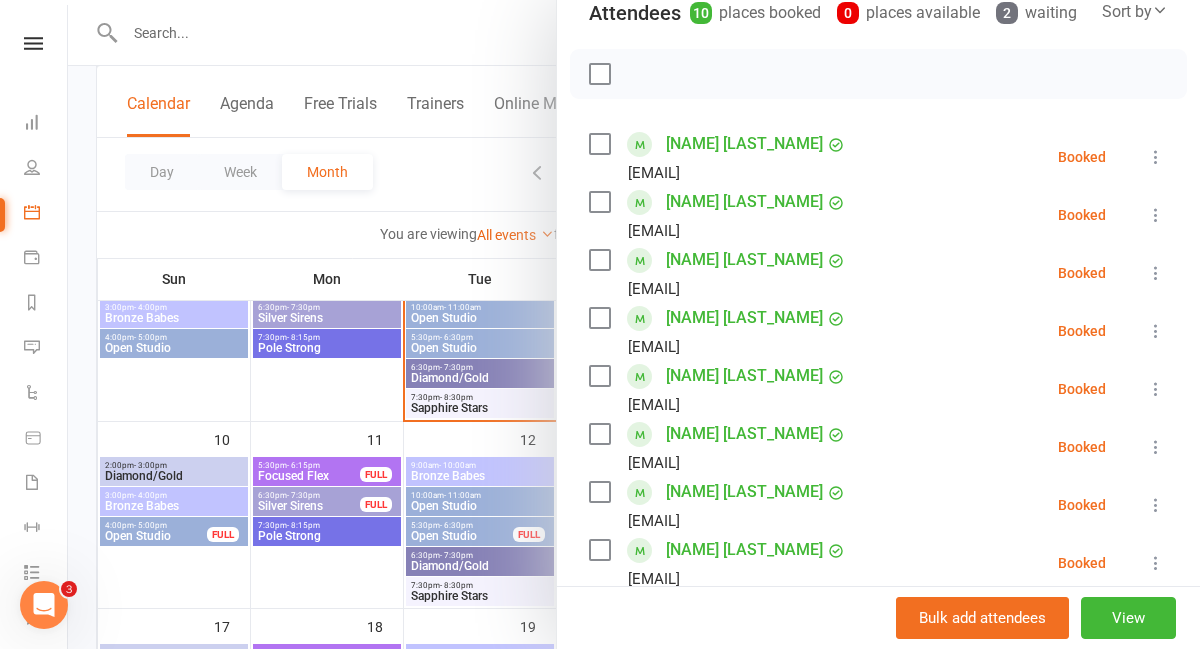 click at bounding box center [634, 324] 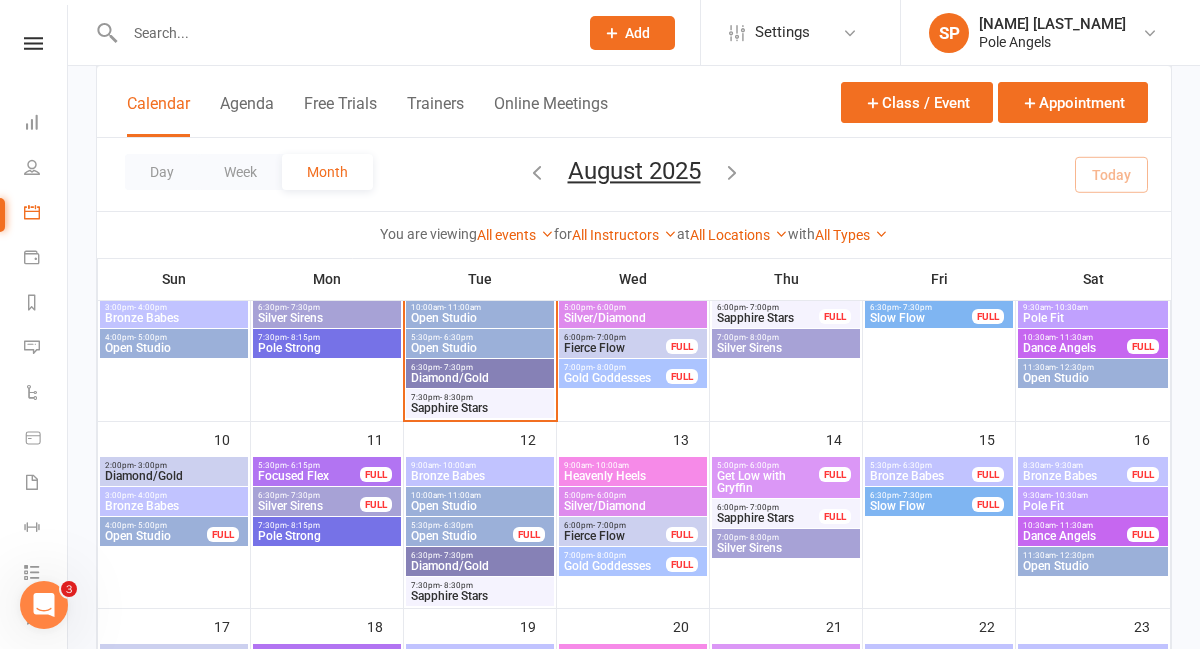 click on "Gold Goddesses" at bounding box center [615, 378] 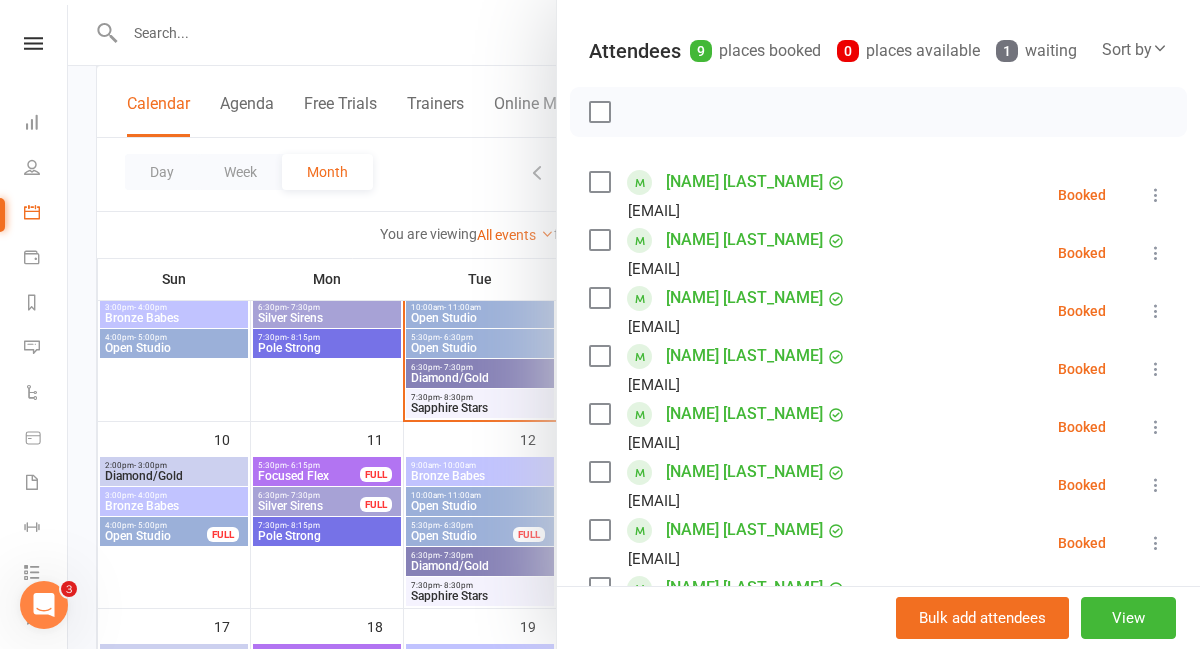 scroll, scrollTop: 241, scrollLeft: 0, axis: vertical 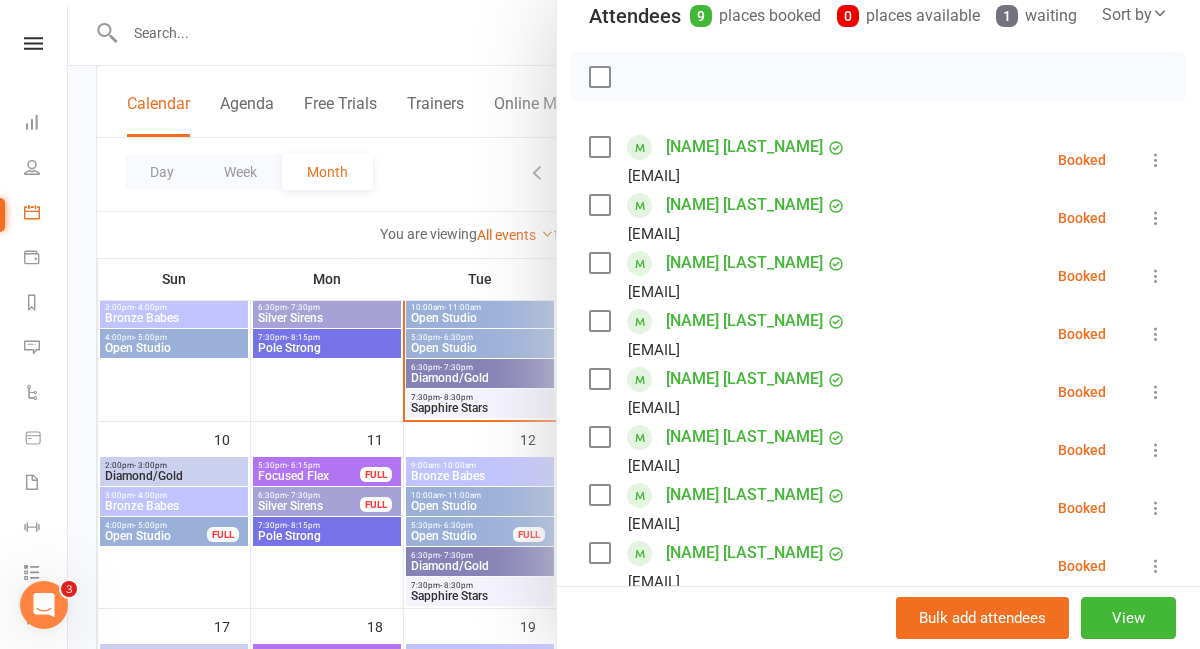 click at bounding box center (634, 324) 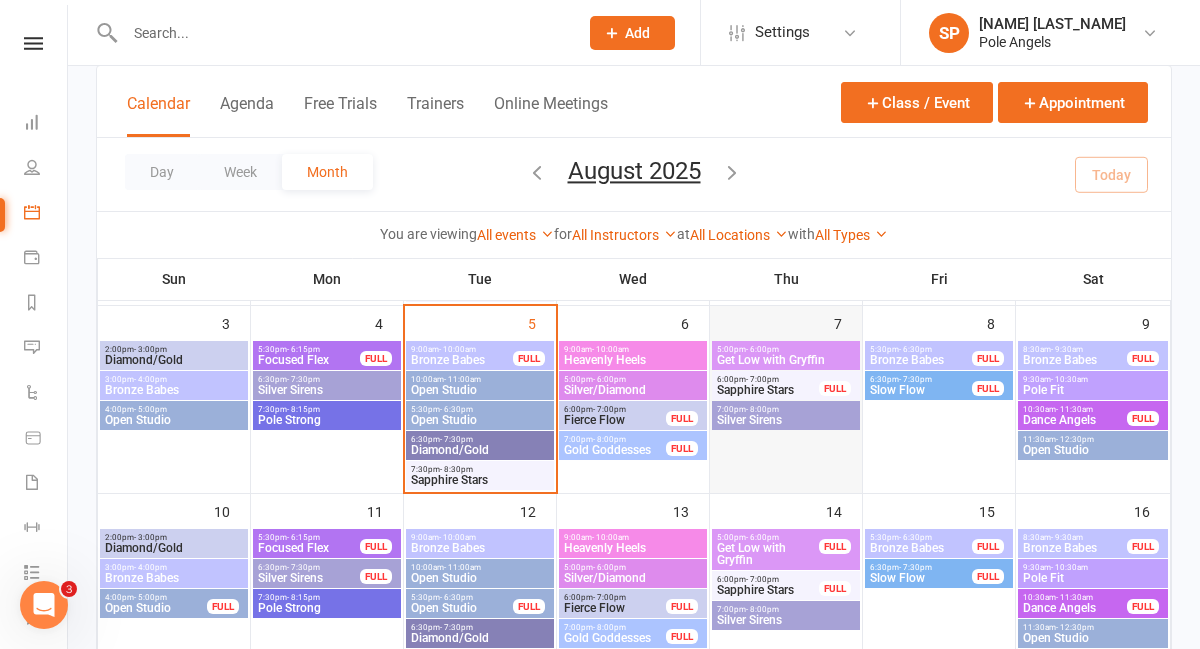 scroll, scrollTop: 306, scrollLeft: 0, axis: vertical 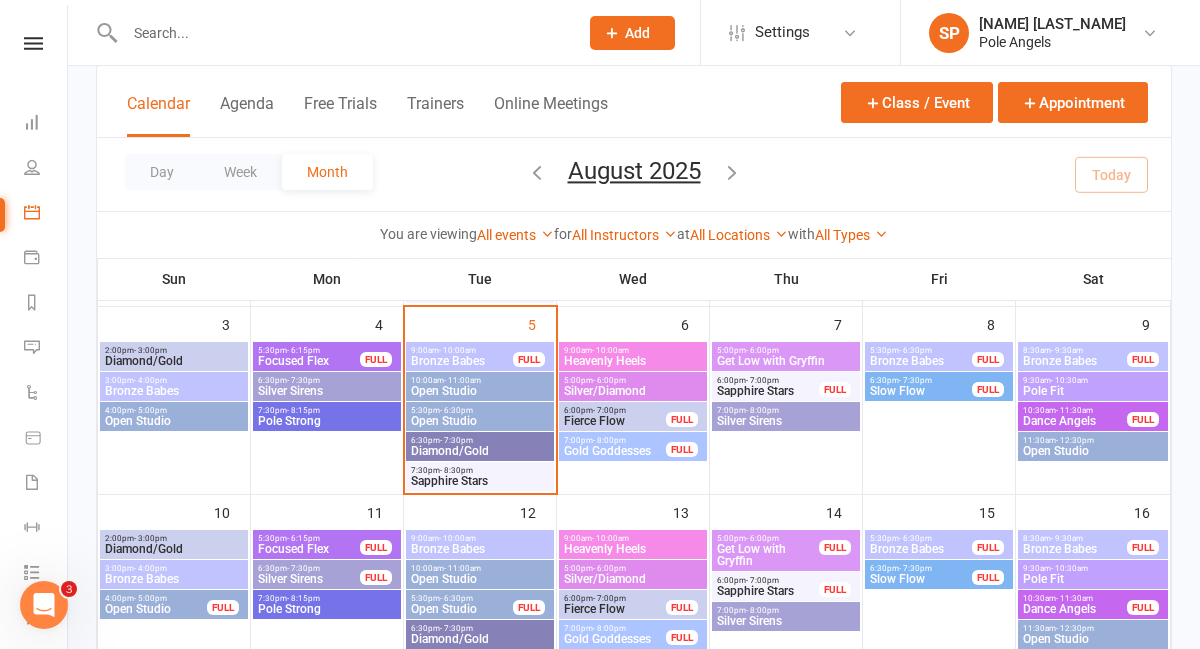 click on "Fierce Flow" at bounding box center [615, 421] 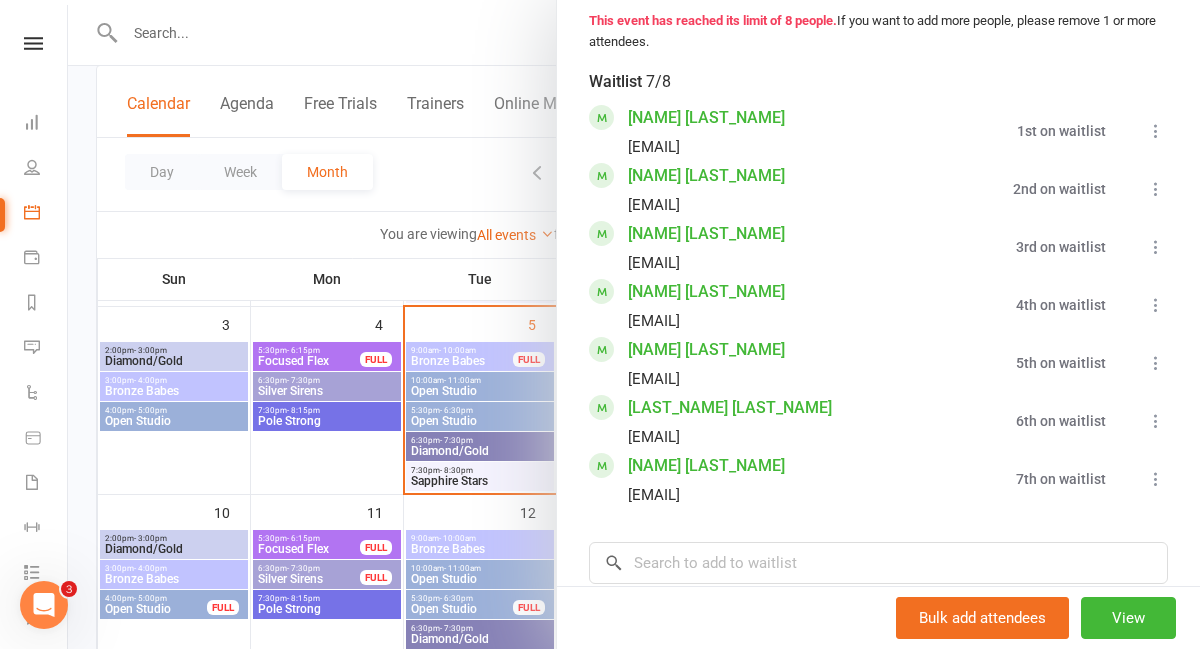 scroll, scrollTop: 852, scrollLeft: 0, axis: vertical 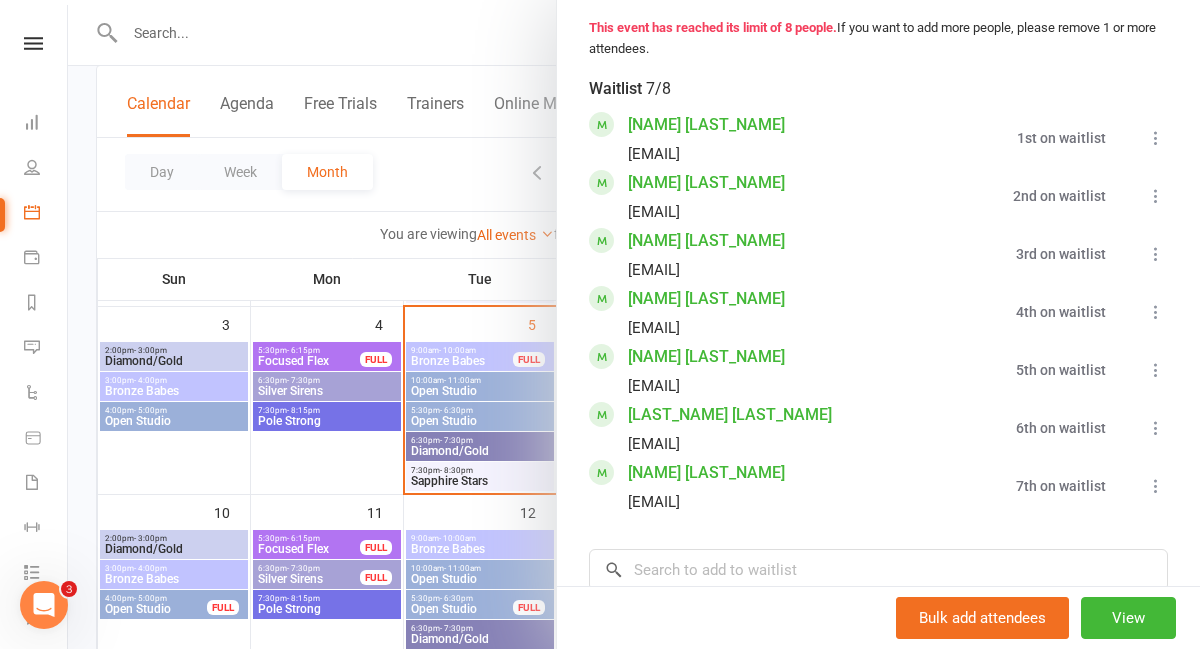 click at bounding box center (634, 324) 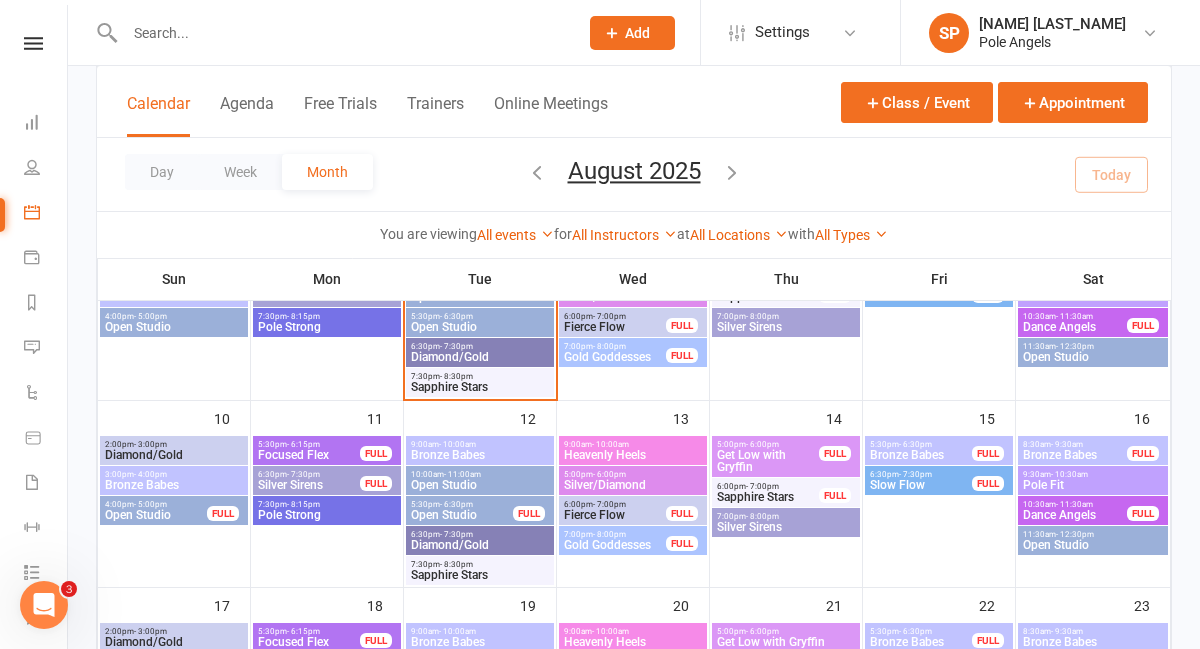 scroll, scrollTop: 404, scrollLeft: 0, axis: vertical 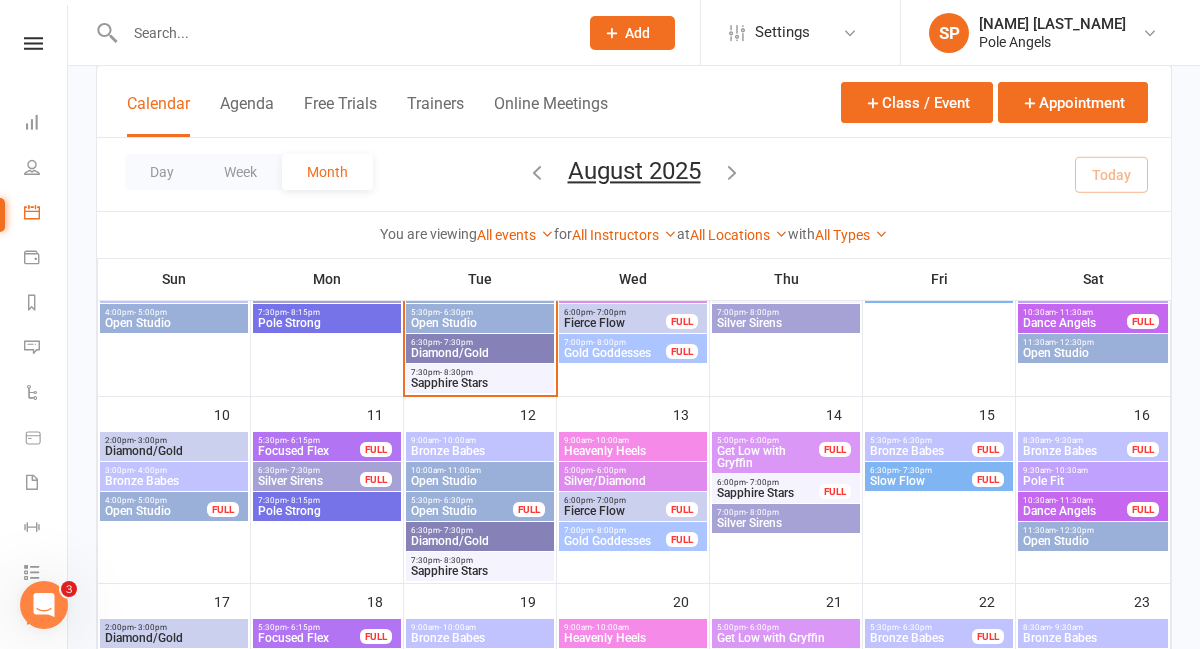 click on "Fierce Flow" at bounding box center [615, 511] 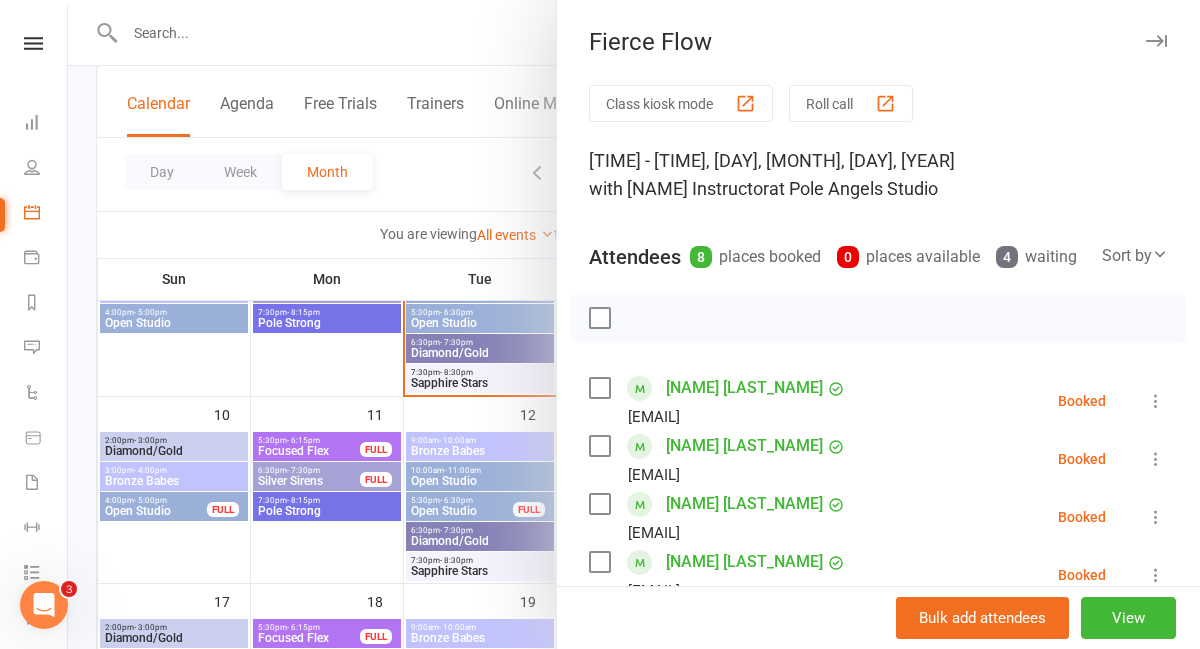 click at bounding box center [634, 324] 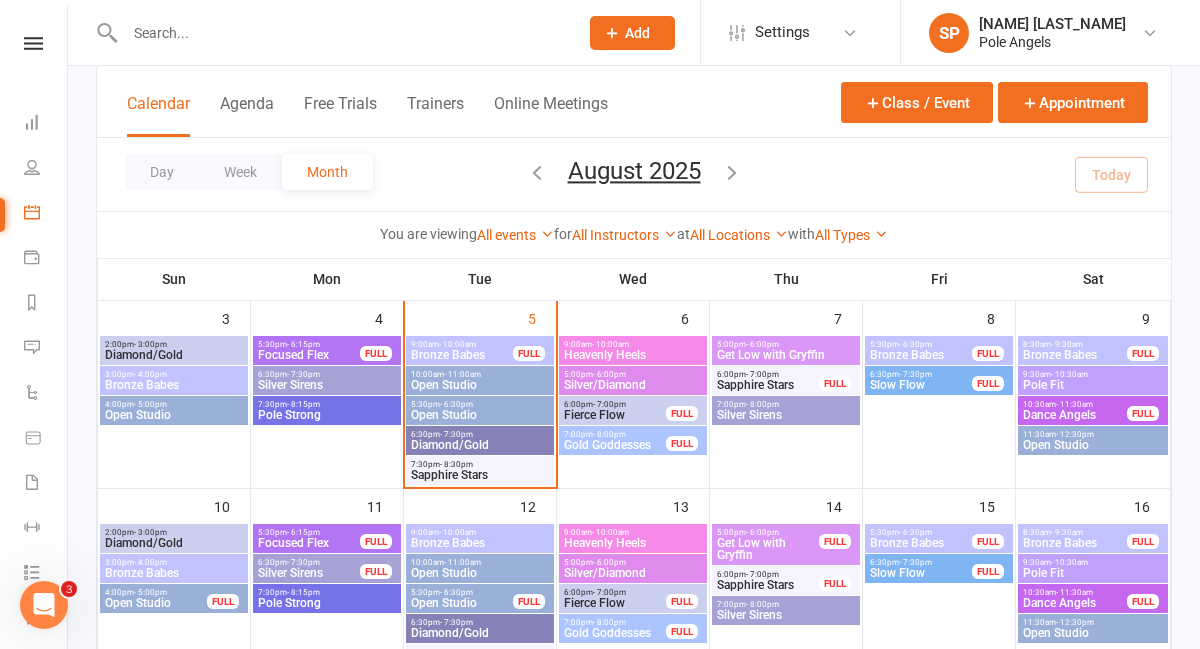 scroll, scrollTop: 284, scrollLeft: 0, axis: vertical 